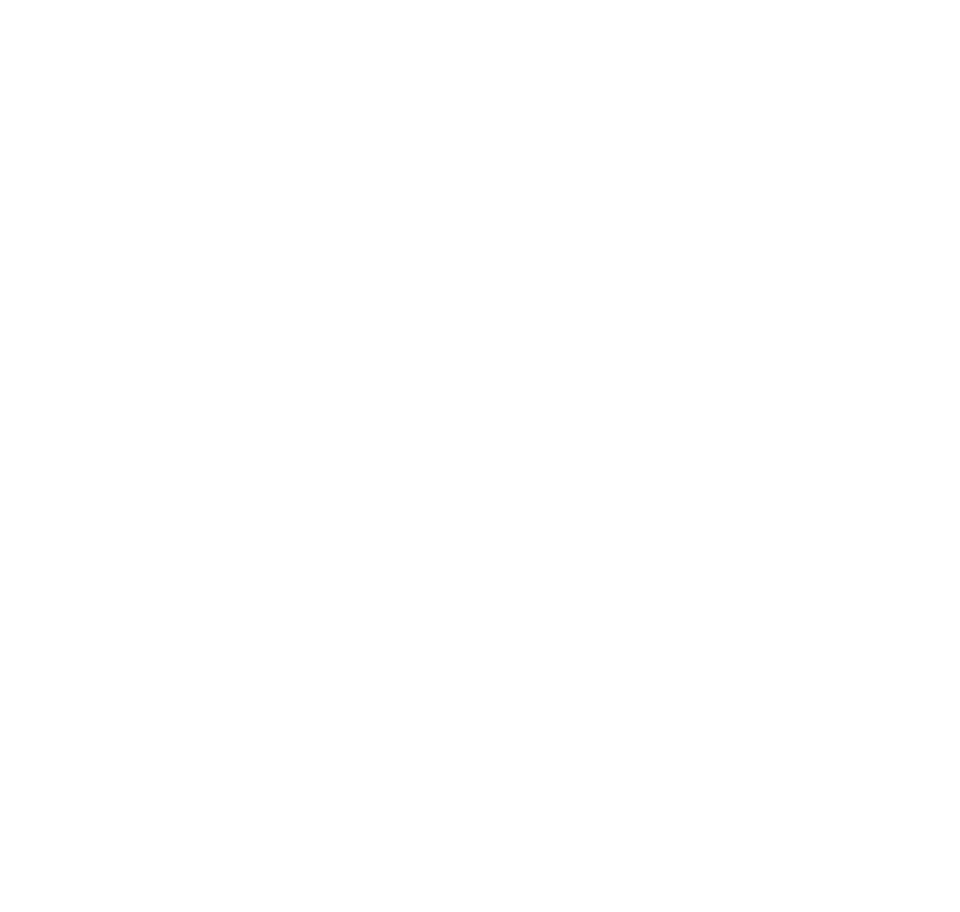 scroll, scrollTop: 0, scrollLeft: 0, axis: both 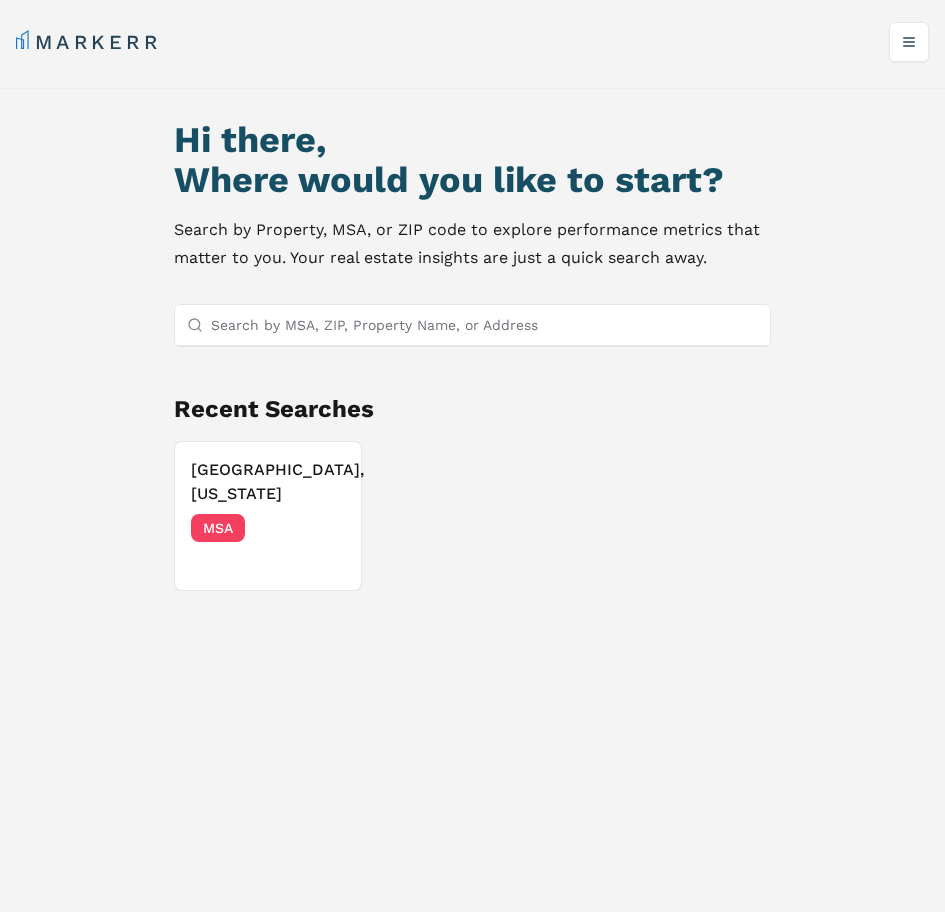click on "Search by MSA, ZIP, Property Name, or Address" at bounding box center [485, 325] 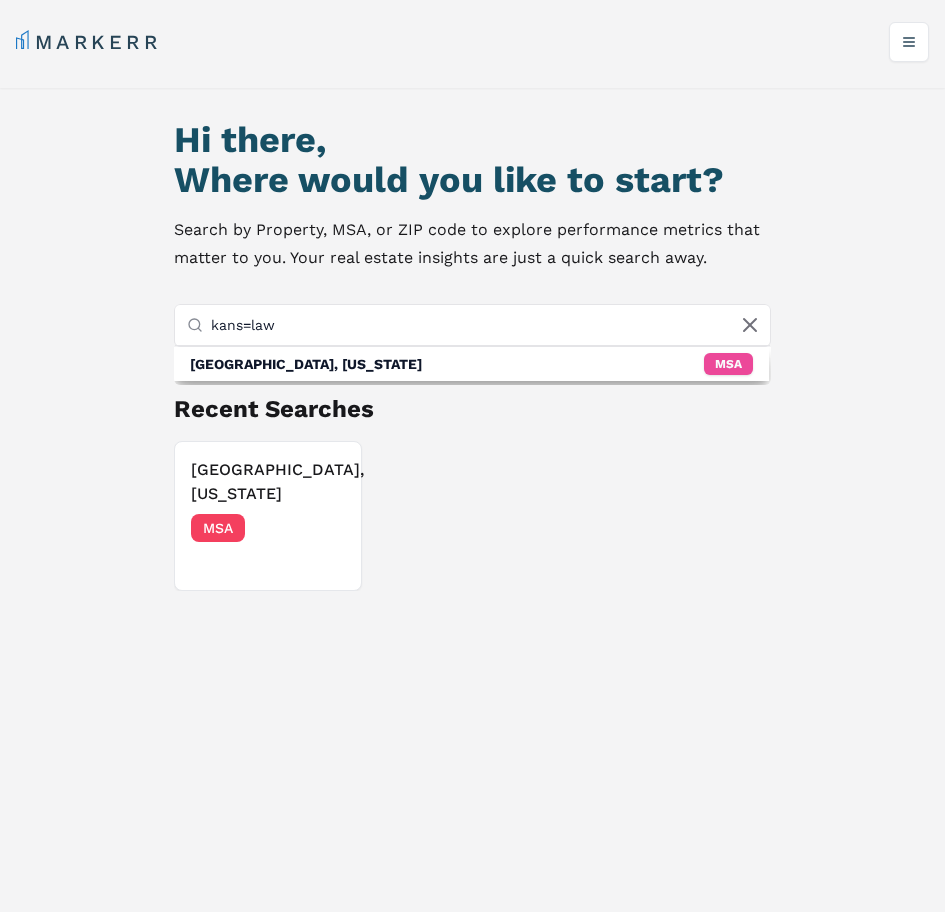 type on "kans=law" 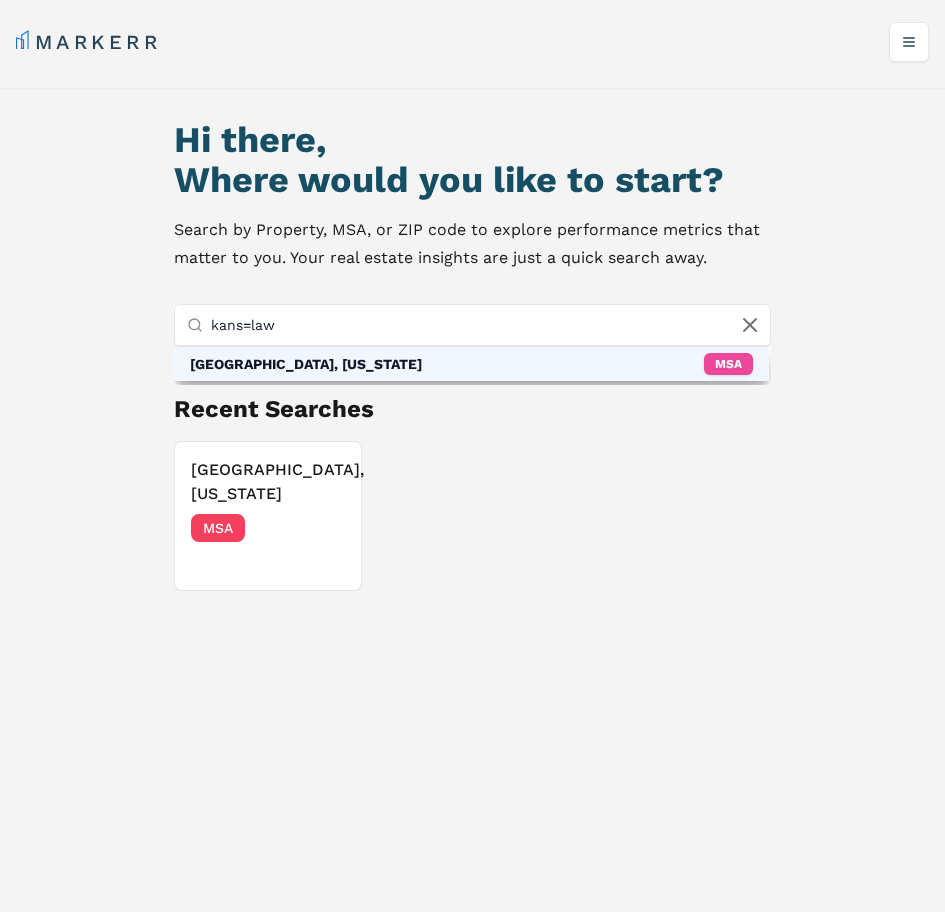 click on "[GEOGRAPHIC_DATA], [US_STATE]" at bounding box center [306, 364] 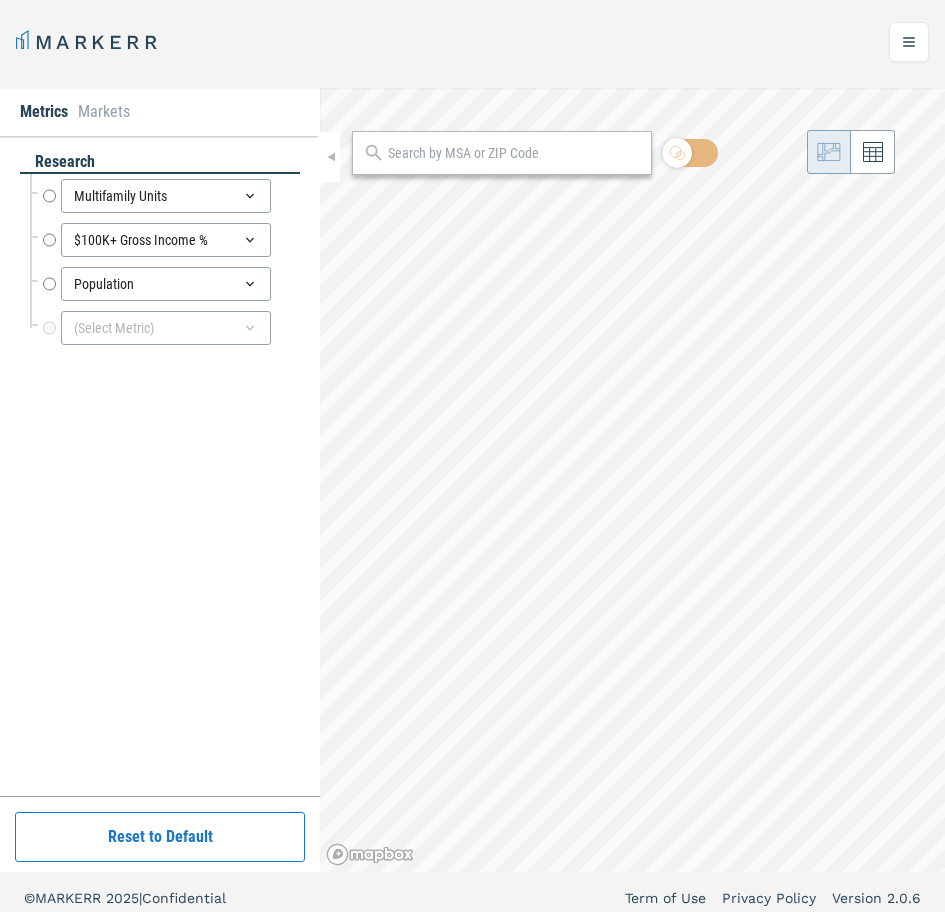 radio on "true" 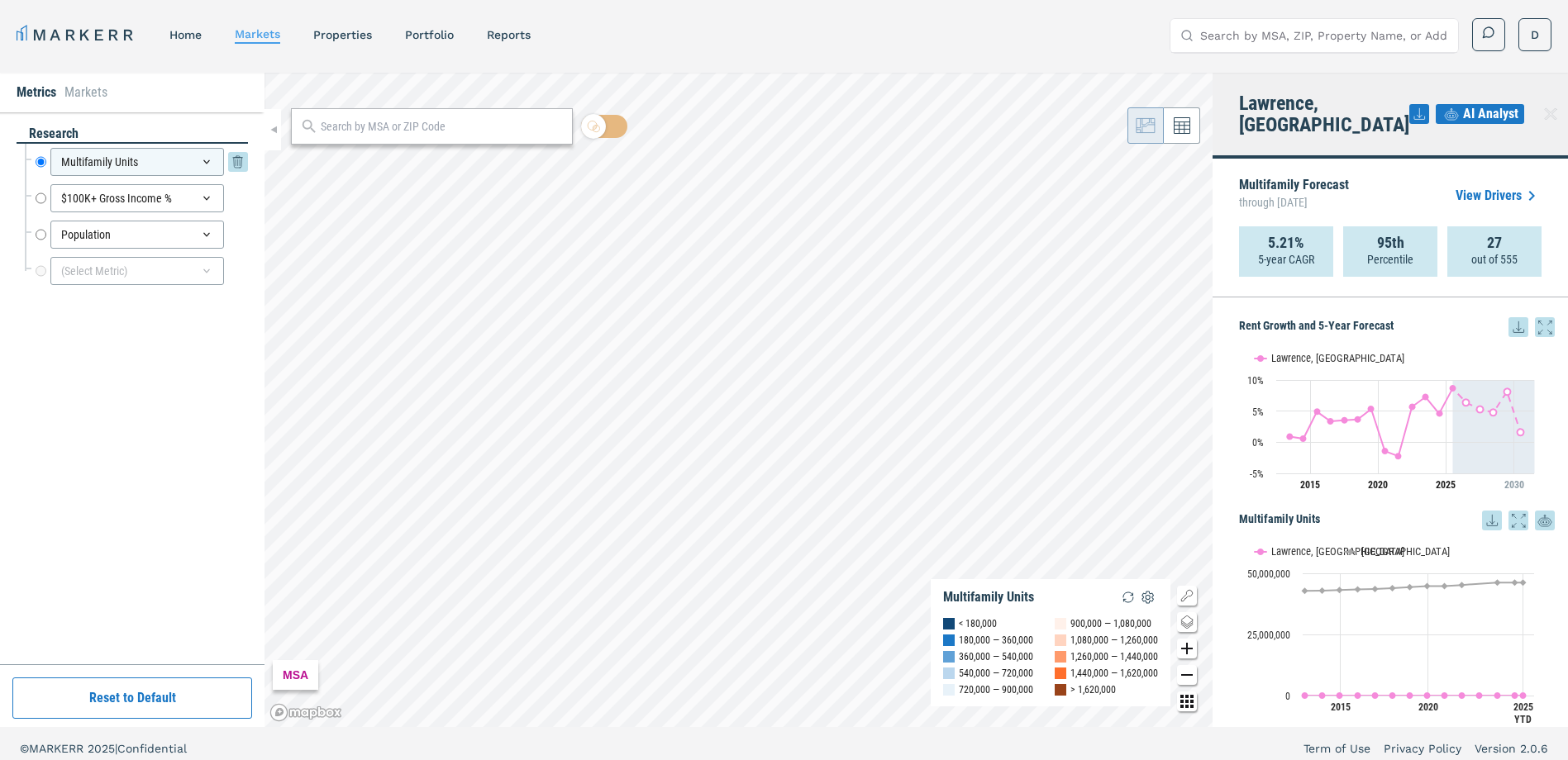 click on "Multifamily Units" at bounding box center [137, 162] 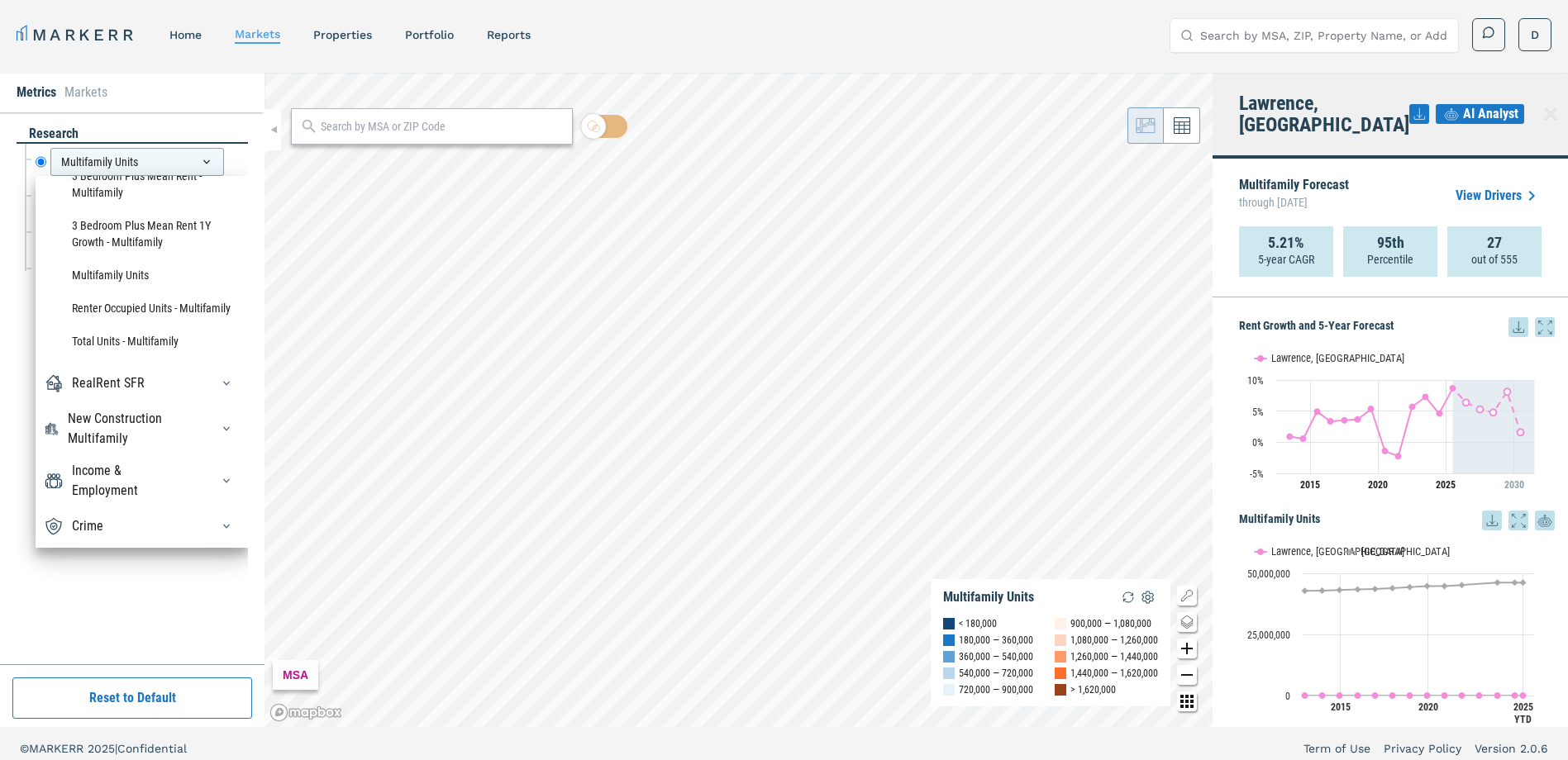 scroll, scrollTop: 2082, scrollLeft: 0, axis: vertical 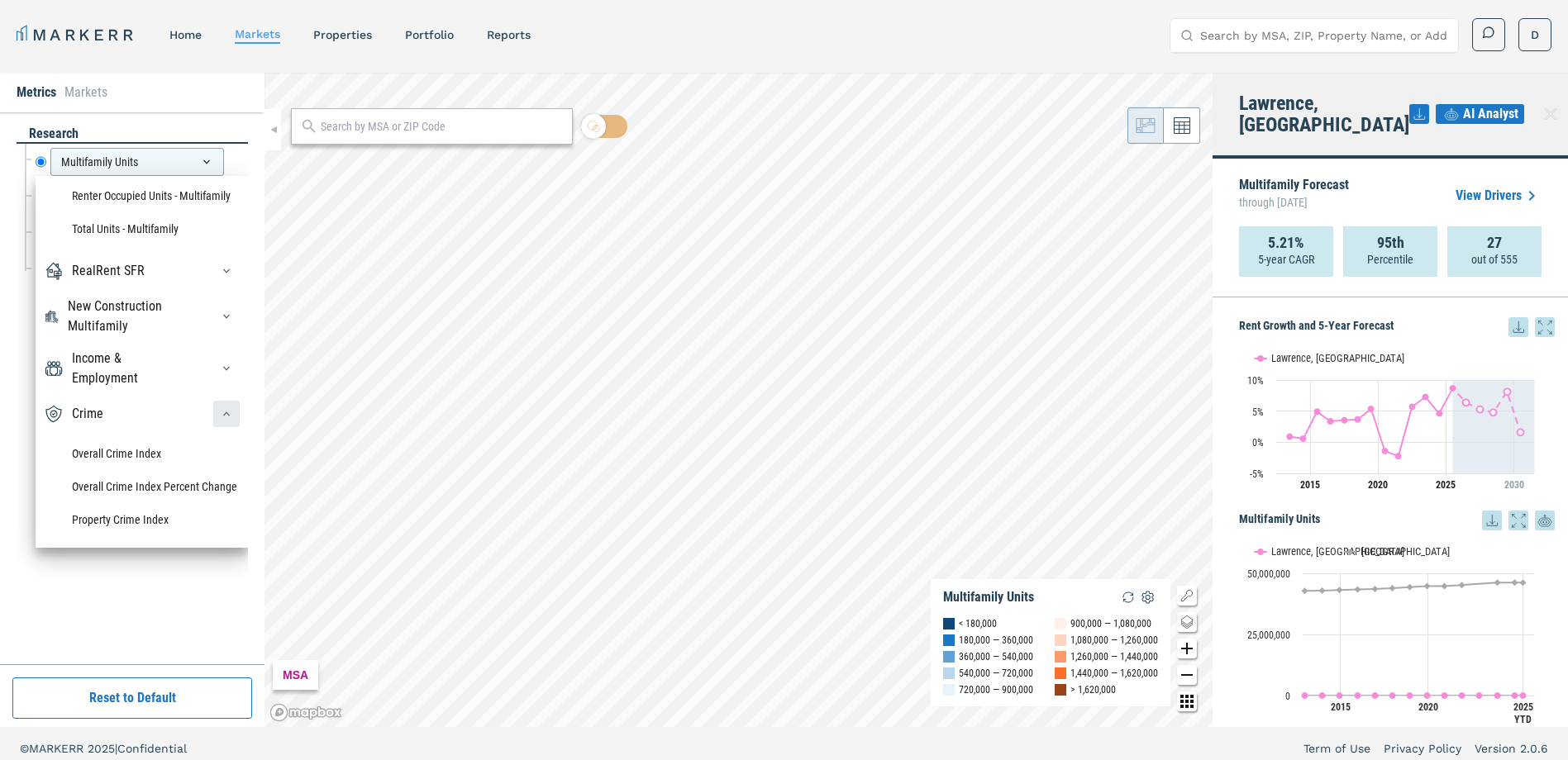 click 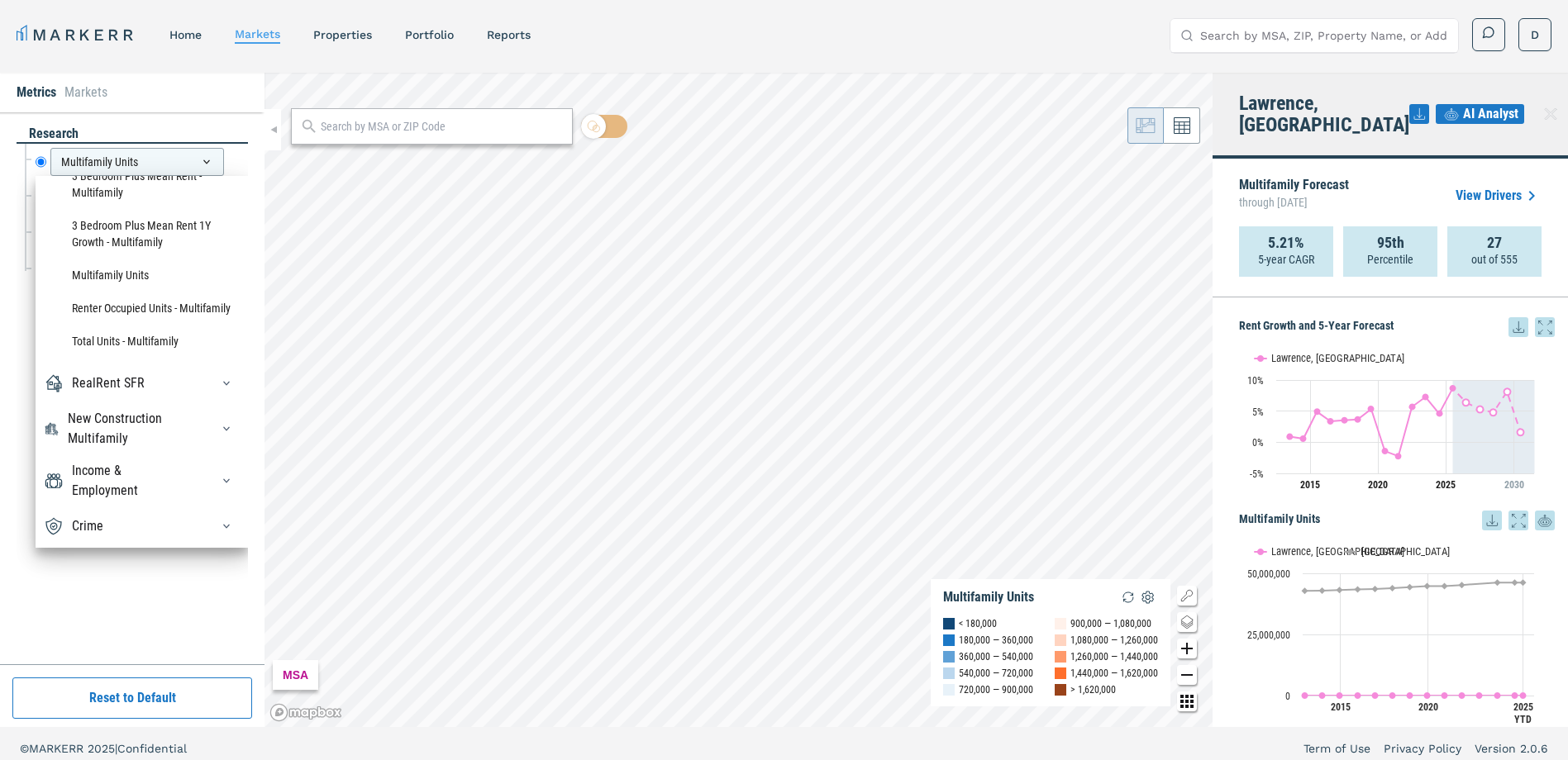 click on "Crime" at bounding box center (141, 526) 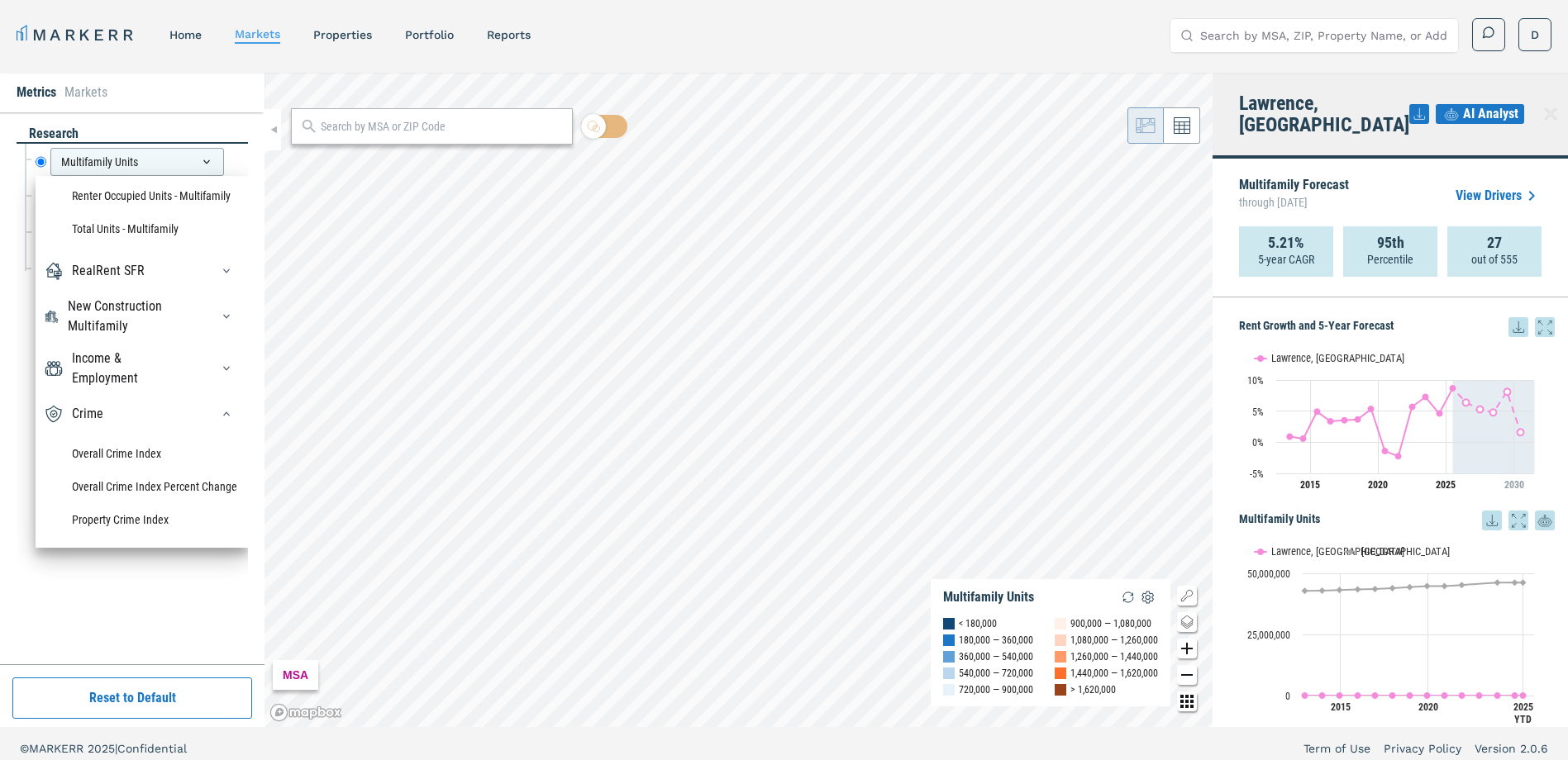 click on "Crime" at bounding box center [88, 414] 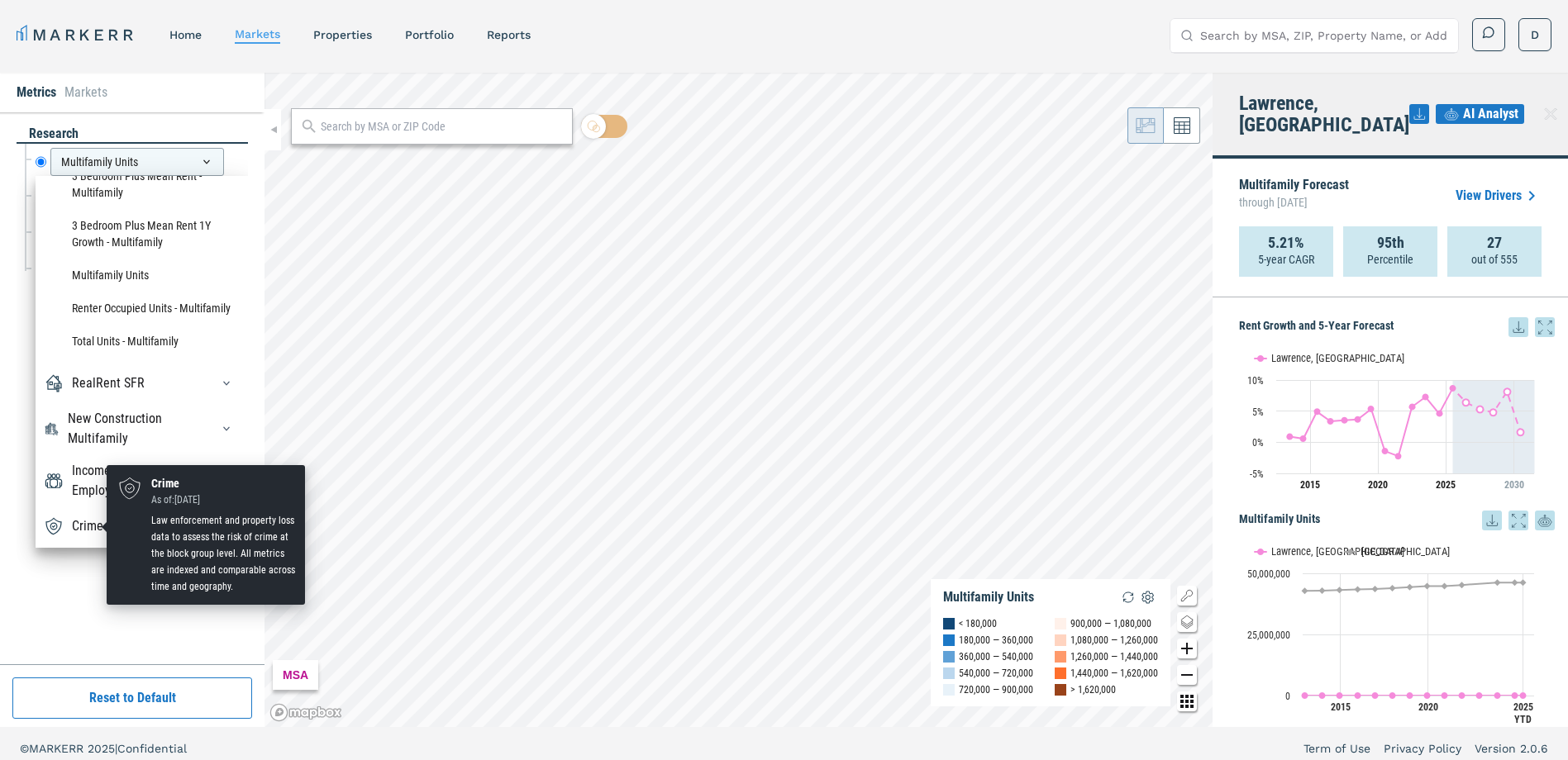 click on "Crime" at bounding box center (88, 526) 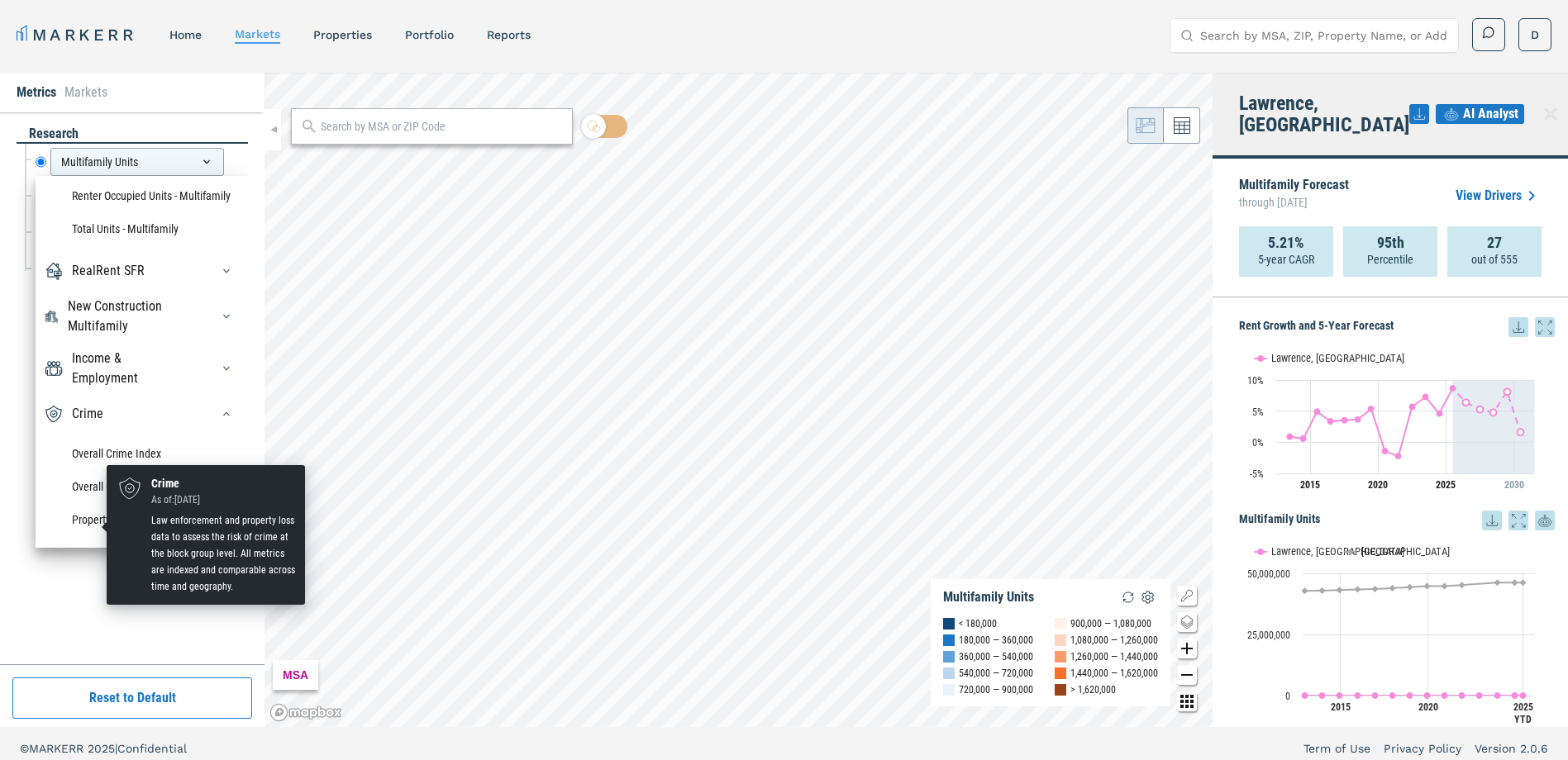 click at bounding box center (54, 414) 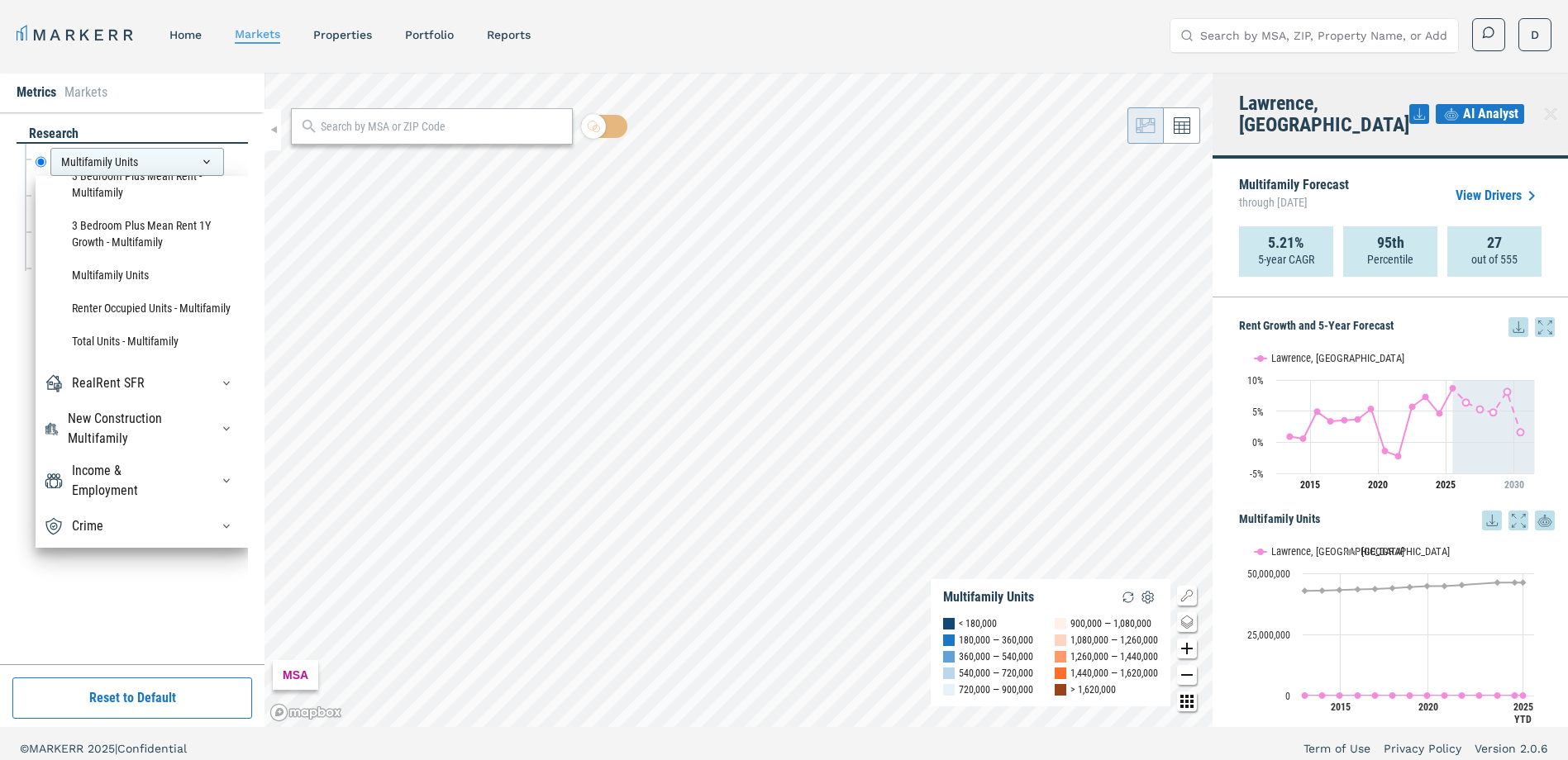 click on "research Multifamily Units Multifamily Units RealRent Forecast Rent Mean Forecast 5 Year CAGR Rent Mean Forecast 5 Year Percentile Rent Mean Forecast 5 Year Rank Population & Migration Population YoY Growth Population Change New Construction Single Family SF - Forecasted YoY Units Change - Completed SF - Forecasted 12M Units - Completed SF - Forecasted 12M Units - Planning SF - Forecasted 12M Units - Under Construction SF - Forecasted YoY Units Change - Planning SF - Forecasted YoY Units Change - Under Construction SF - Total Units - Planning SF - Total Units - T12 - Completed SF - Total Units - T12 - Planning SF - Total Units - T12 - Under Construction SF - Total Units - Under Construction SF - Total Units - YoY Change - Completed SF - Total Units - YoY Change - Planning SF - Total Units - YoY Change - Under Construction SF - Total Units - YTD - Completed RealRent Multifamily 3 Bedroom Plus Mean Rent 3Y Growth - Multifamily 3 Bedroom Plus Mean Rent MoM Growth - Multifamily Class A Mean Rent - Multifamily" at bounding box center (132, 388) 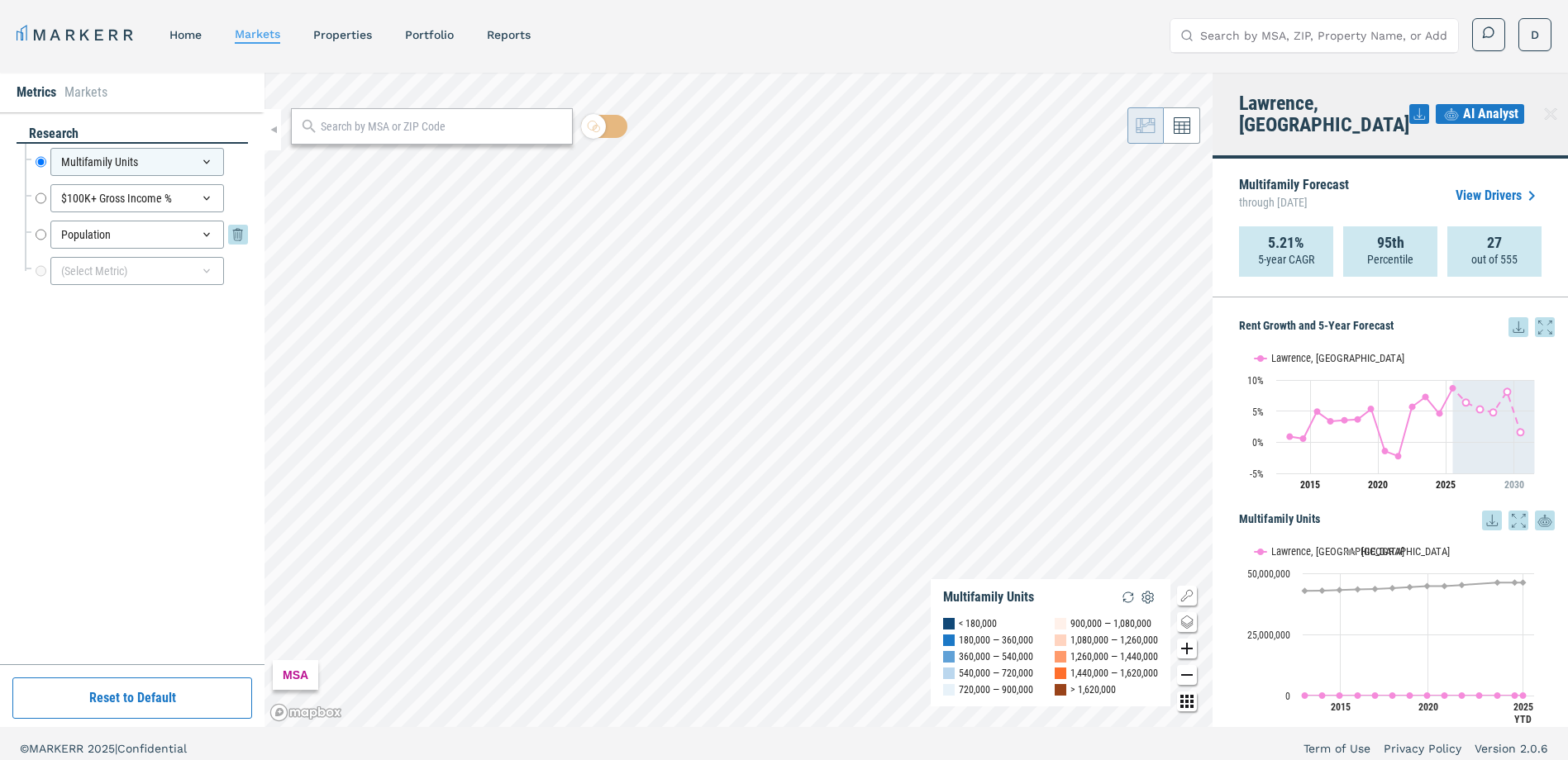 click on "Population" at bounding box center (137, 235) 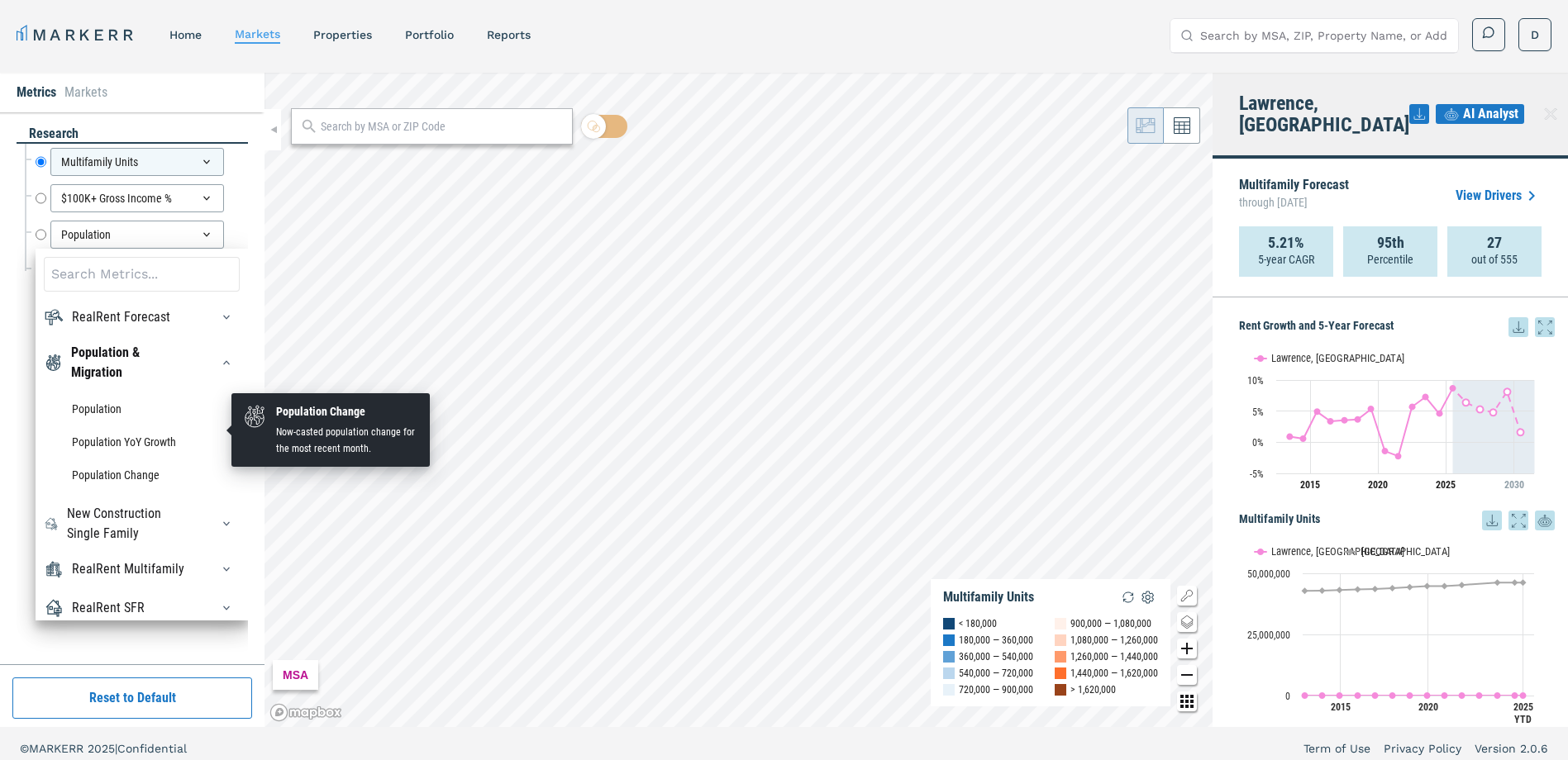scroll, scrollTop: 165, scrollLeft: 0, axis: vertical 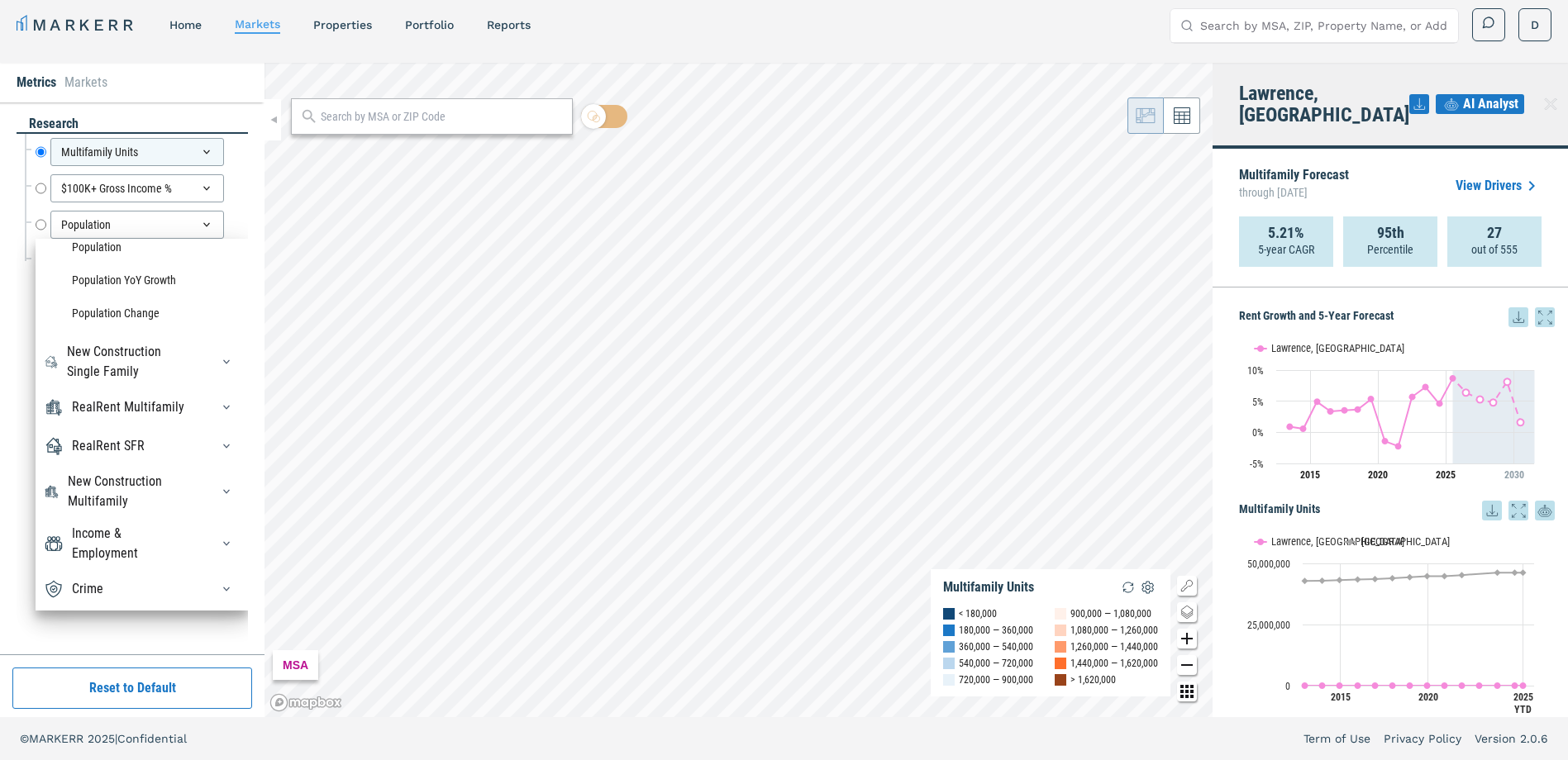 click on "Crime" at bounding box center [141, 589] 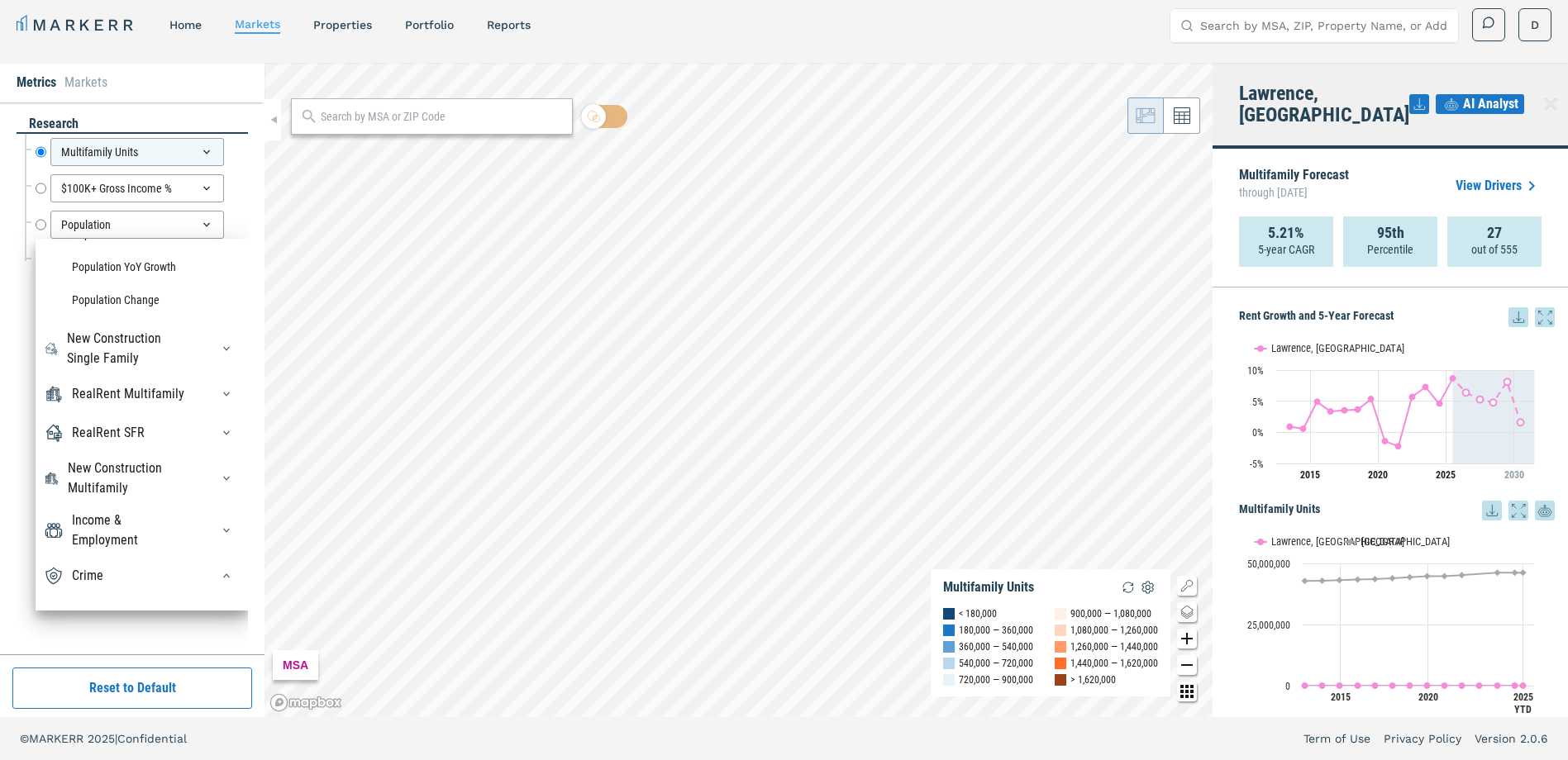 click on "Crime" at bounding box center (141, 576) 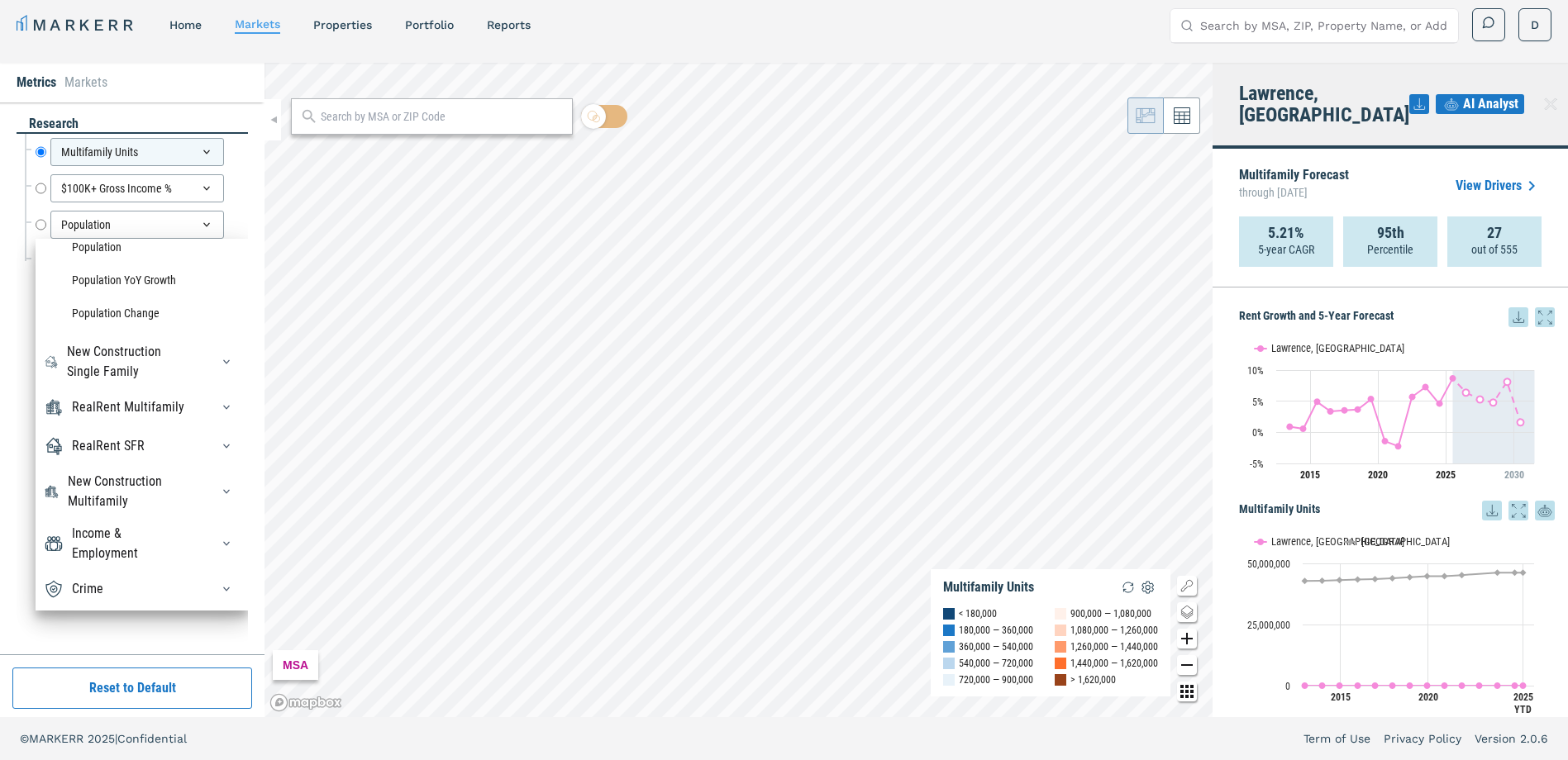 click on "Crime" at bounding box center [141, 589] 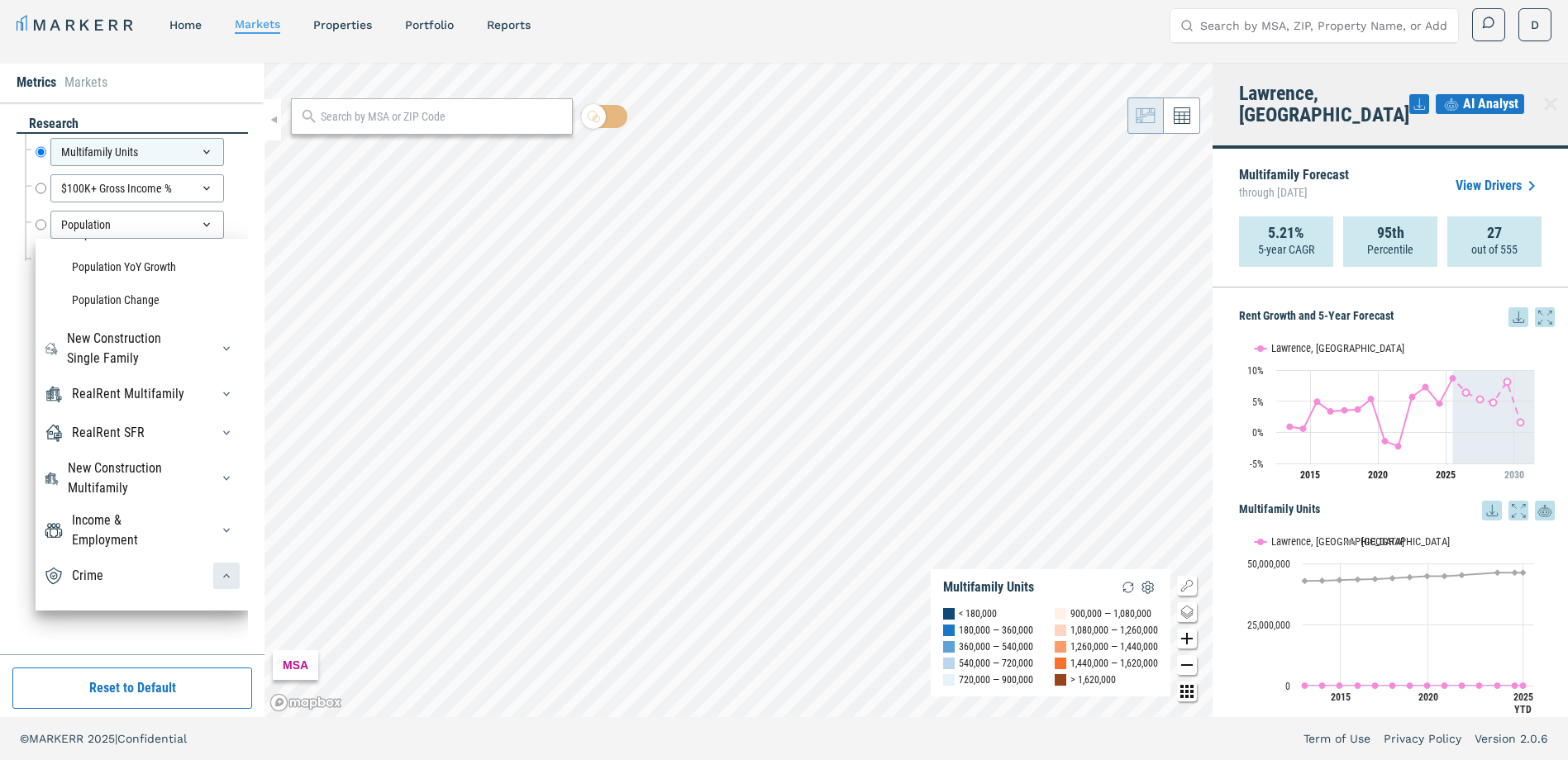 drag, startPoint x: 112, startPoint y: 584, endPoint x: 211, endPoint y: 588, distance: 99.08078 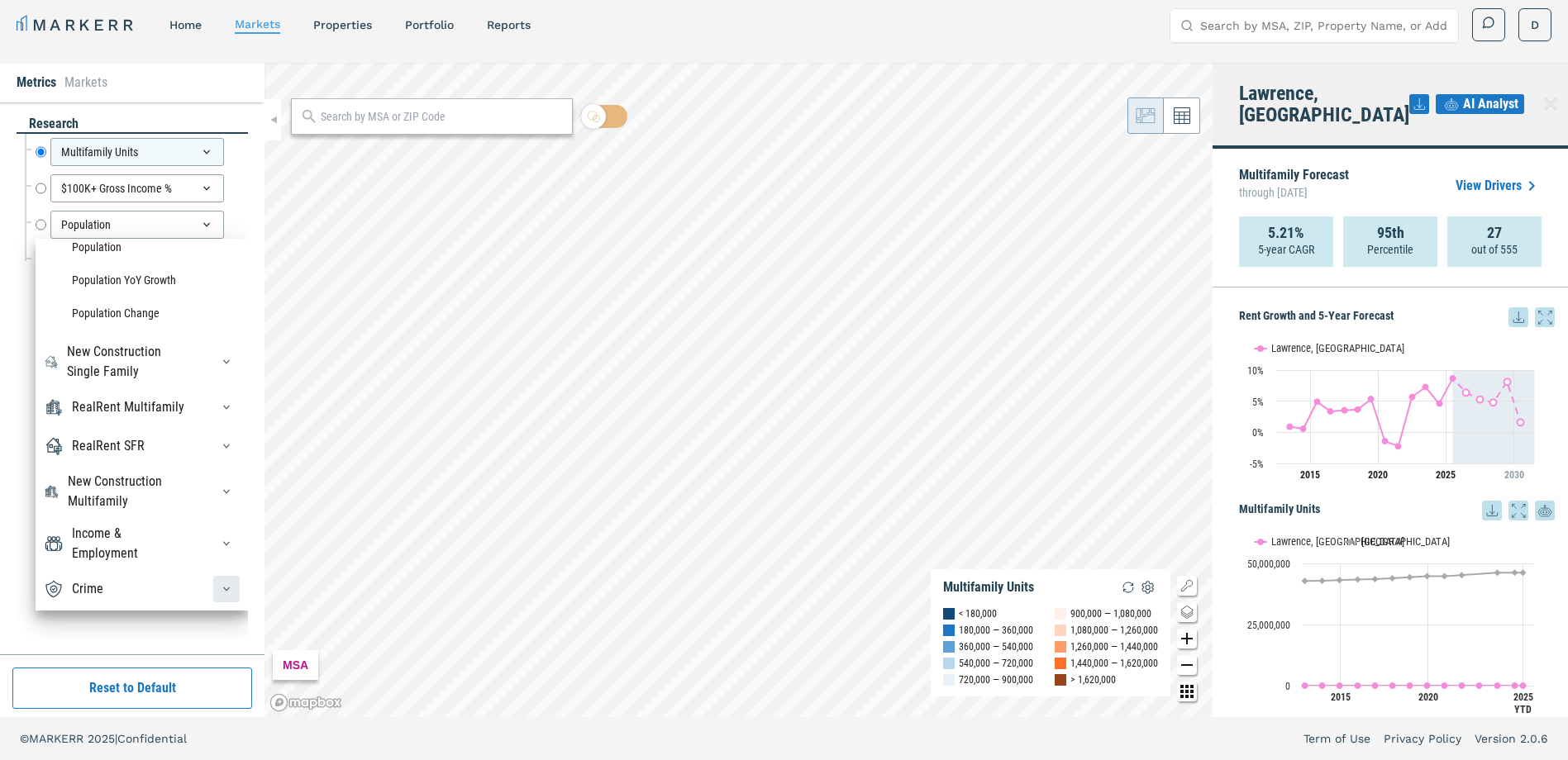 click 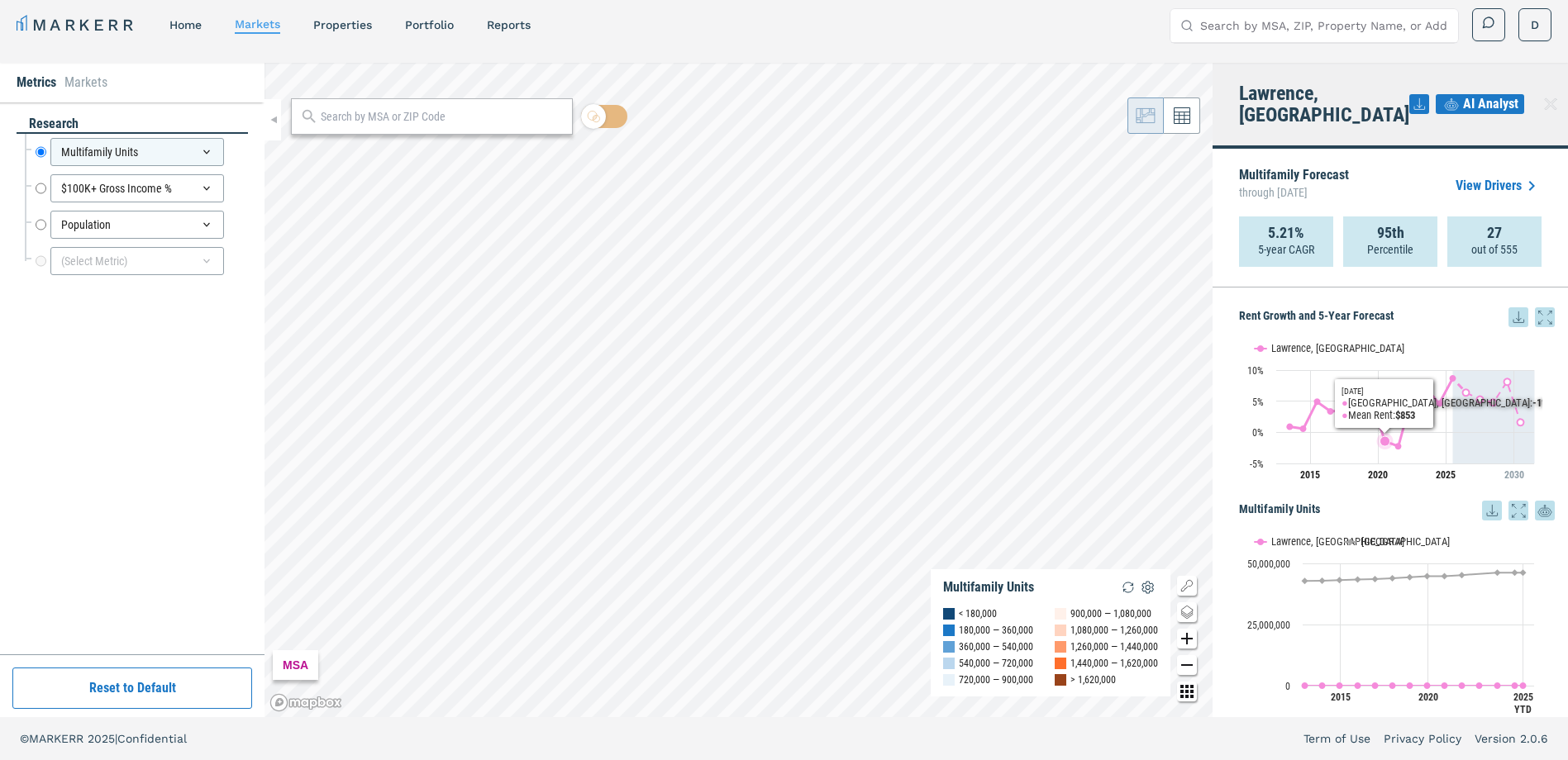 click on "Created with Highcharts 11.4.8 Rent Growth and 5-Year [PERSON_NAME], [GEOGRAPHIC_DATA] 2015 2020 2025 2030 -5% 0% 5% 10%
[DATE]
​ ●  [GEOGRAPHIC_DATA], [GEOGRAPHIC_DATA]:  -1% ​ ●  Mean Rent:  $853" 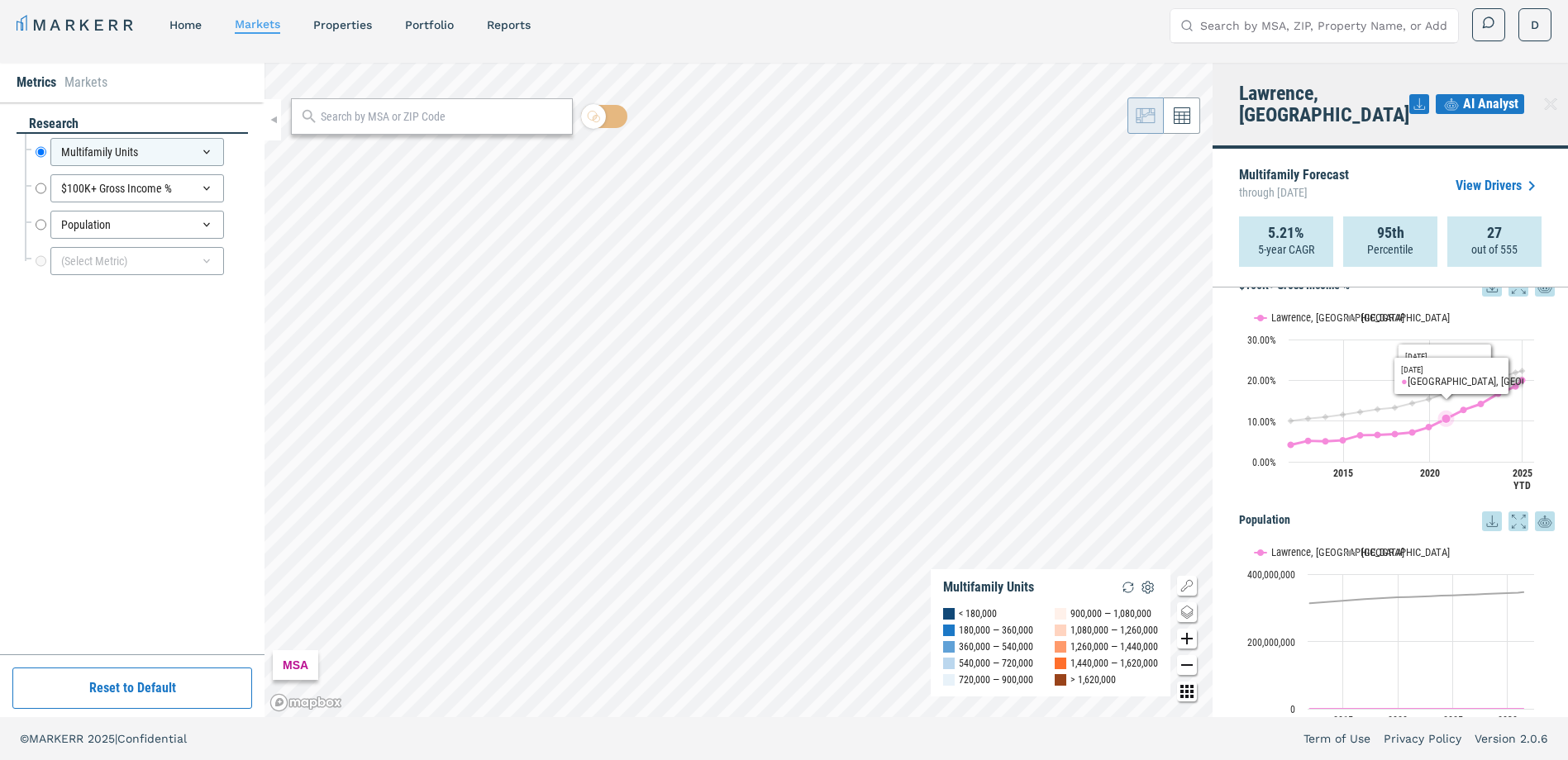 scroll, scrollTop: 482, scrollLeft: 0, axis: vertical 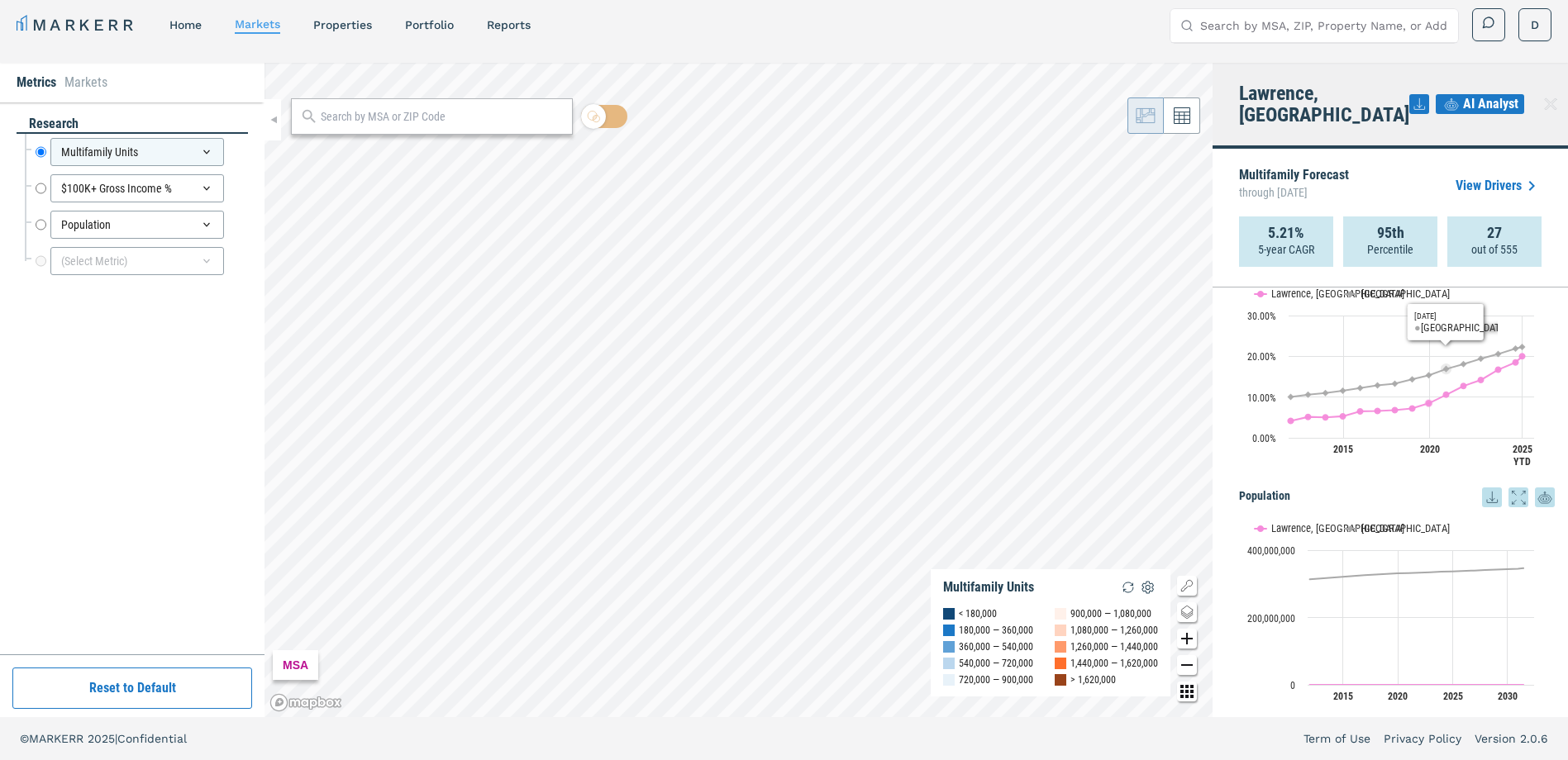 click on "View Drivers" at bounding box center (1499, 186) 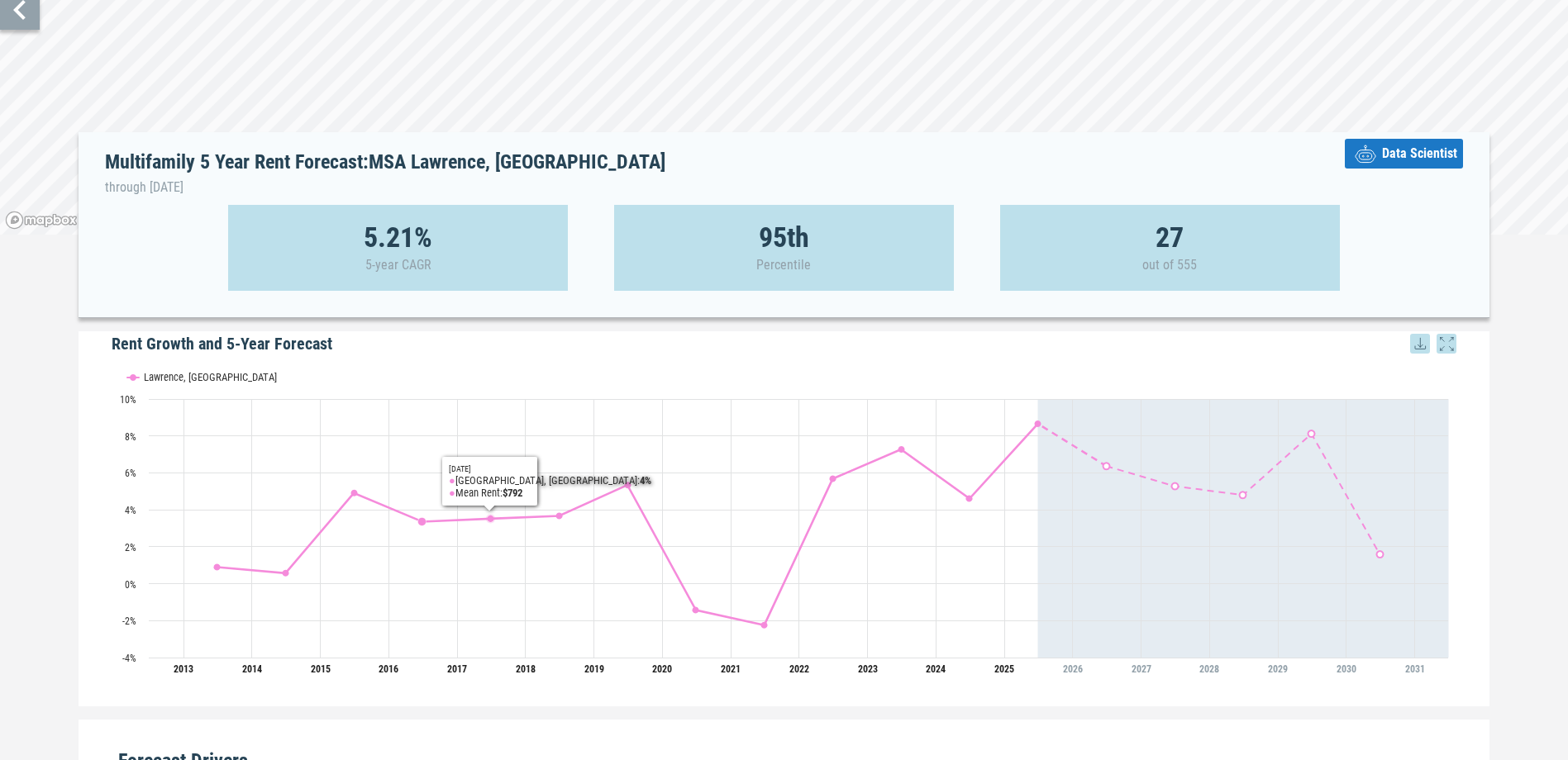 scroll, scrollTop: 0, scrollLeft: 0, axis: both 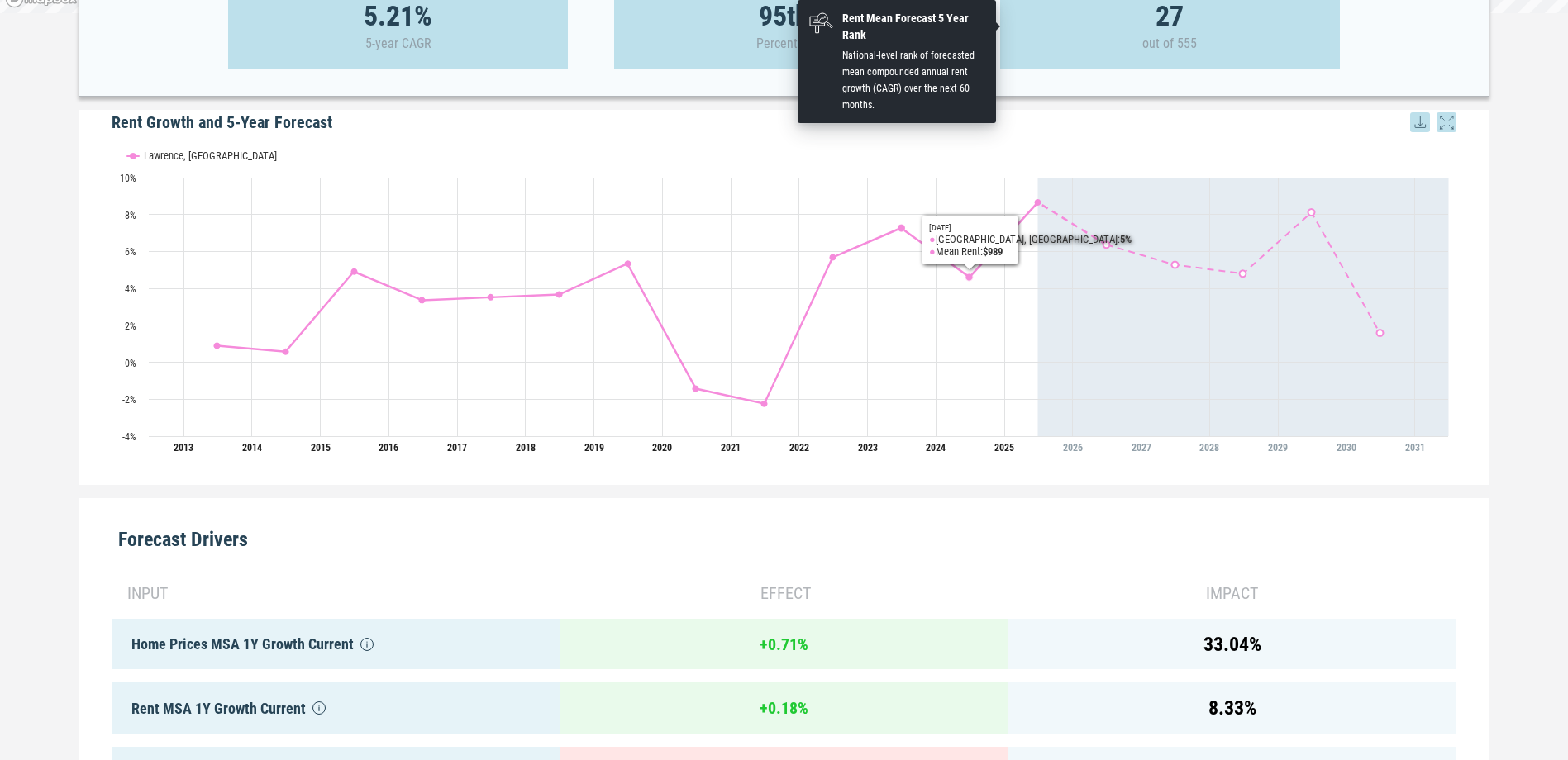 click on "27 out of 555" at bounding box center [1170, 26] 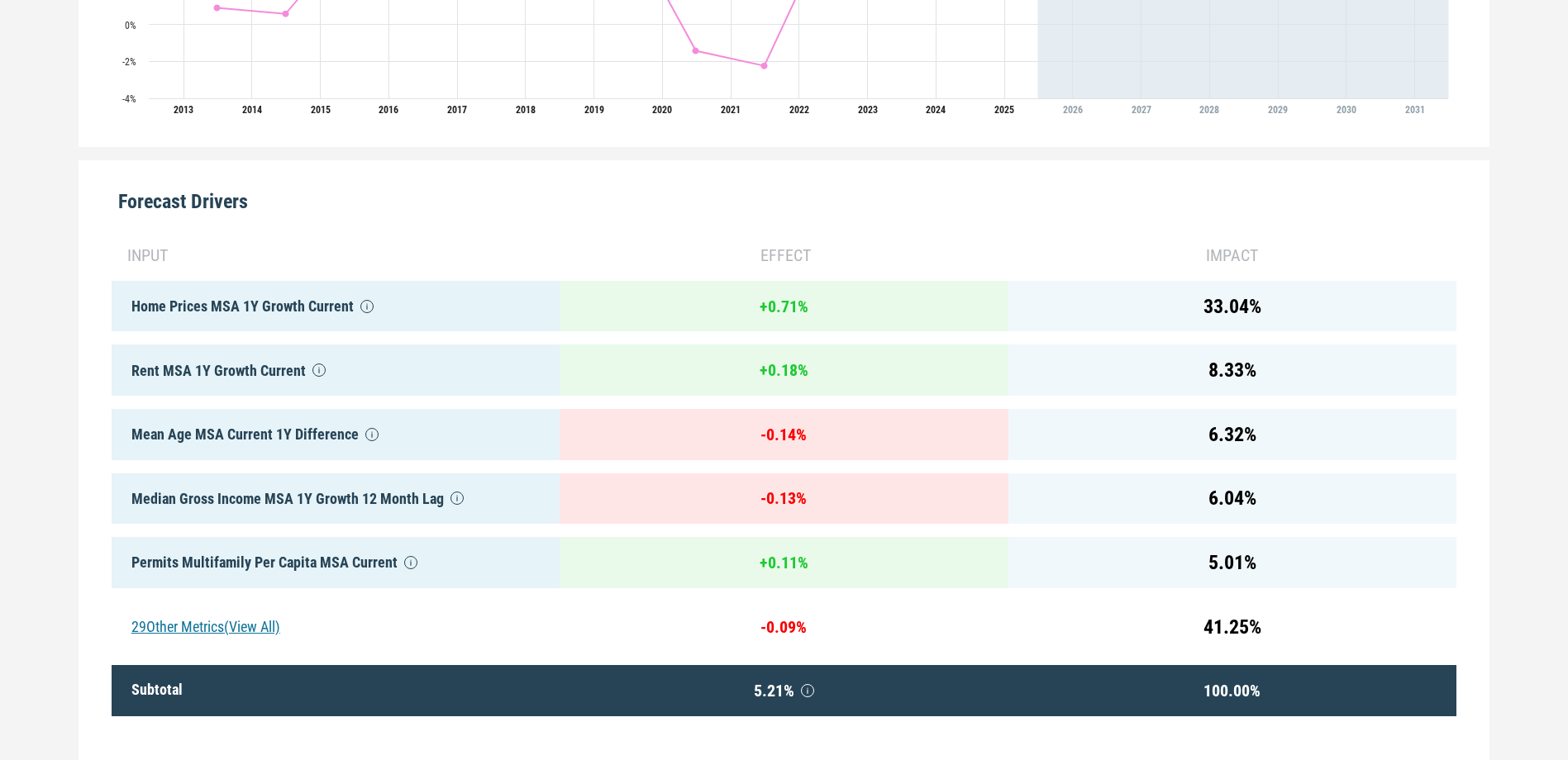scroll, scrollTop: 766, scrollLeft: 0, axis: vertical 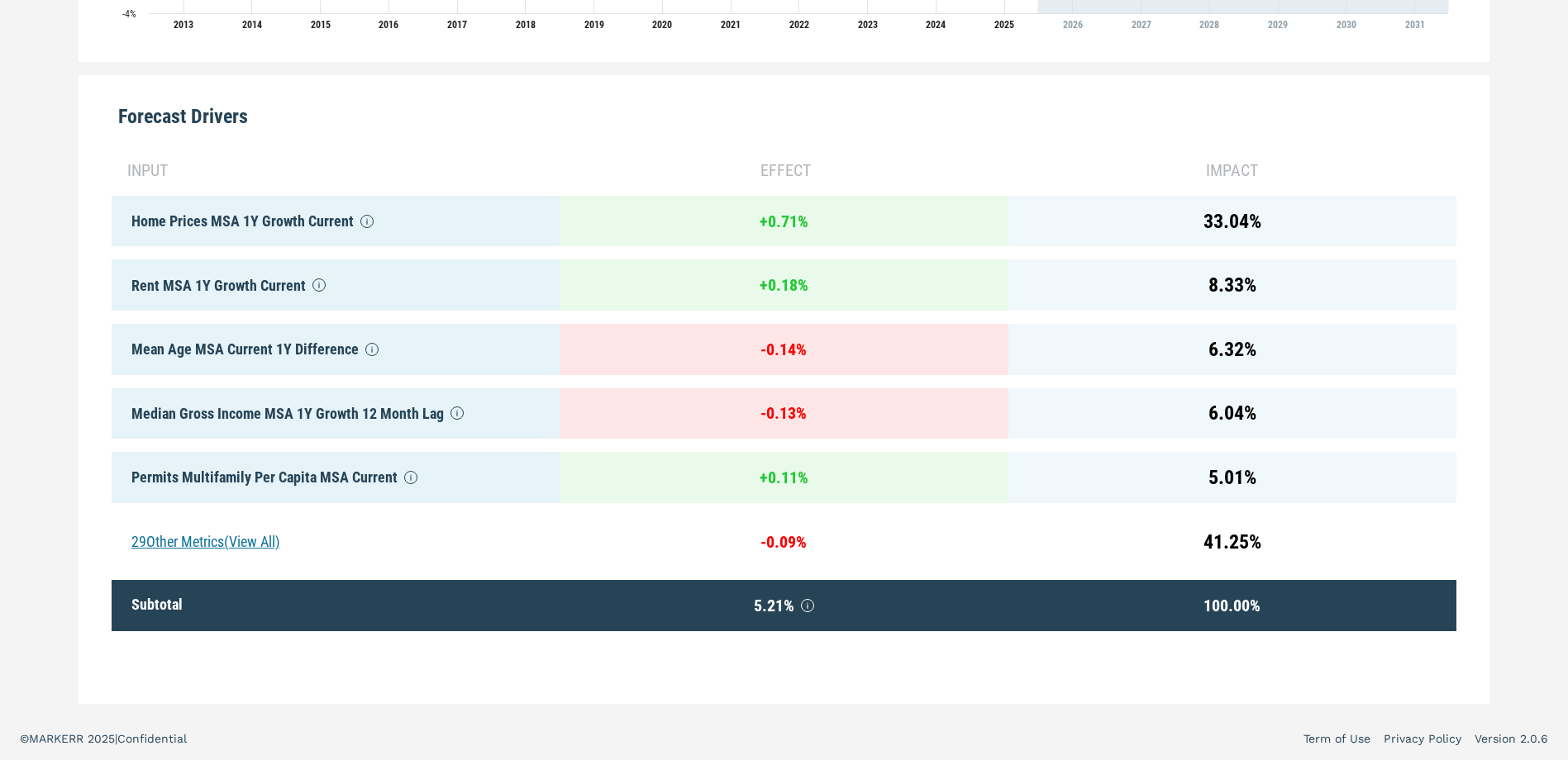 click on "29  Other Metrics  (View All)" at bounding box center [336, 542] 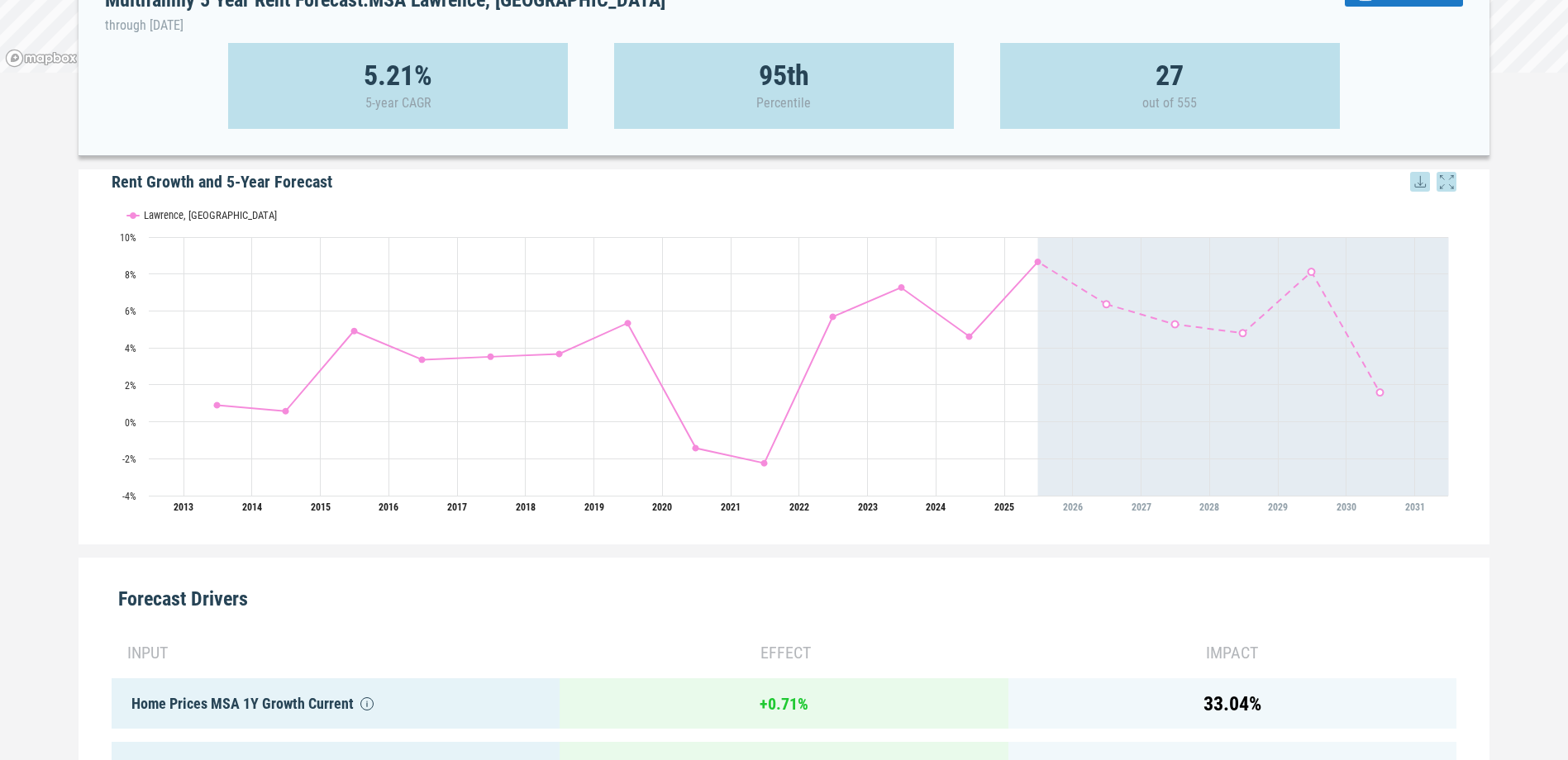scroll, scrollTop: 0, scrollLeft: 0, axis: both 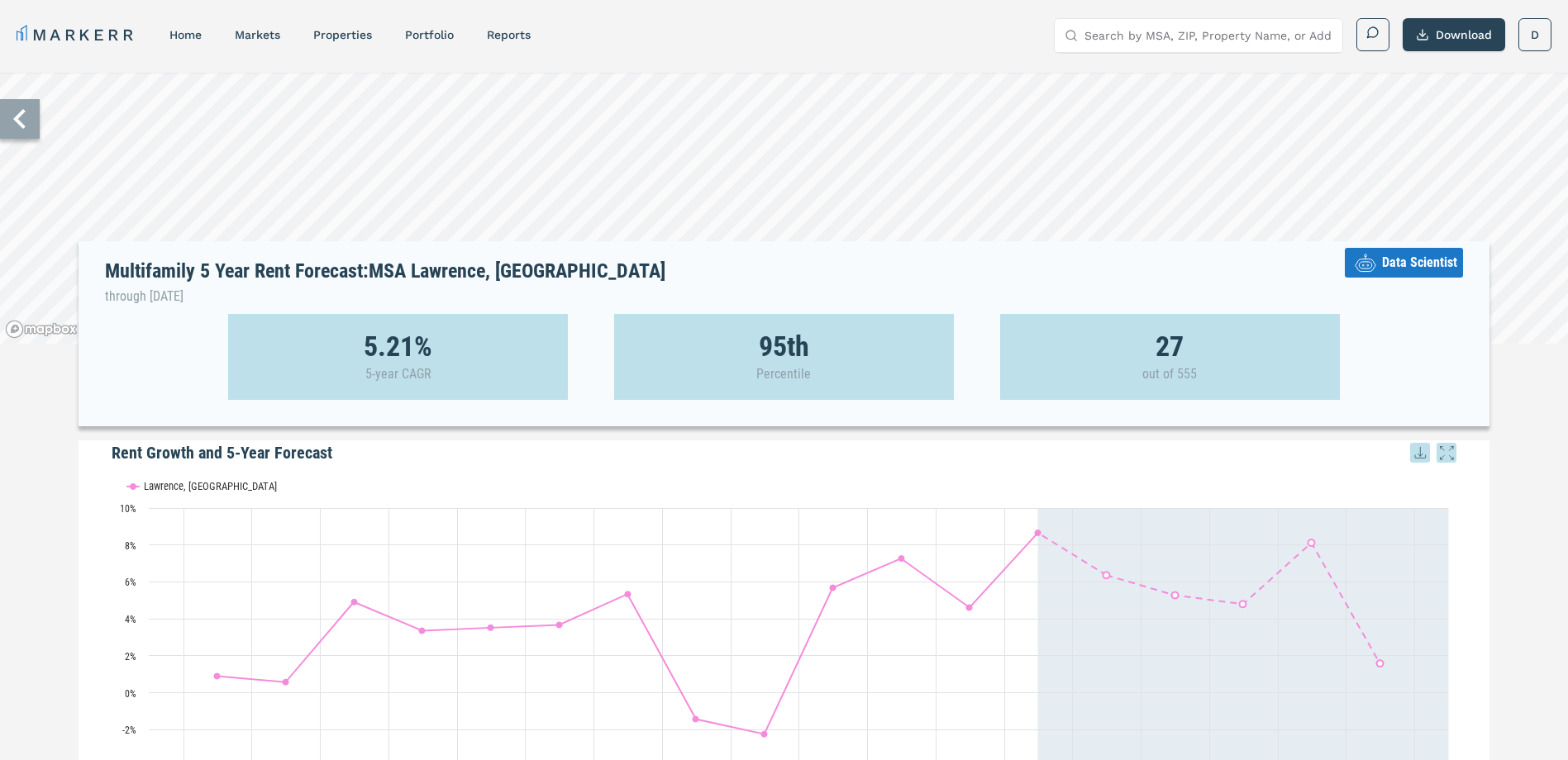 click 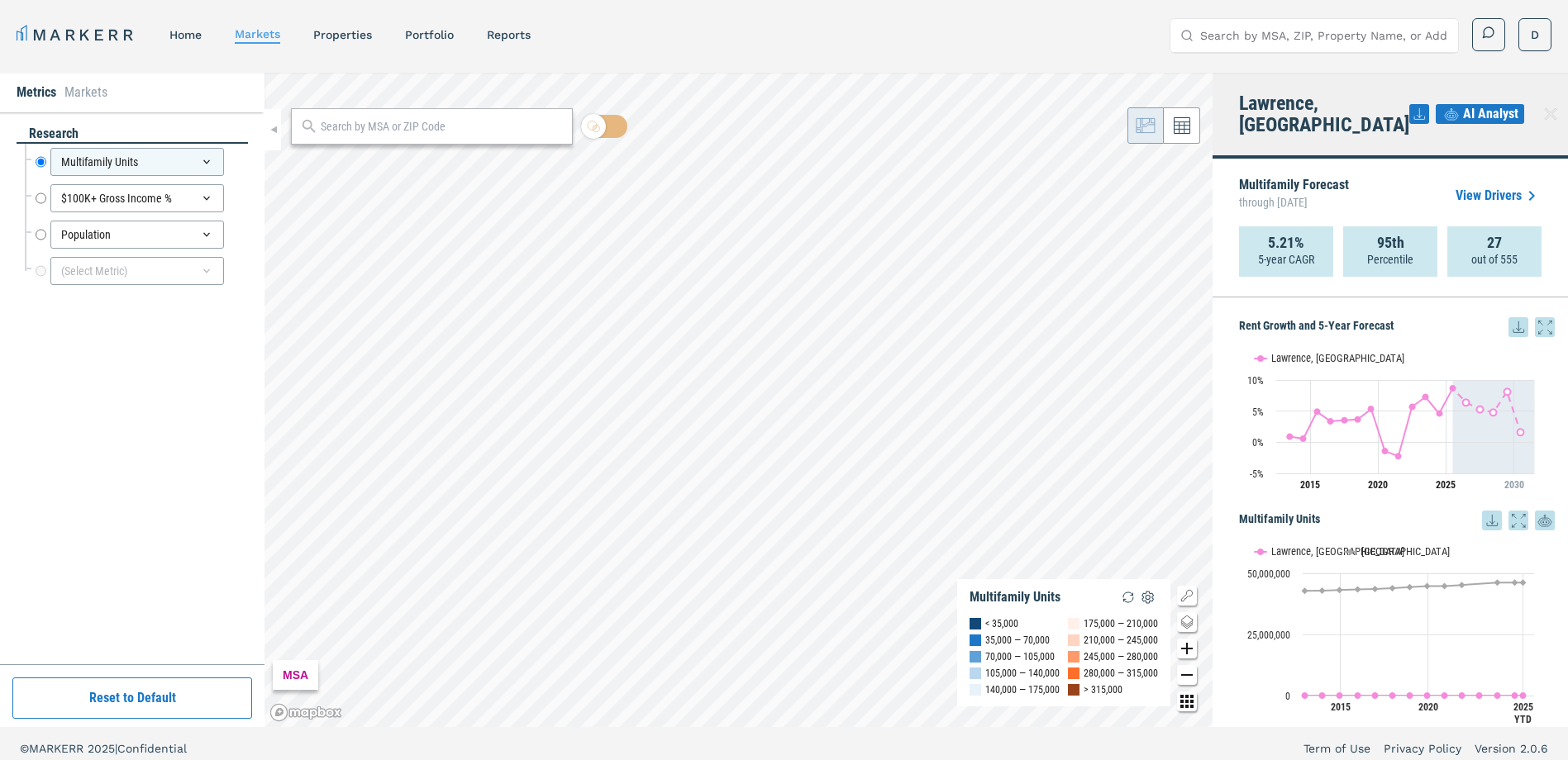 click on "Reset to Default" at bounding box center [132, 698] 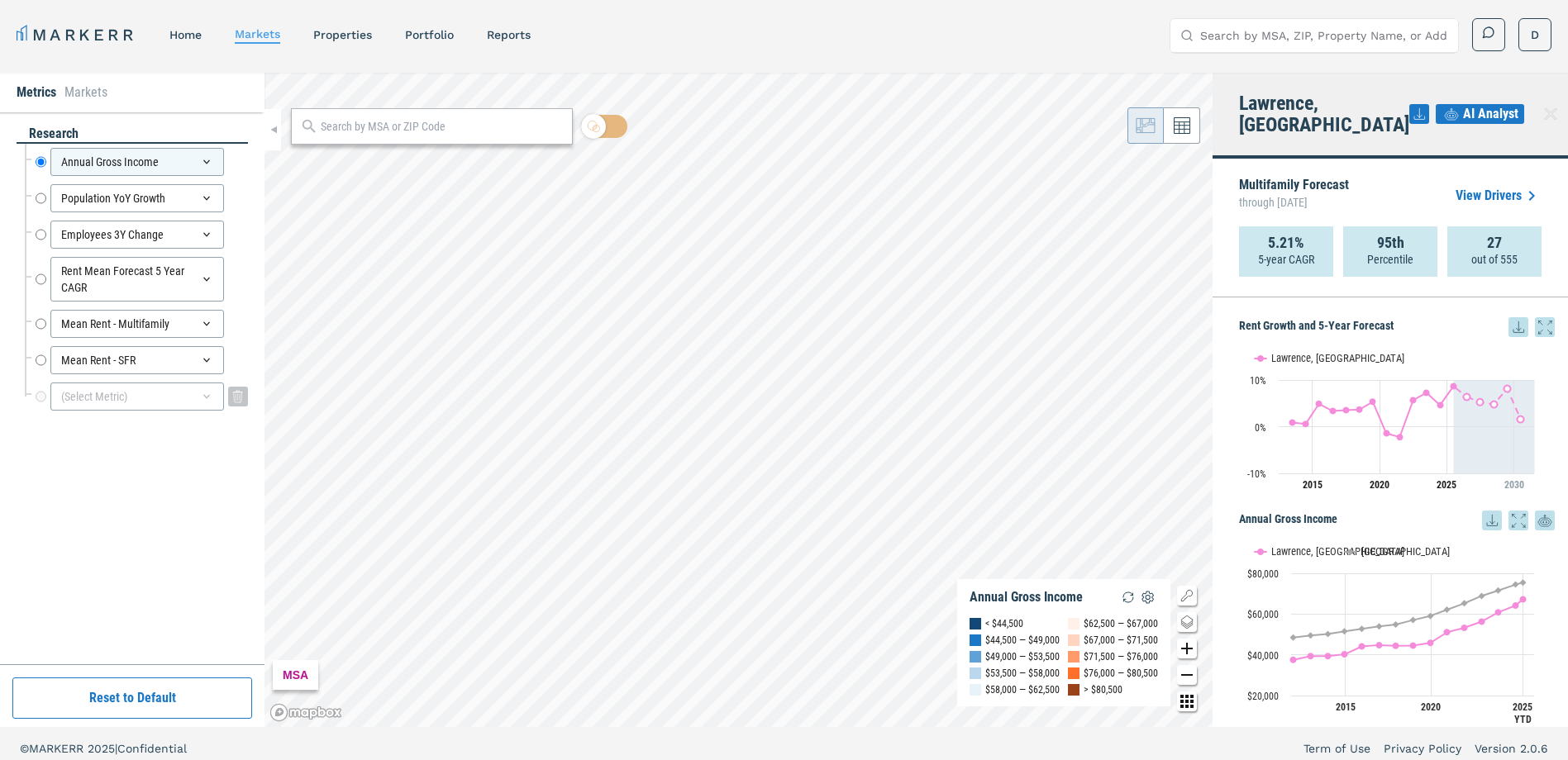 click 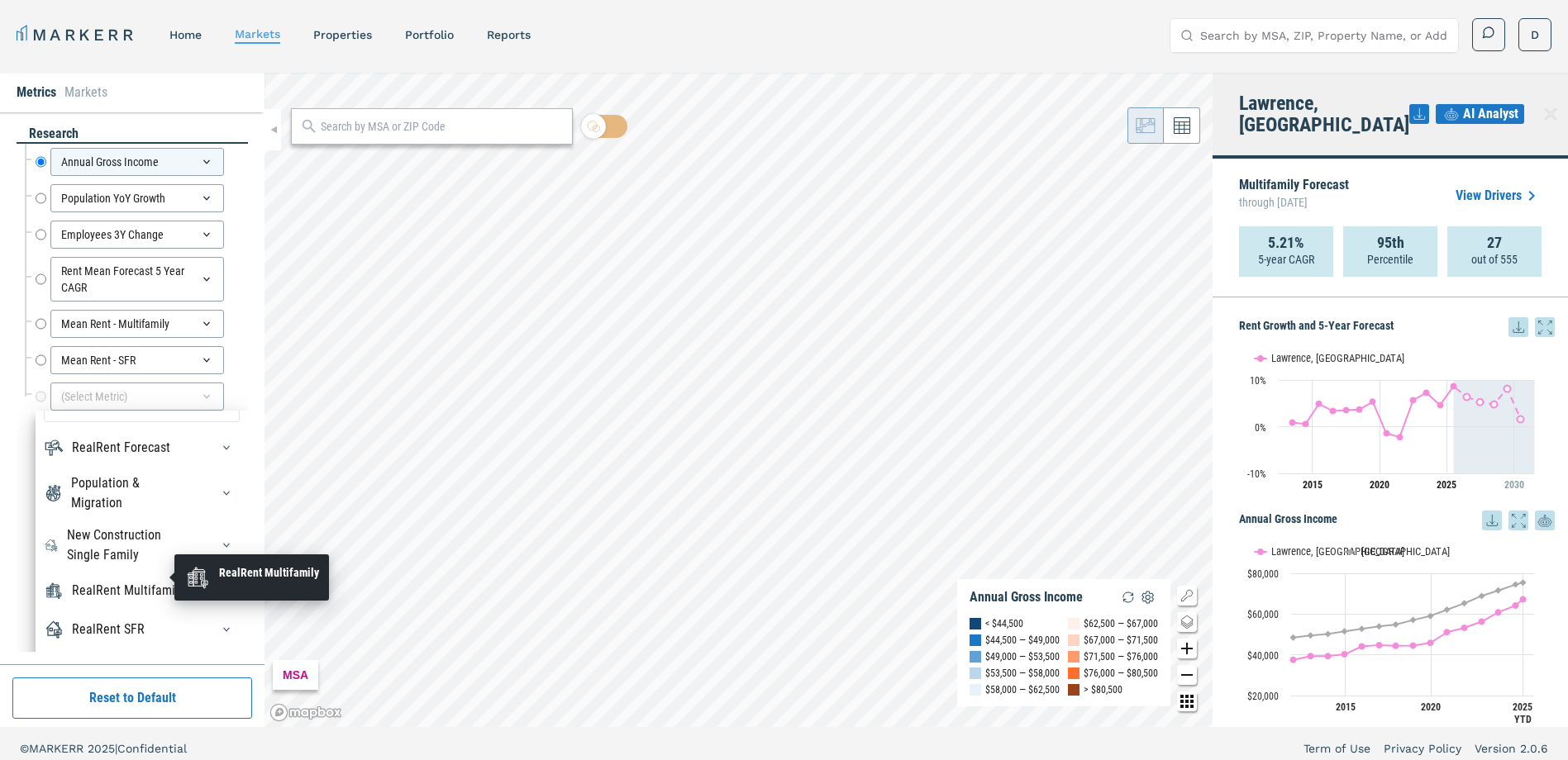 scroll, scrollTop: 56, scrollLeft: 0, axis: vertical 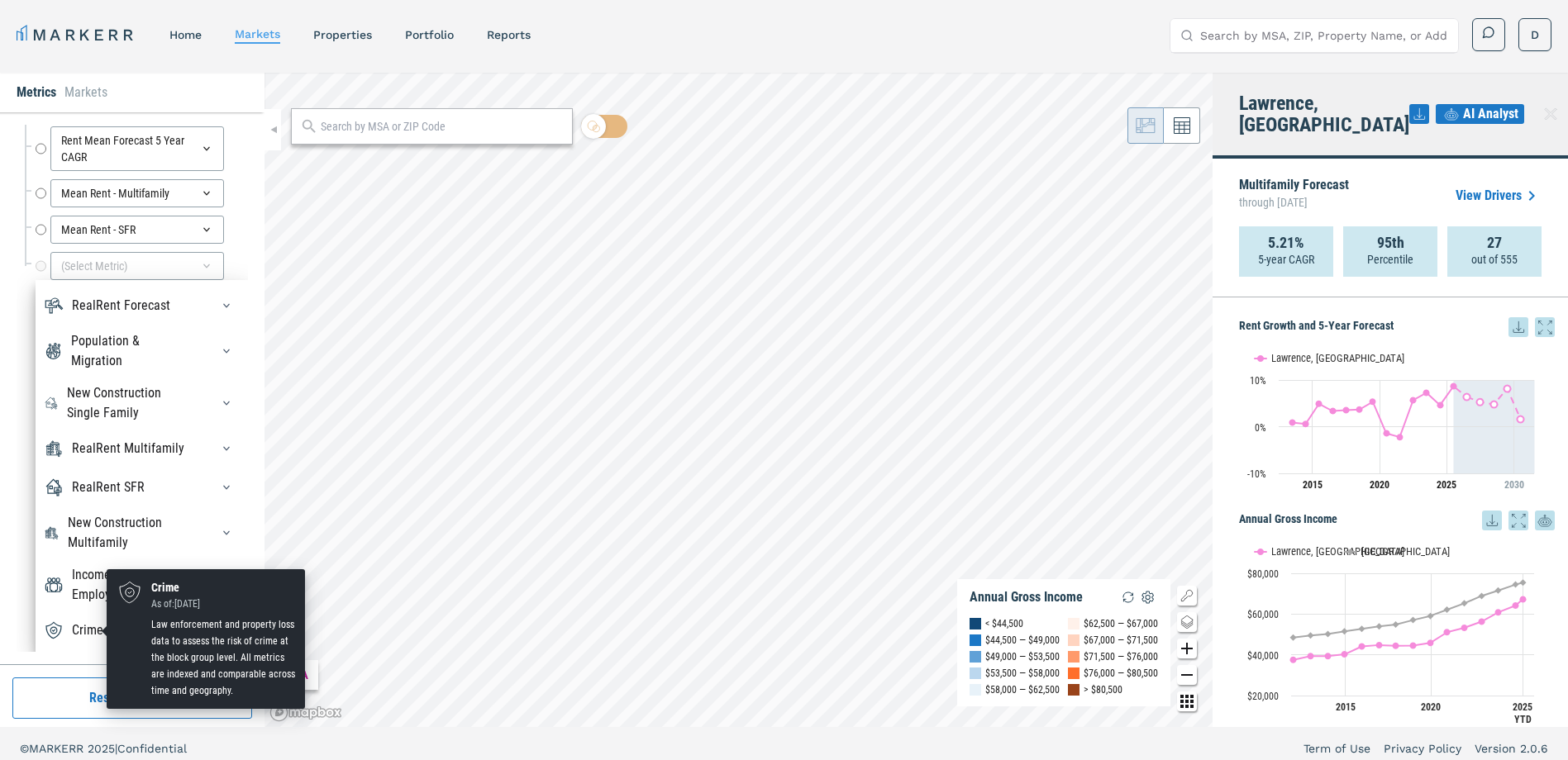 click on "Crime" at bounding box center (88, 630) 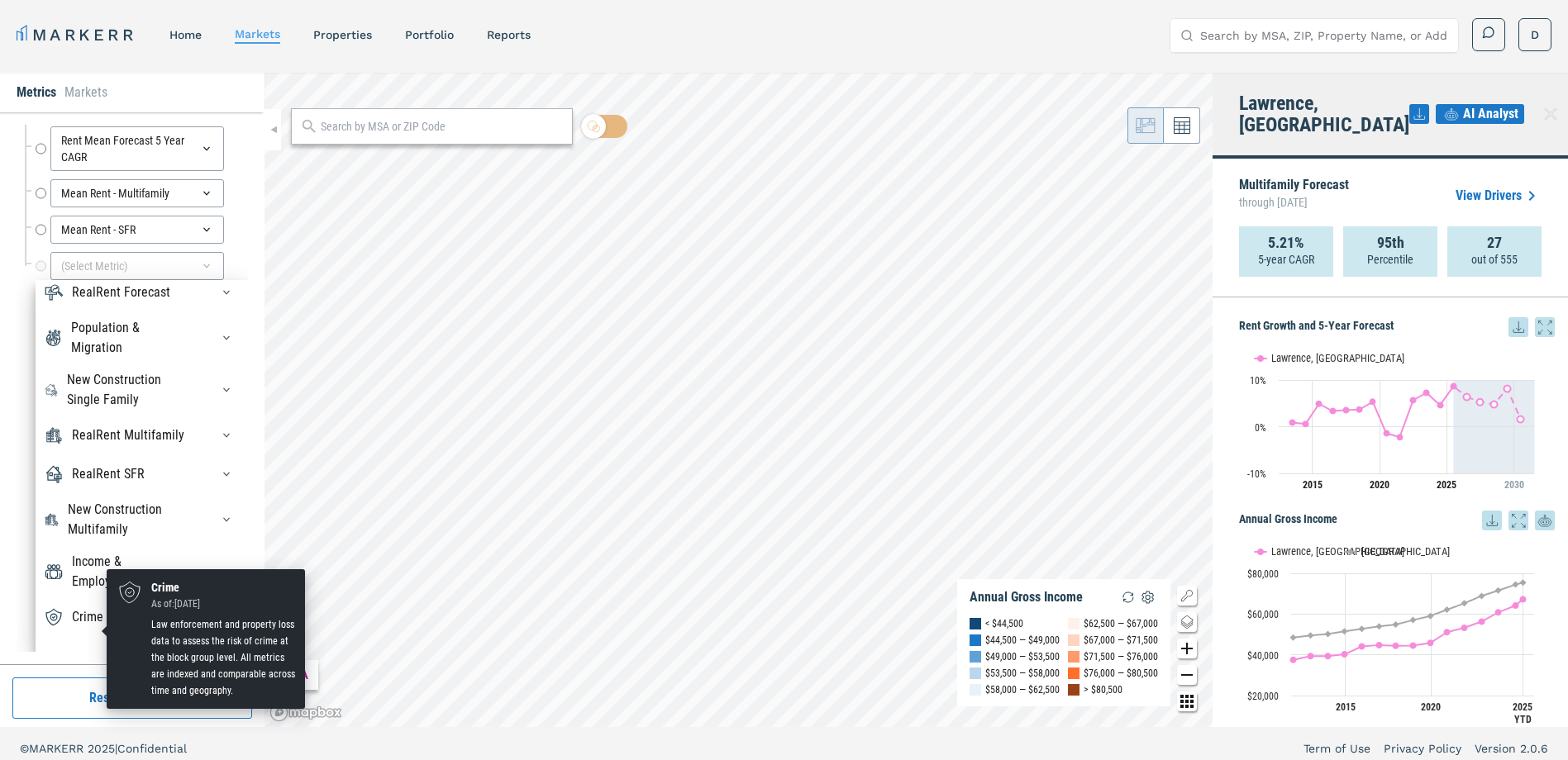 click on "Crime" at bounding box center [74, 617] 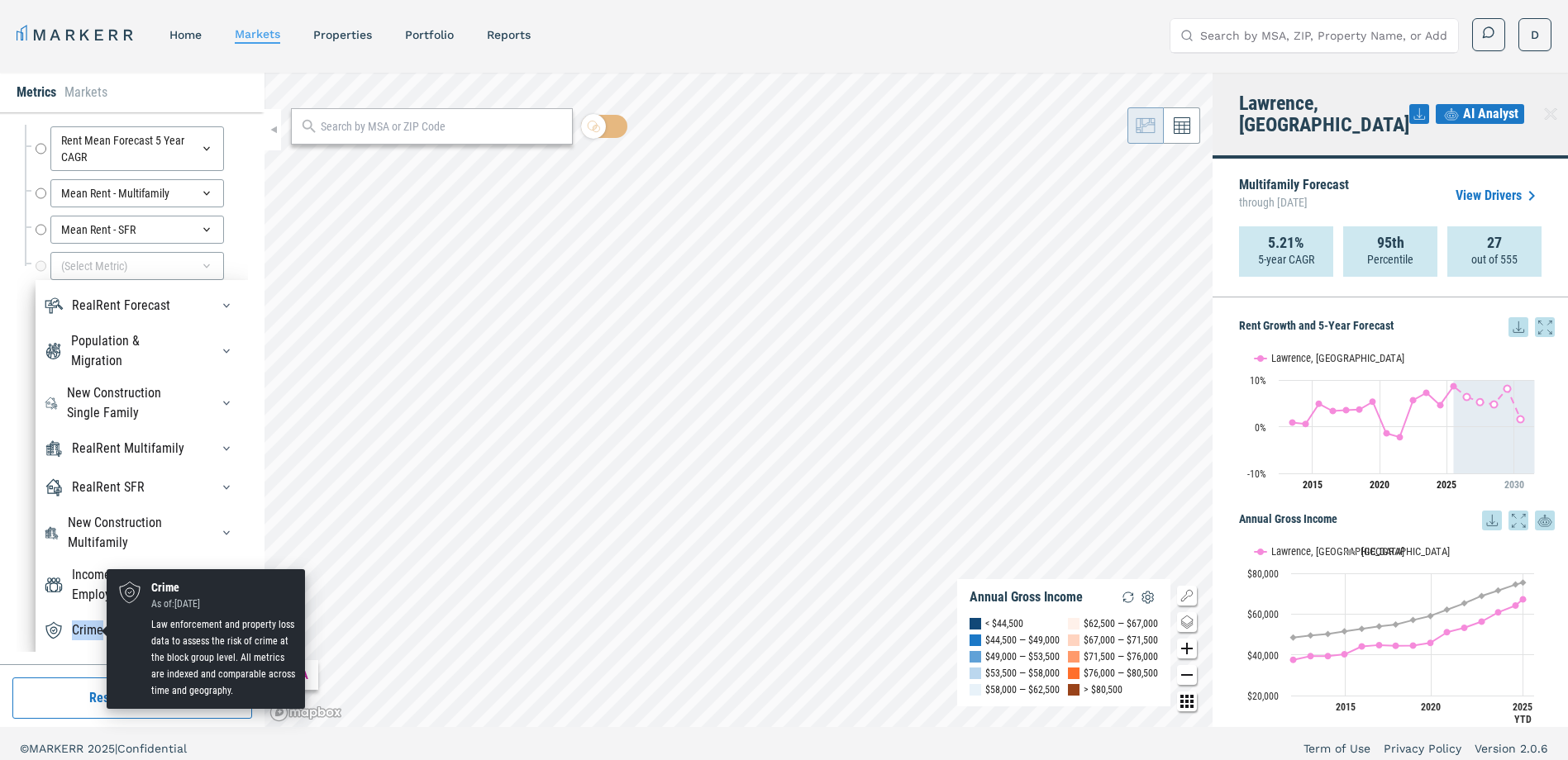 click on "Crime" at bounding box center [74, 630] 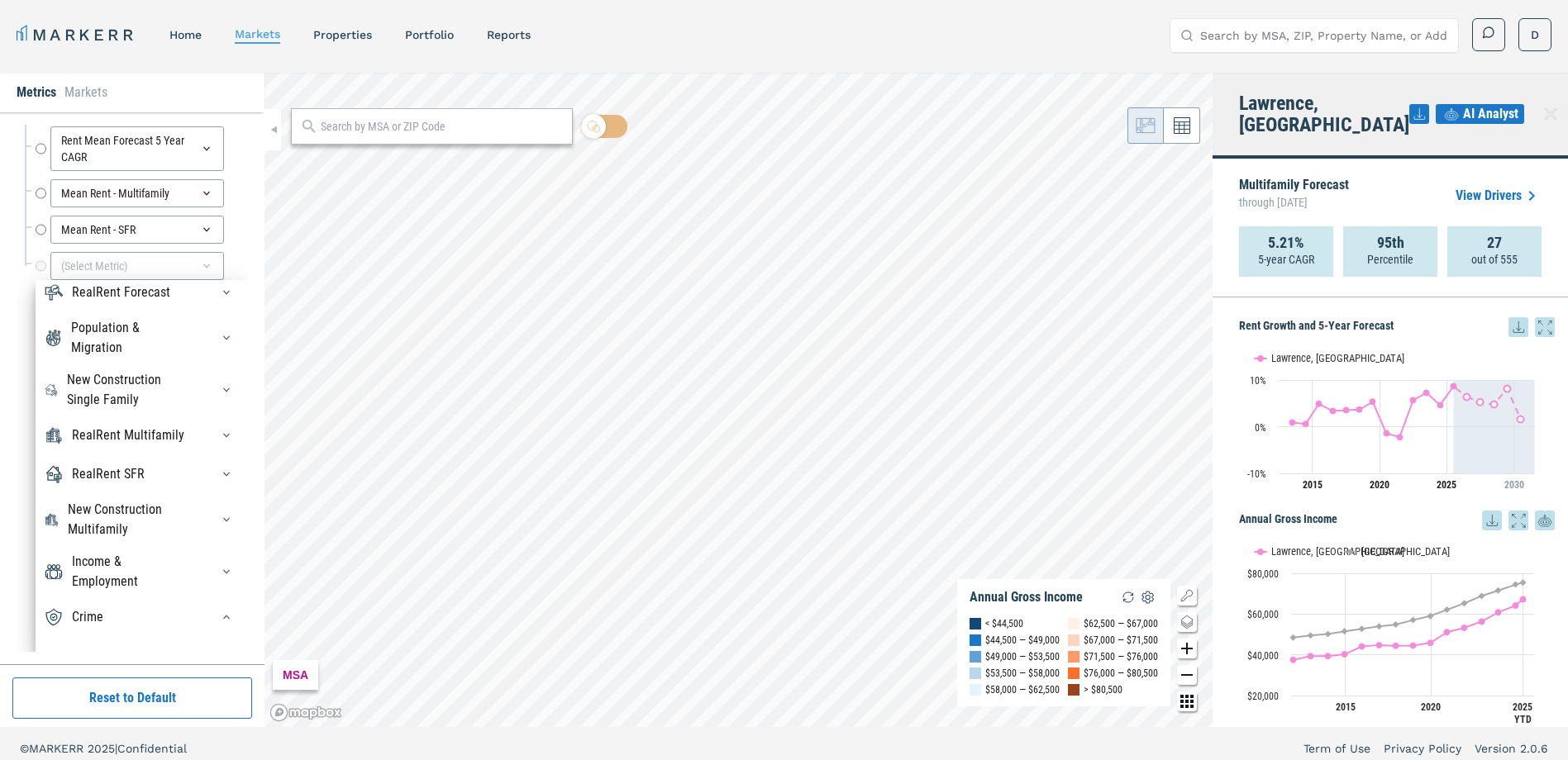 click on "Crime" at bounding box center (74, 617) 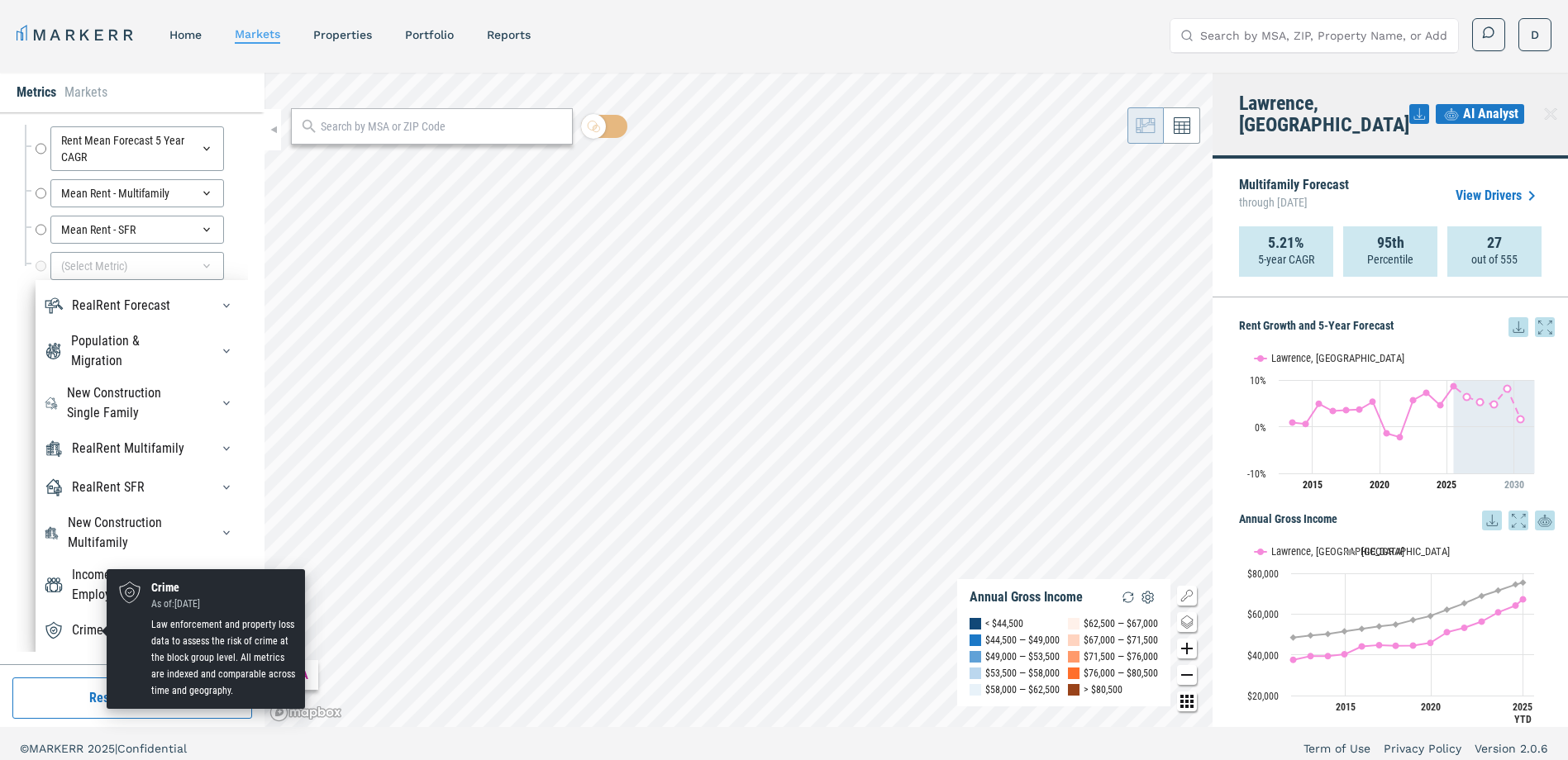 click at bounding box center [54, 630] 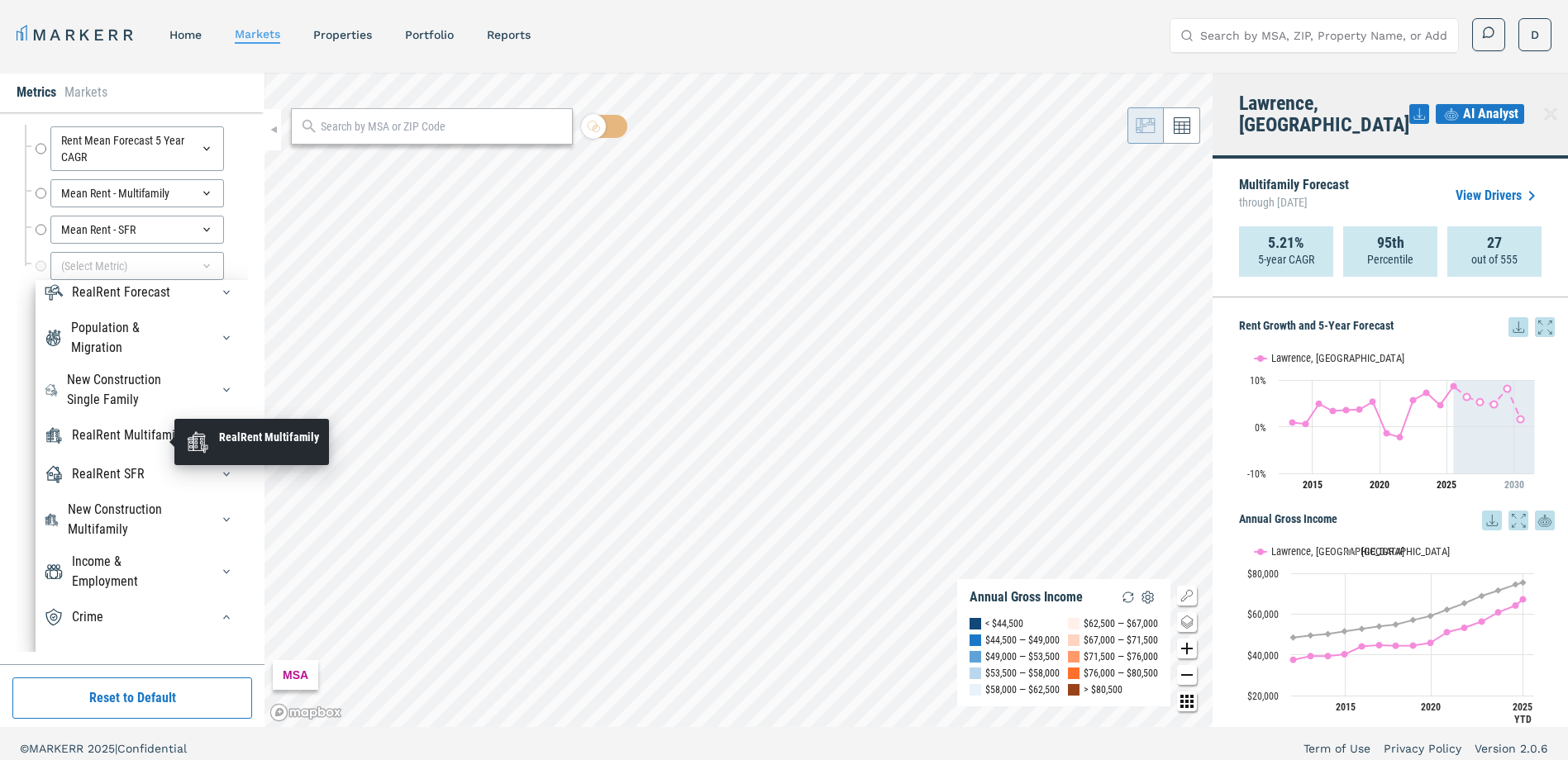 scroll, scrollTop: 0, scrollLeft: 0, axis: both 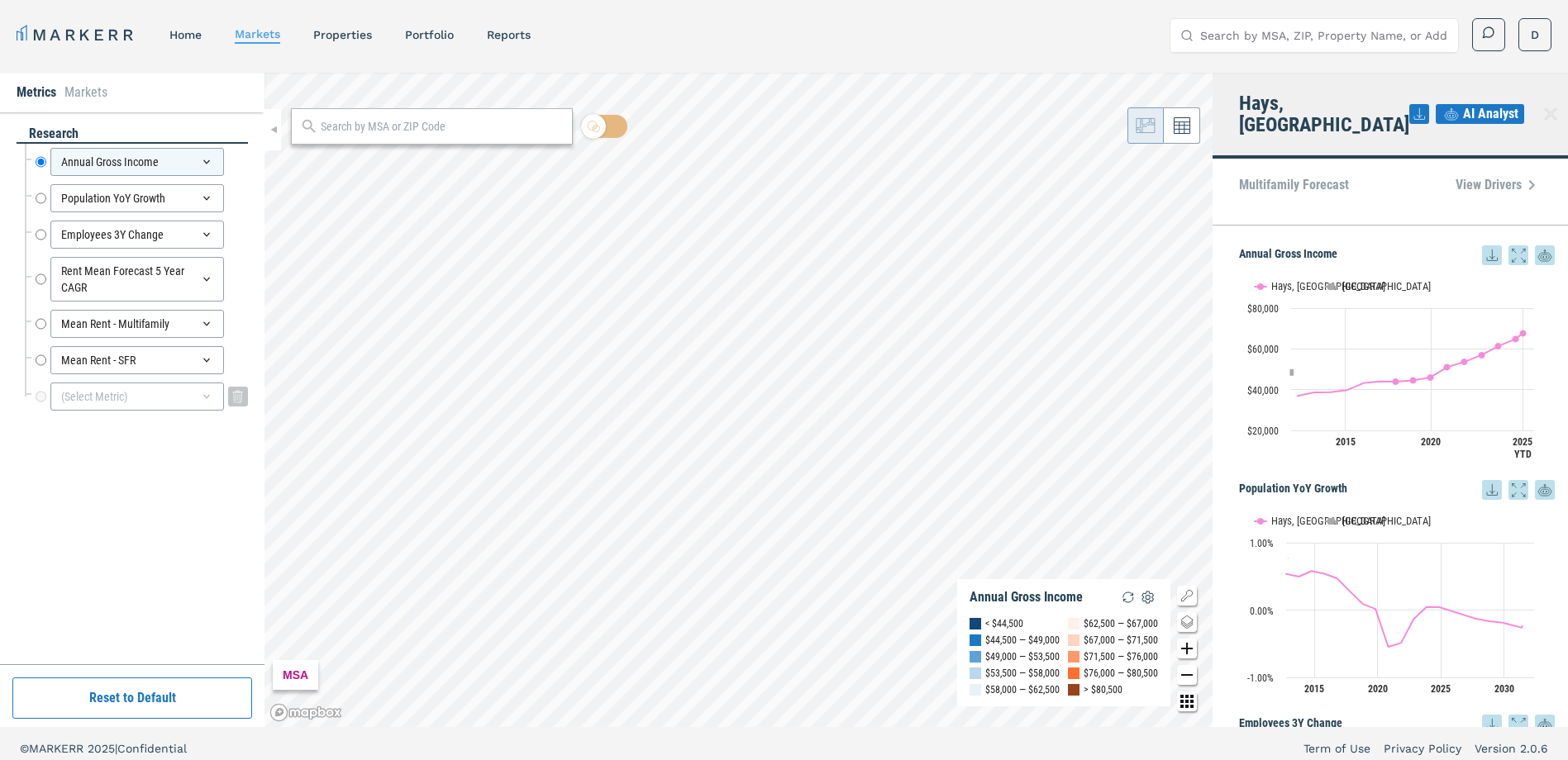 drag, startPoint x: 140, startPoint y: 404, endPoint x: 141, endPoint y: 392, distance: 12.041595 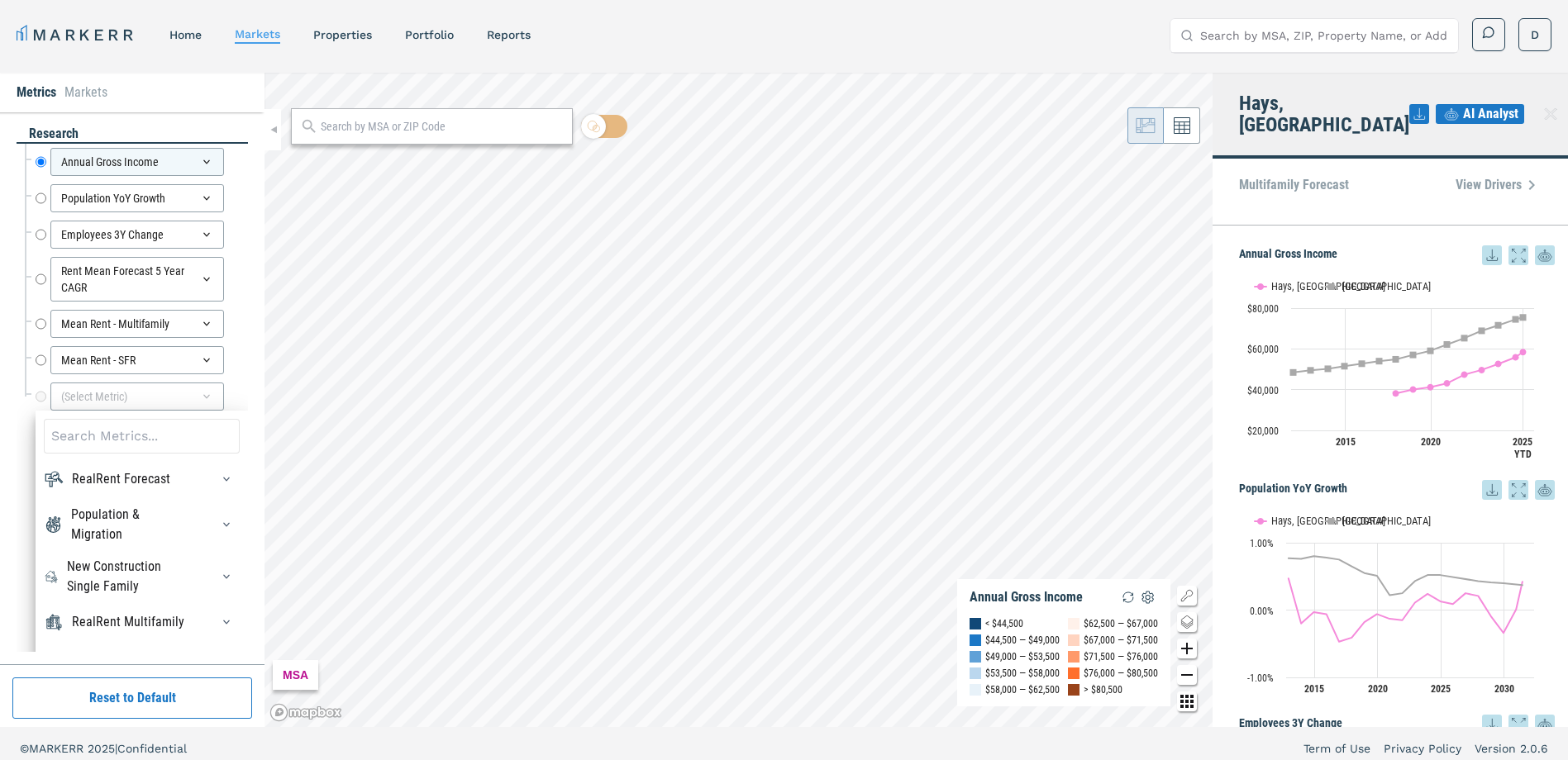 click at bounding box center [141, 436] 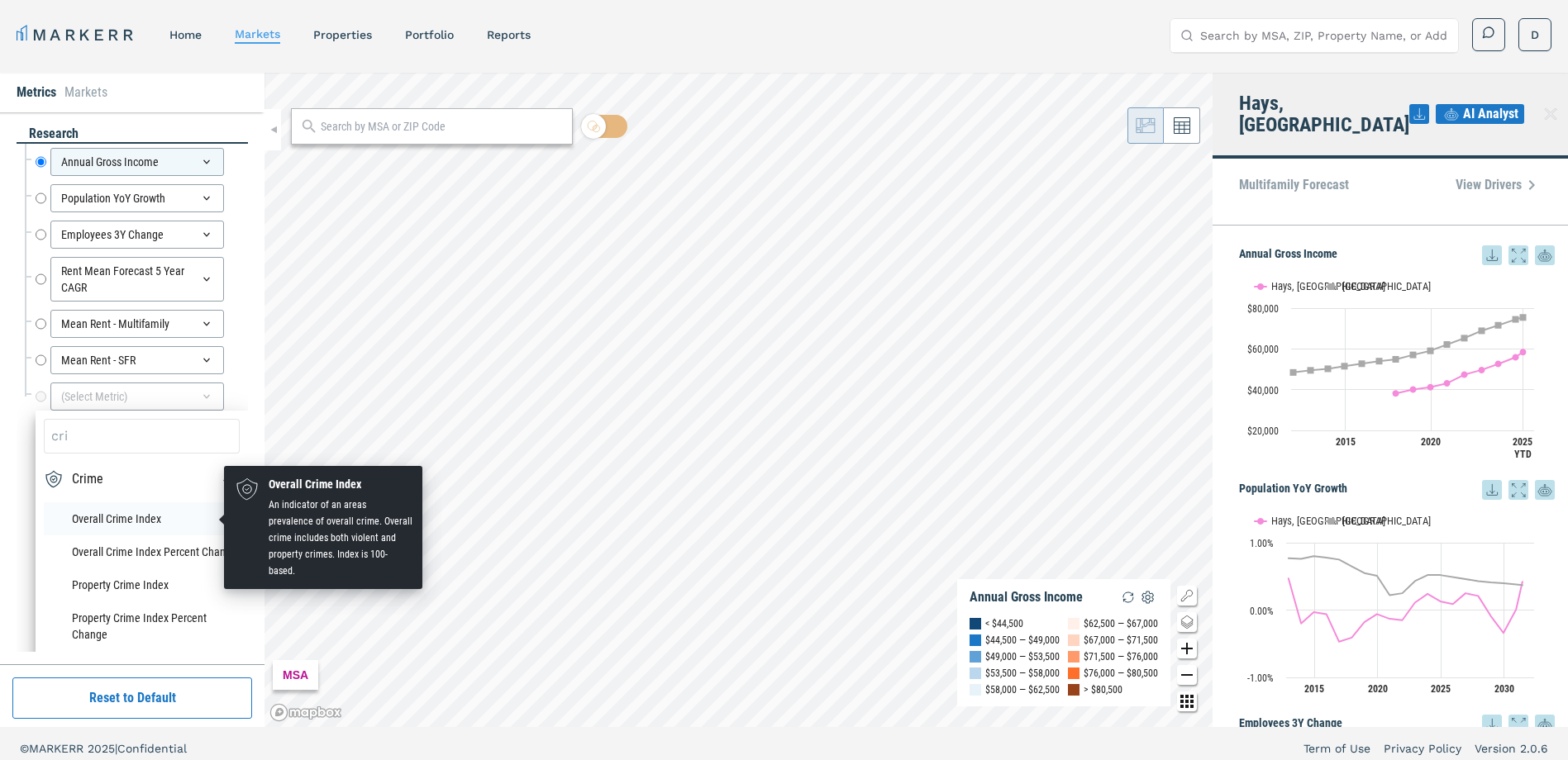type on "cri" 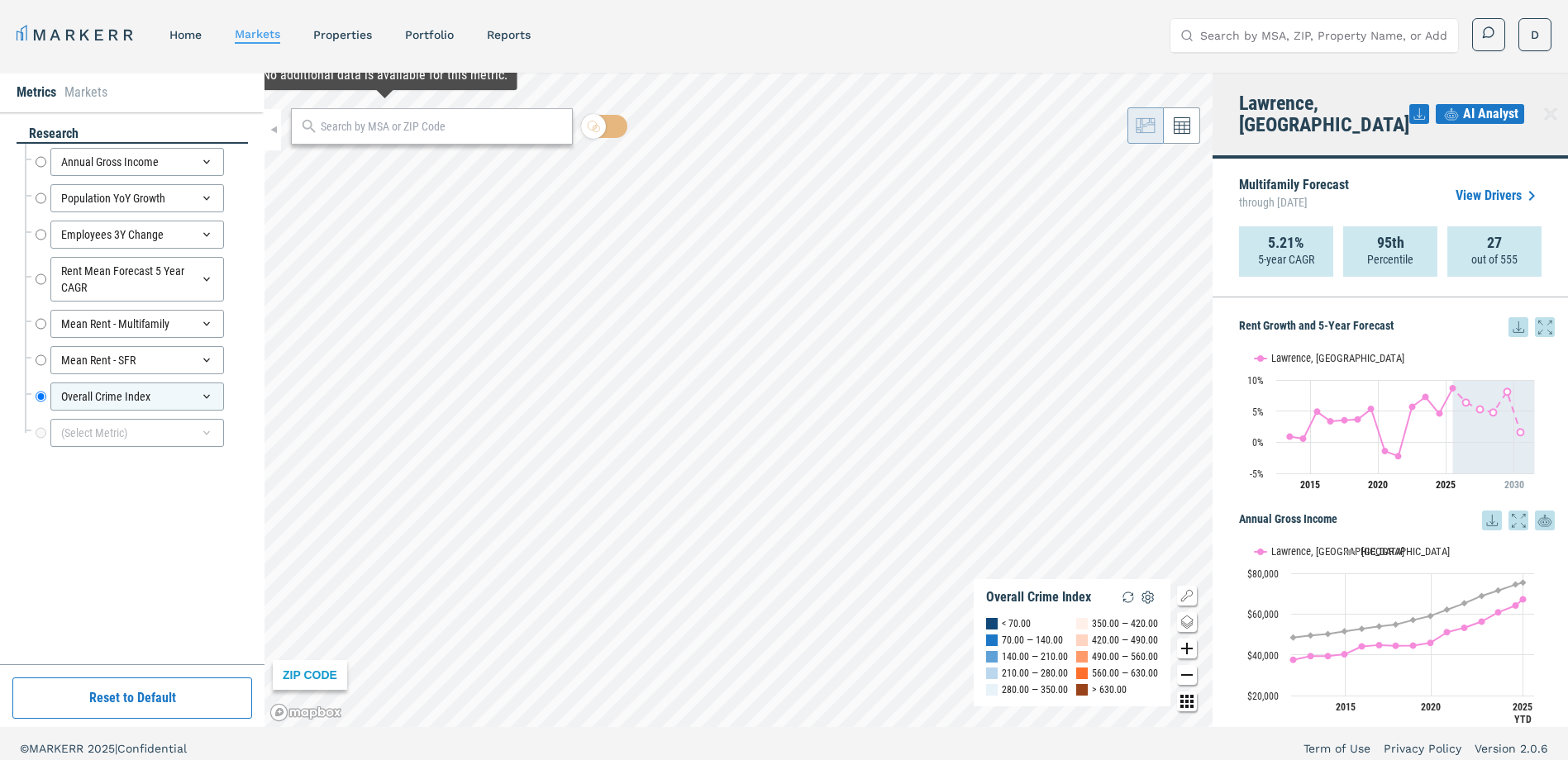 click at bounding box center [442, 126] 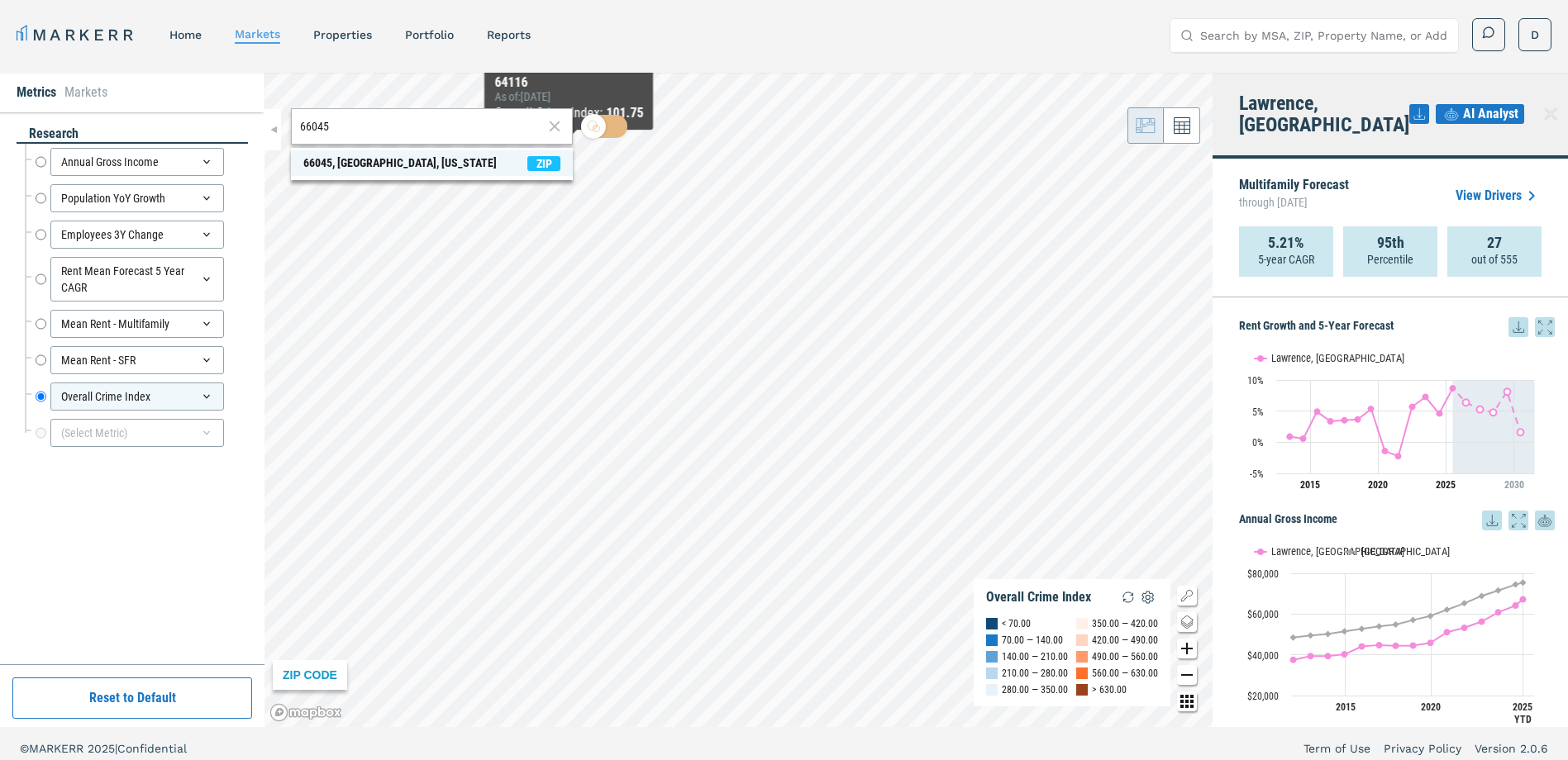 type on "66045" 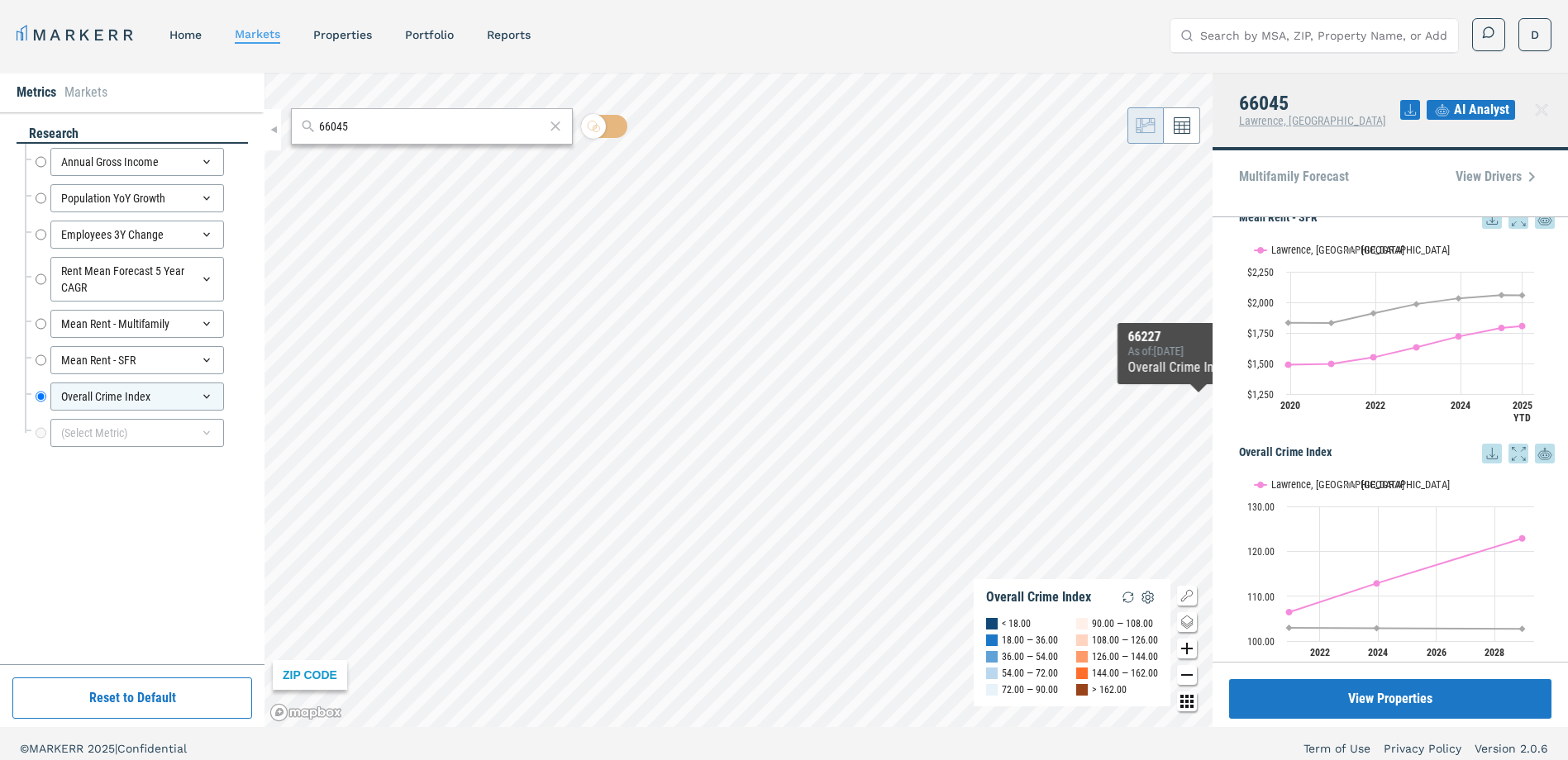 scroll, scrollTop: 1230, scrollLeft: 0, axis: vertical 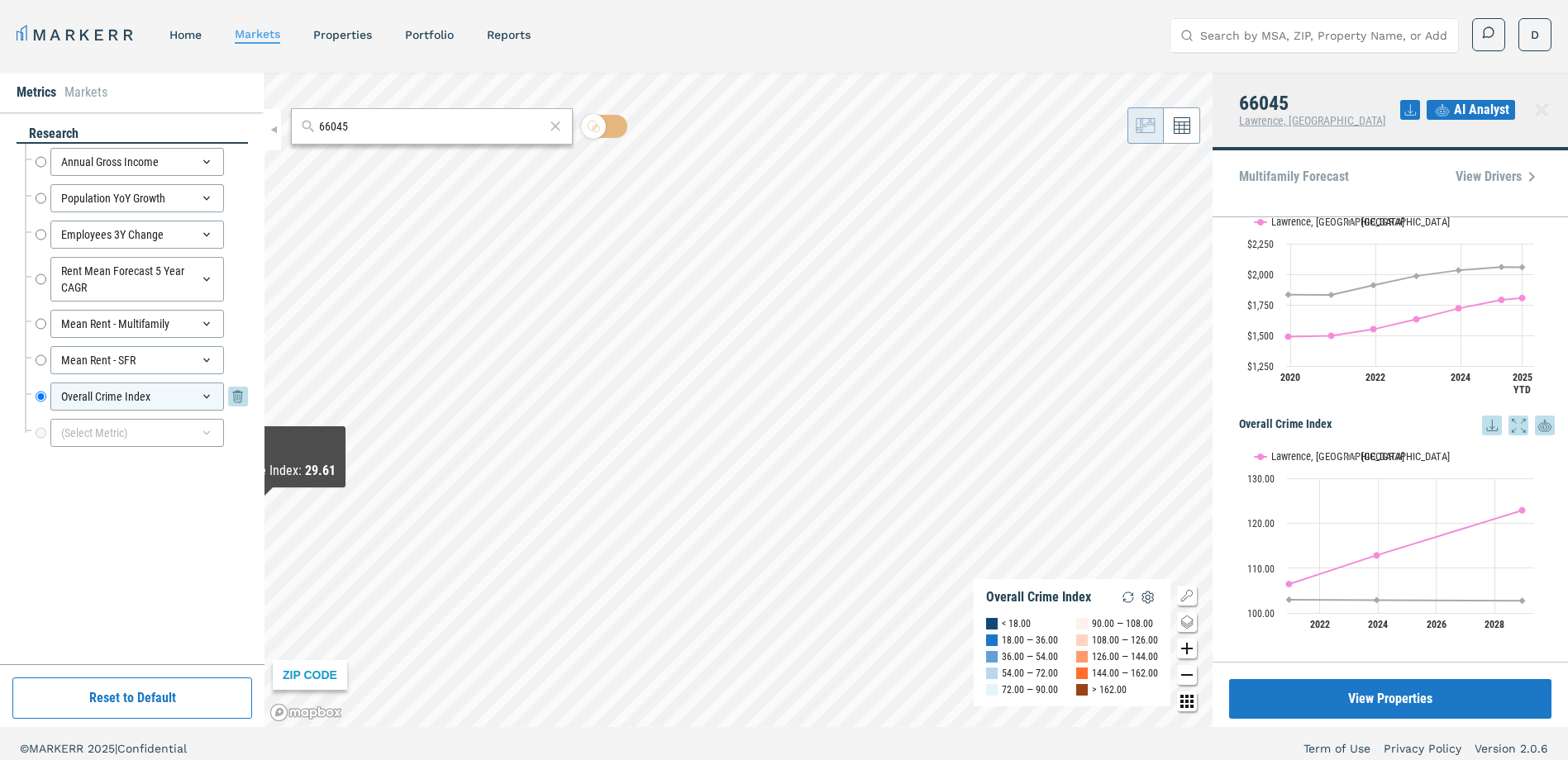 click on "Overall Crime Index" at bounding box center [137, 397] 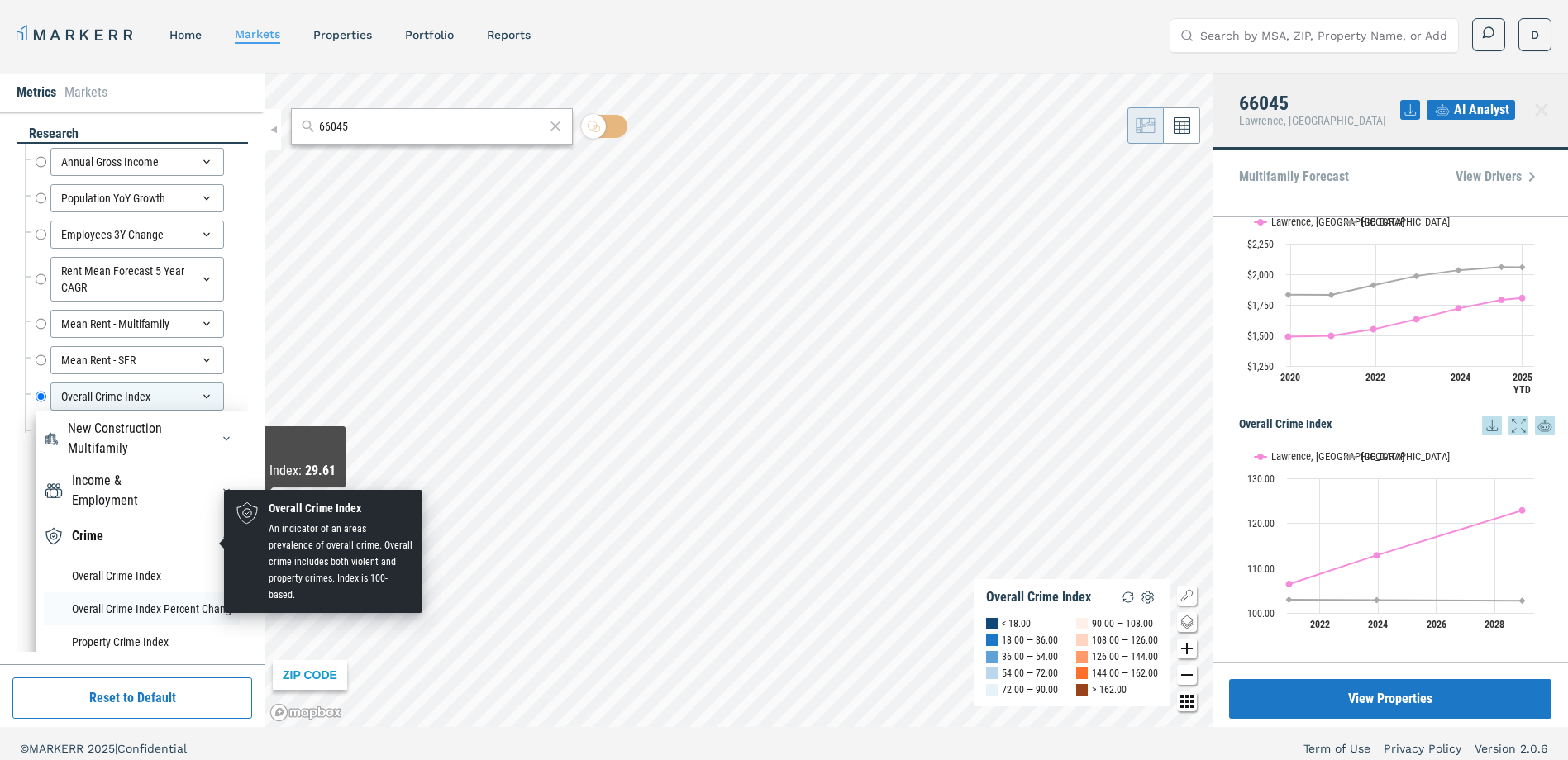 scroll, scrollTop: 314, scrollLeft: 0, axis: vertical 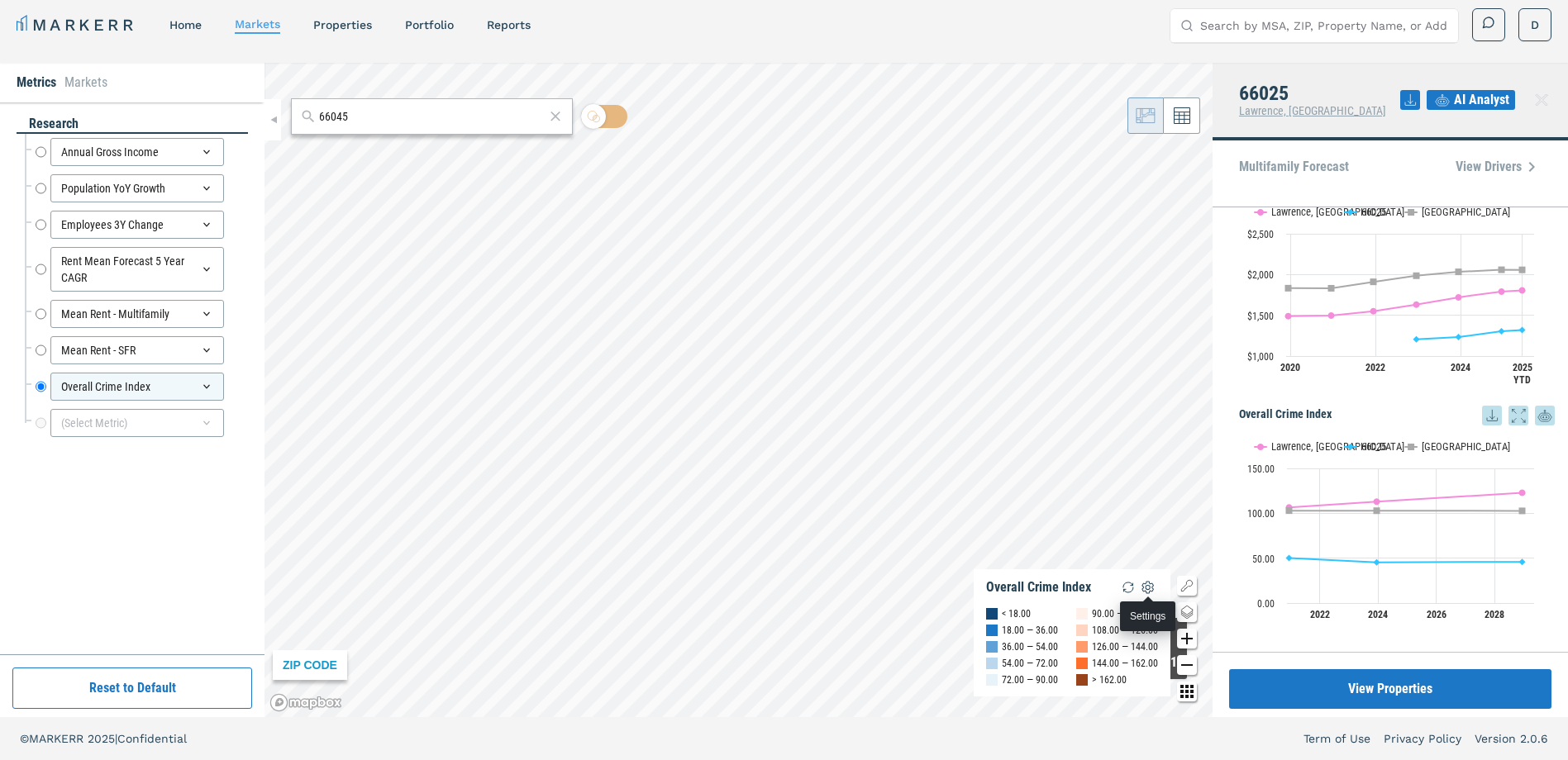 click at bounding box center [1148, 587] 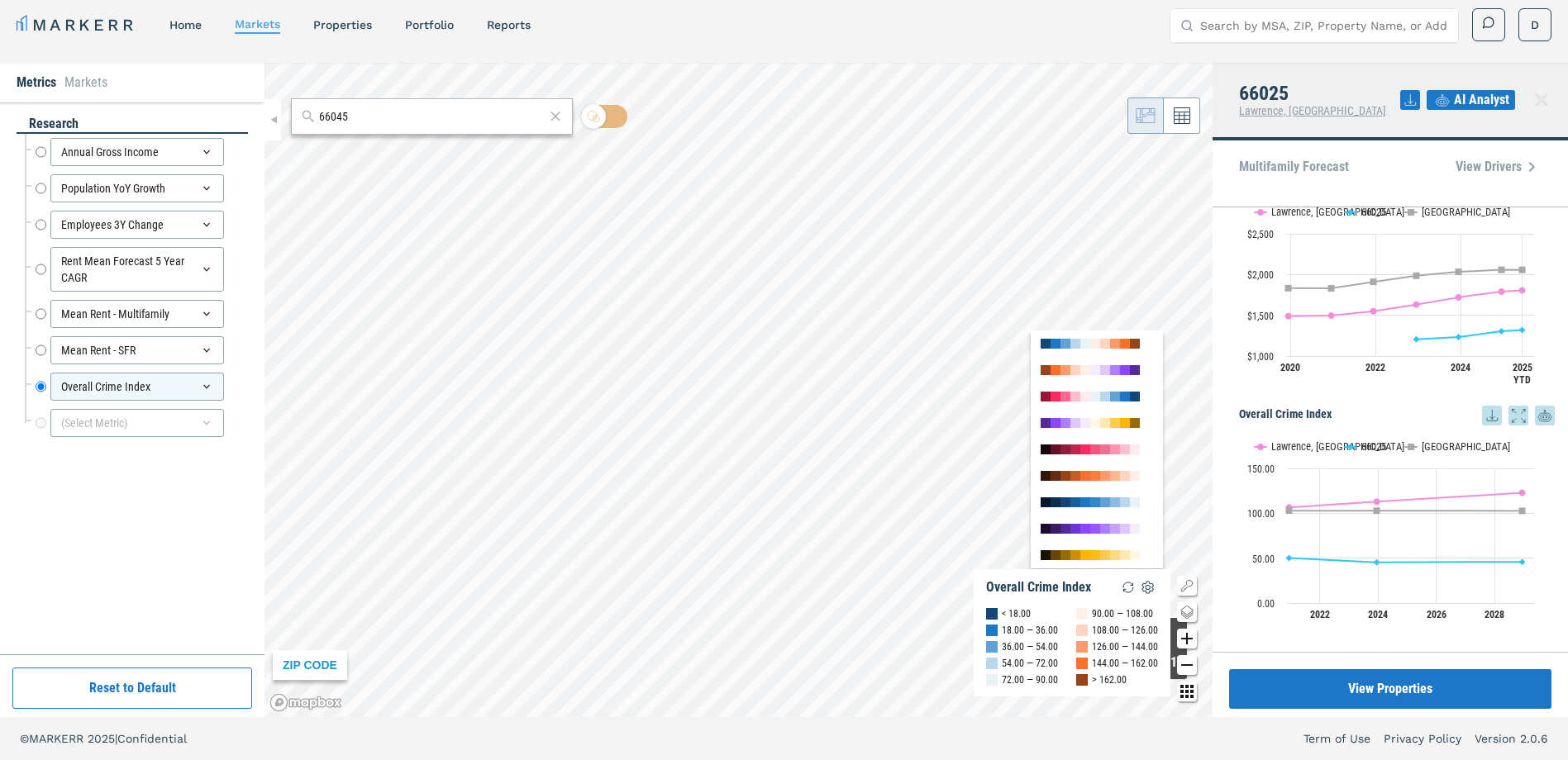 click on "36.00 — 54.00" at bounding box center (1030, 647) 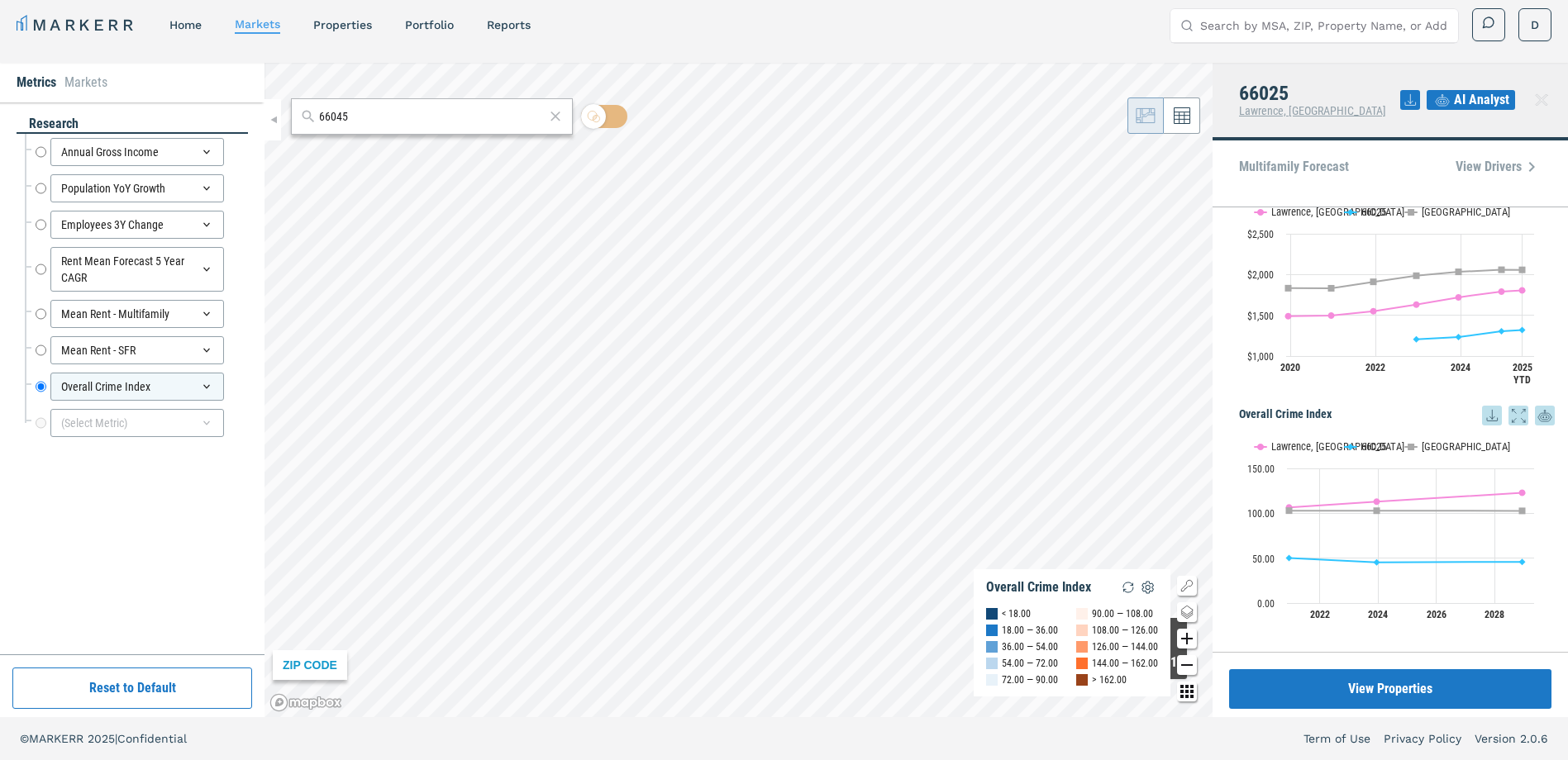 click on "Overall Crime Index" at bounding box center [1038, 587] 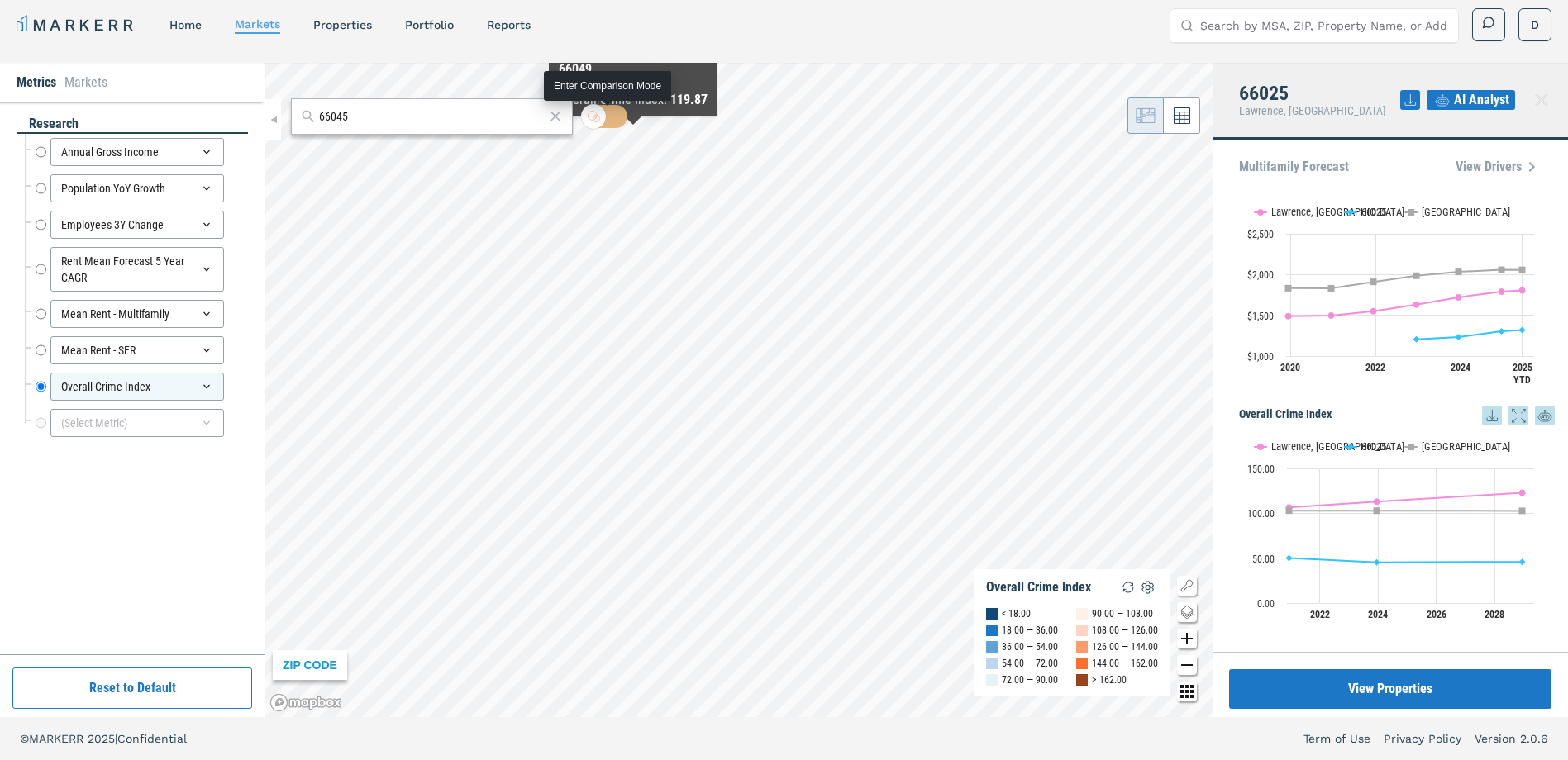 click at bounding box center [604, 116] 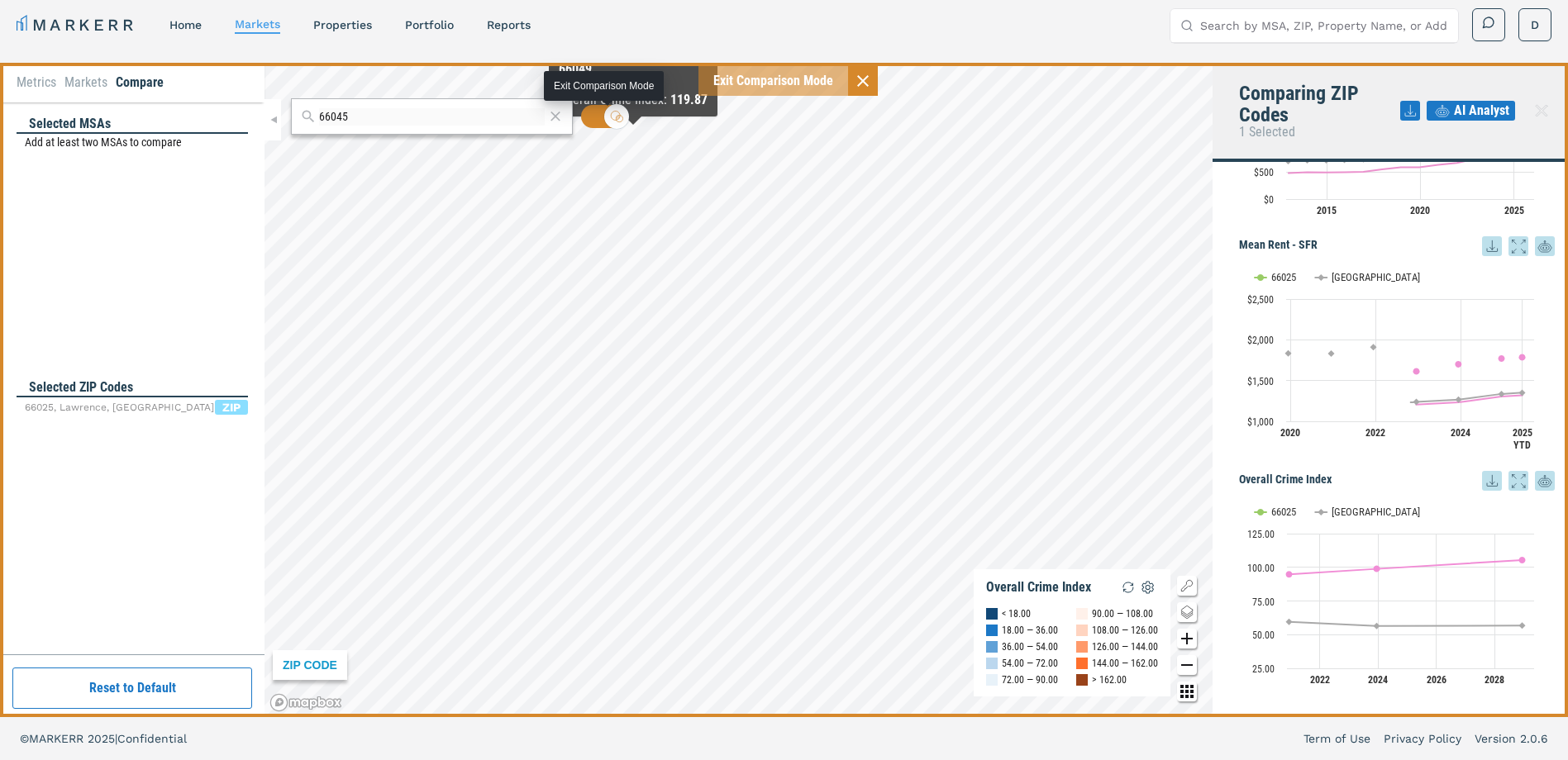 scroll, scrollTop: 910, scrollLeft: 0, axis: vertical 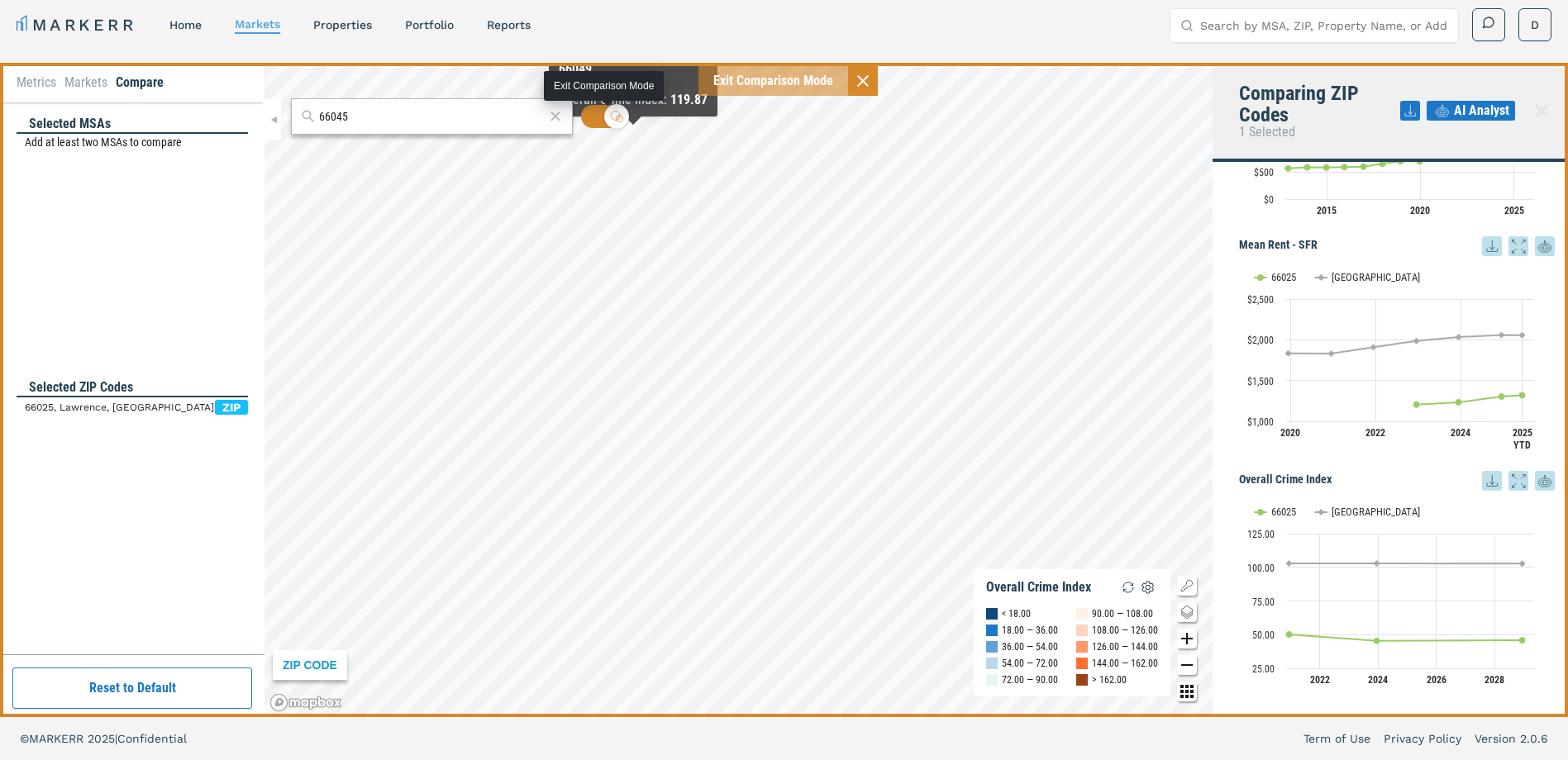 click at bounding box center [617, 116] 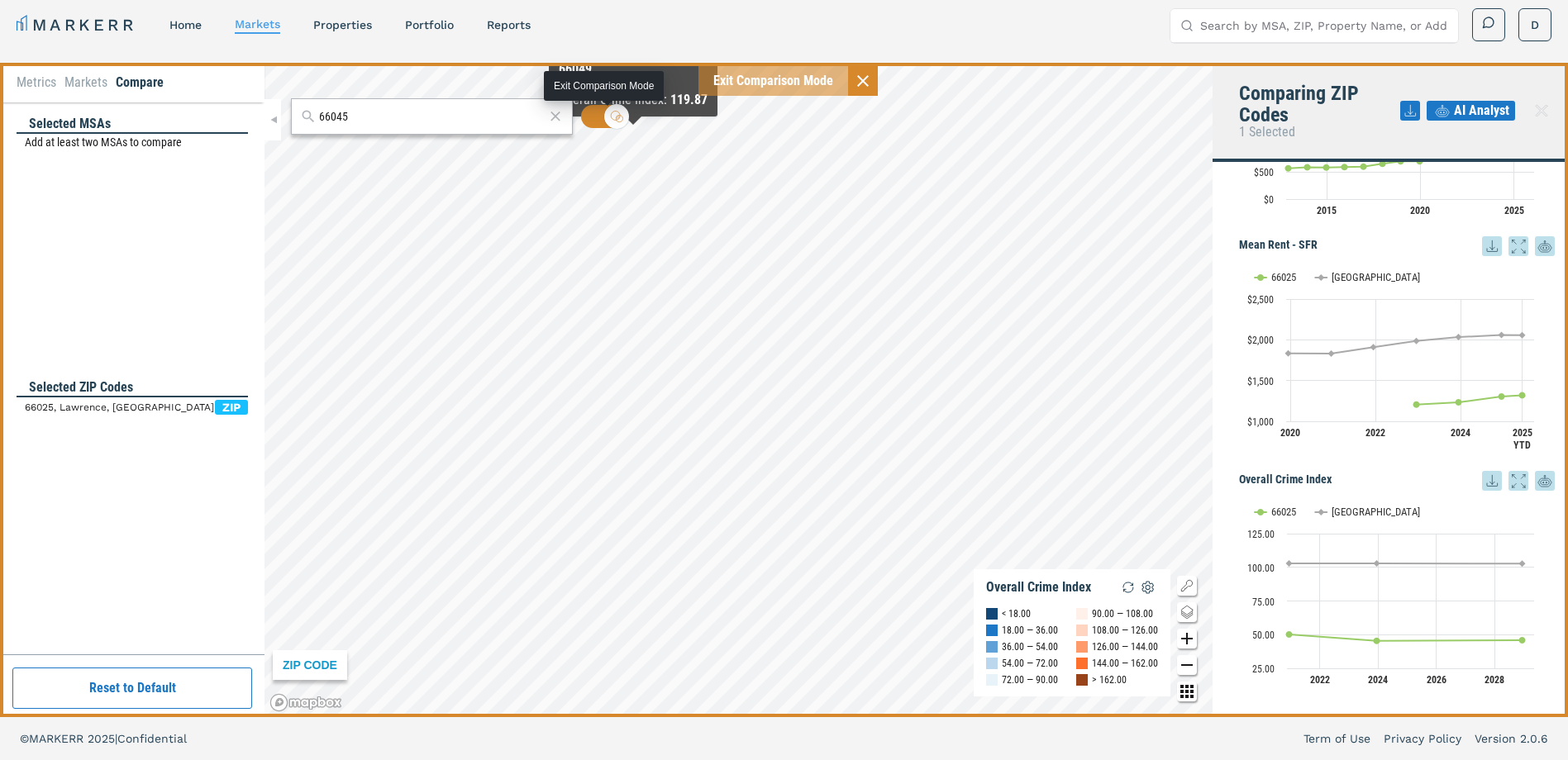 click at bounding box center (604, 116) 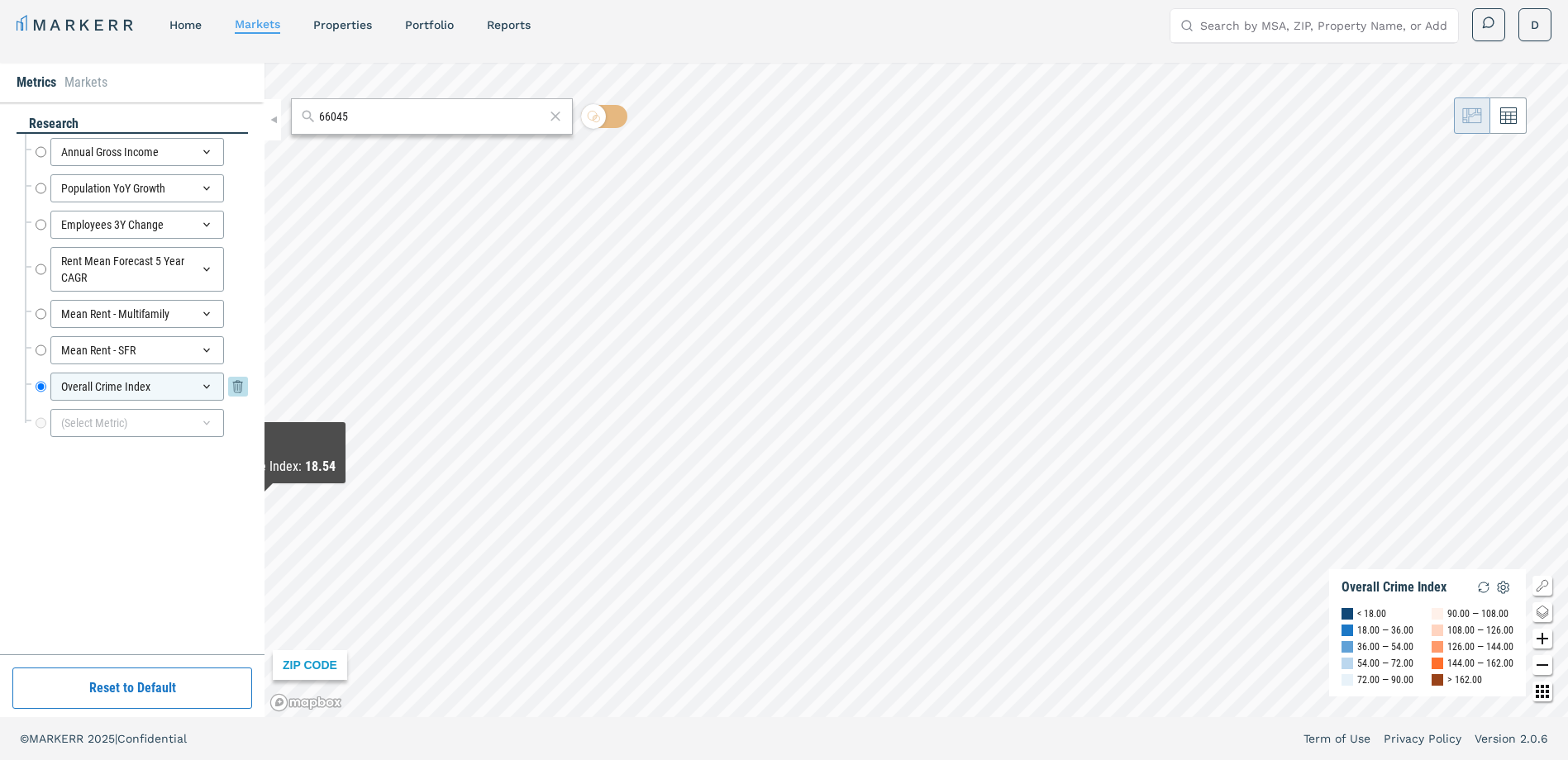 click on "Overall Crime Index" at bounding box center (137, 387) 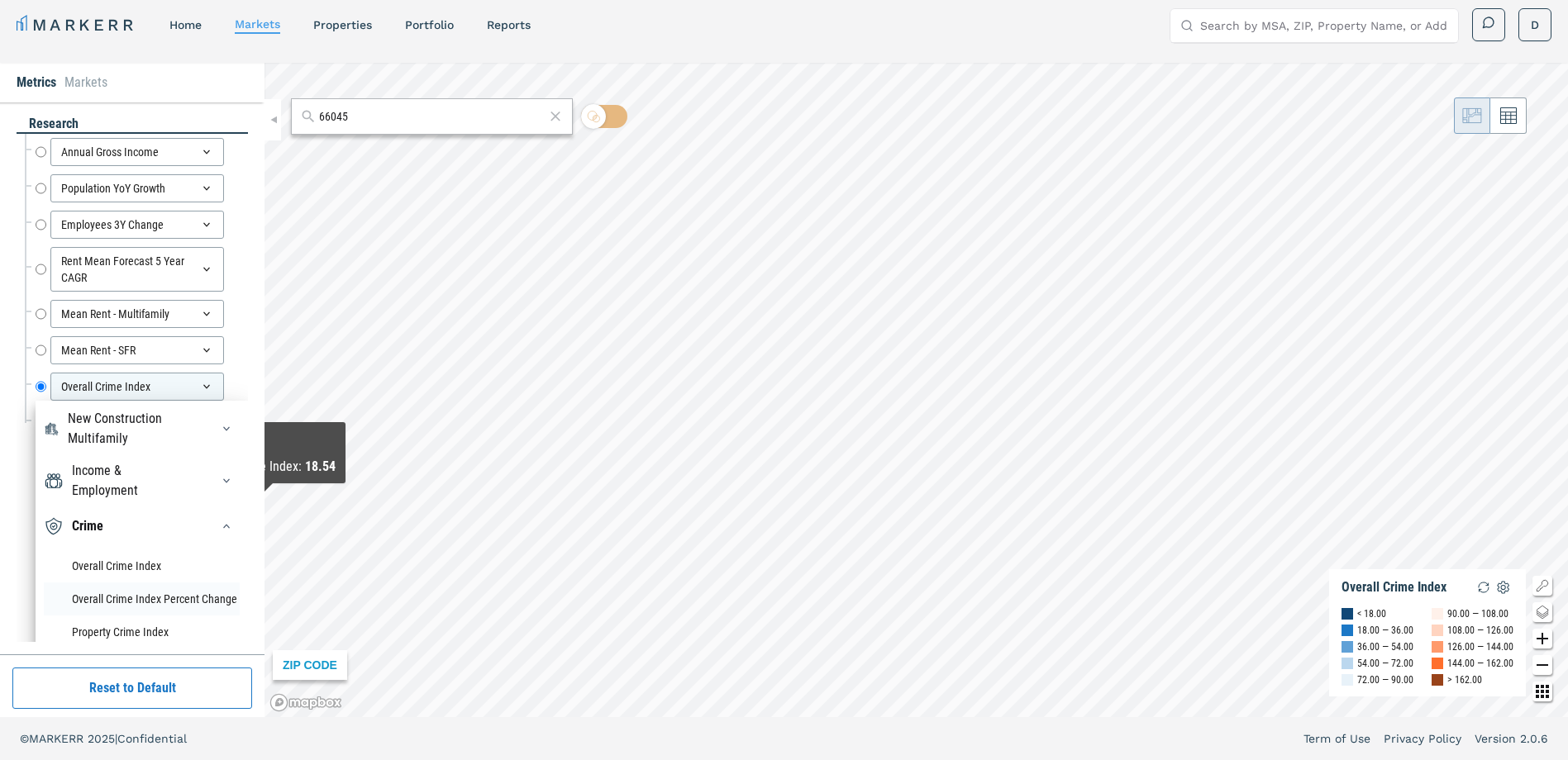 scroll, scrollTop: 314, scrollLeft: 0, axis: vertical 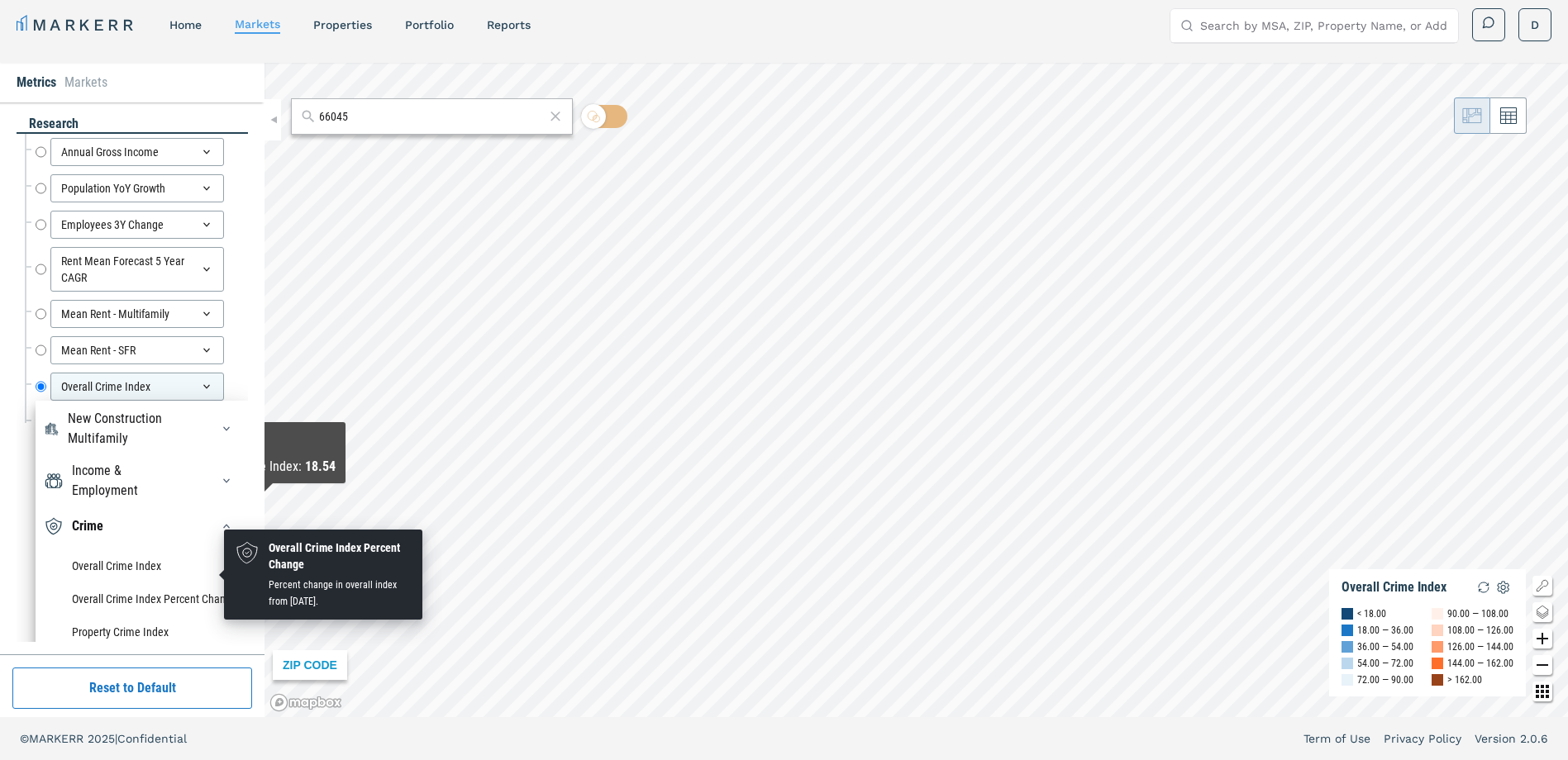 click on "Overall Crime Index Percent Change" at bounding box center (141, 599) 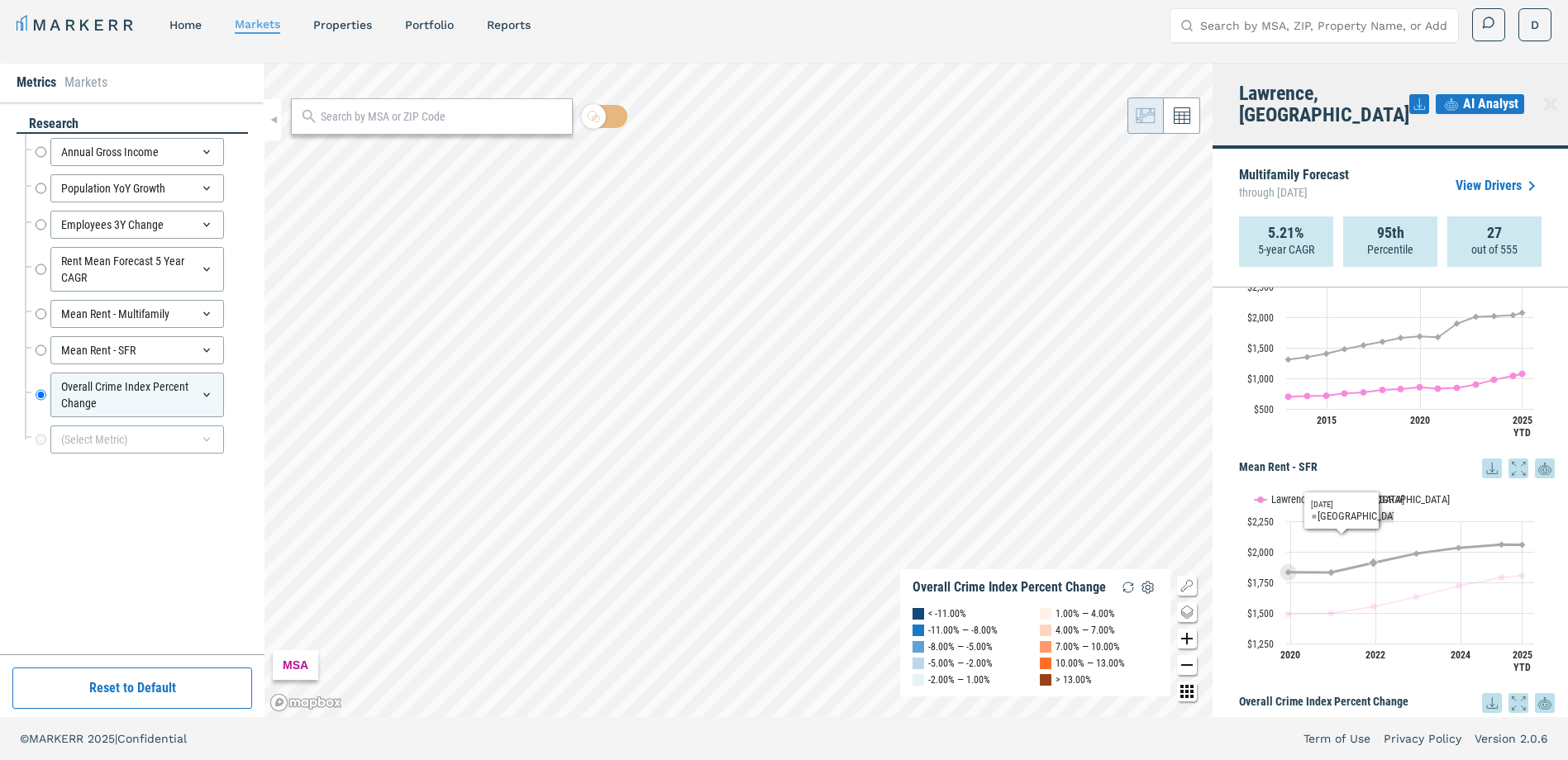 scroll, scrollTop: 1192, scrollLeft: 0, axis: vertical 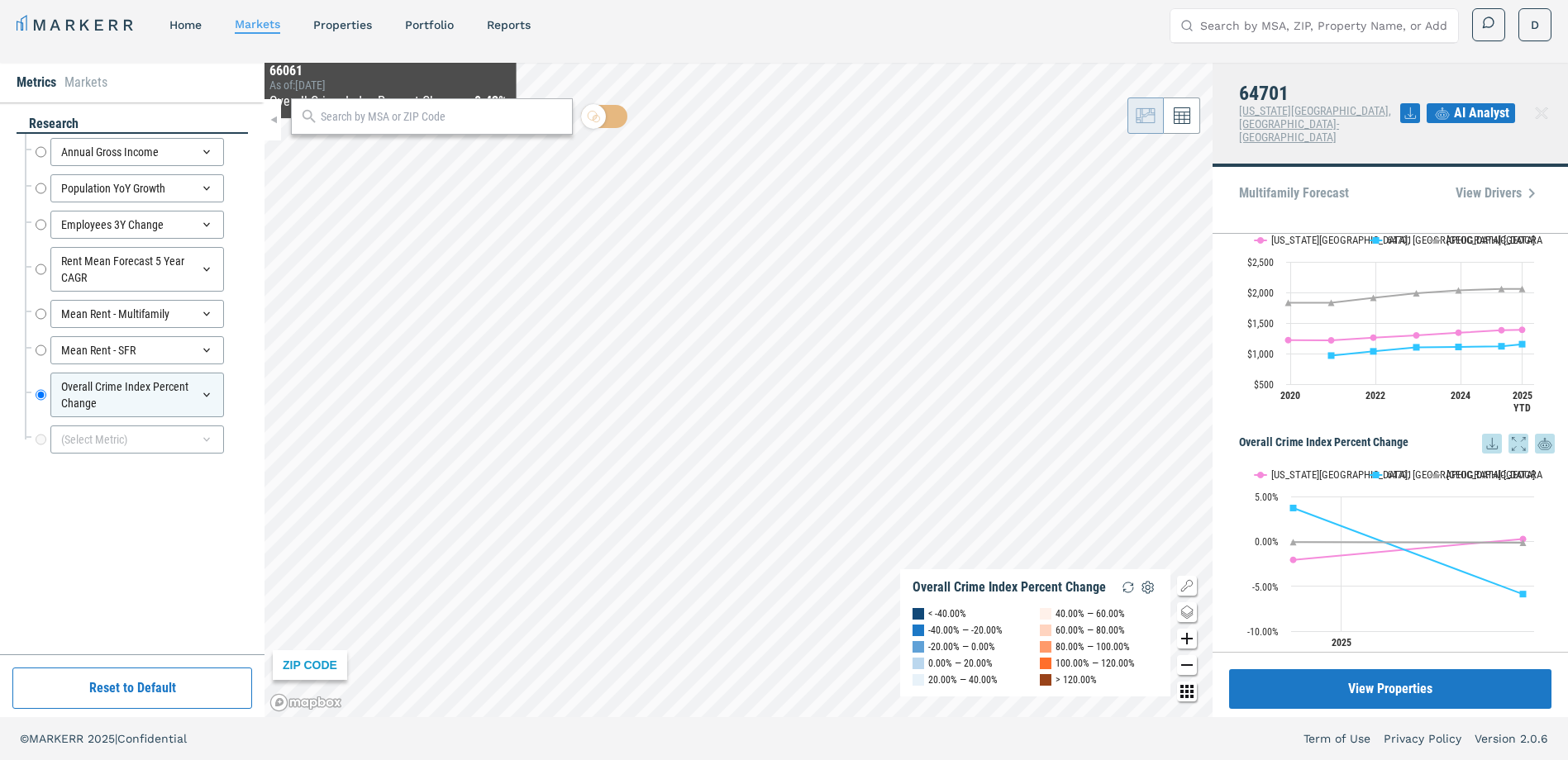 click at bounding box center (431, 116) 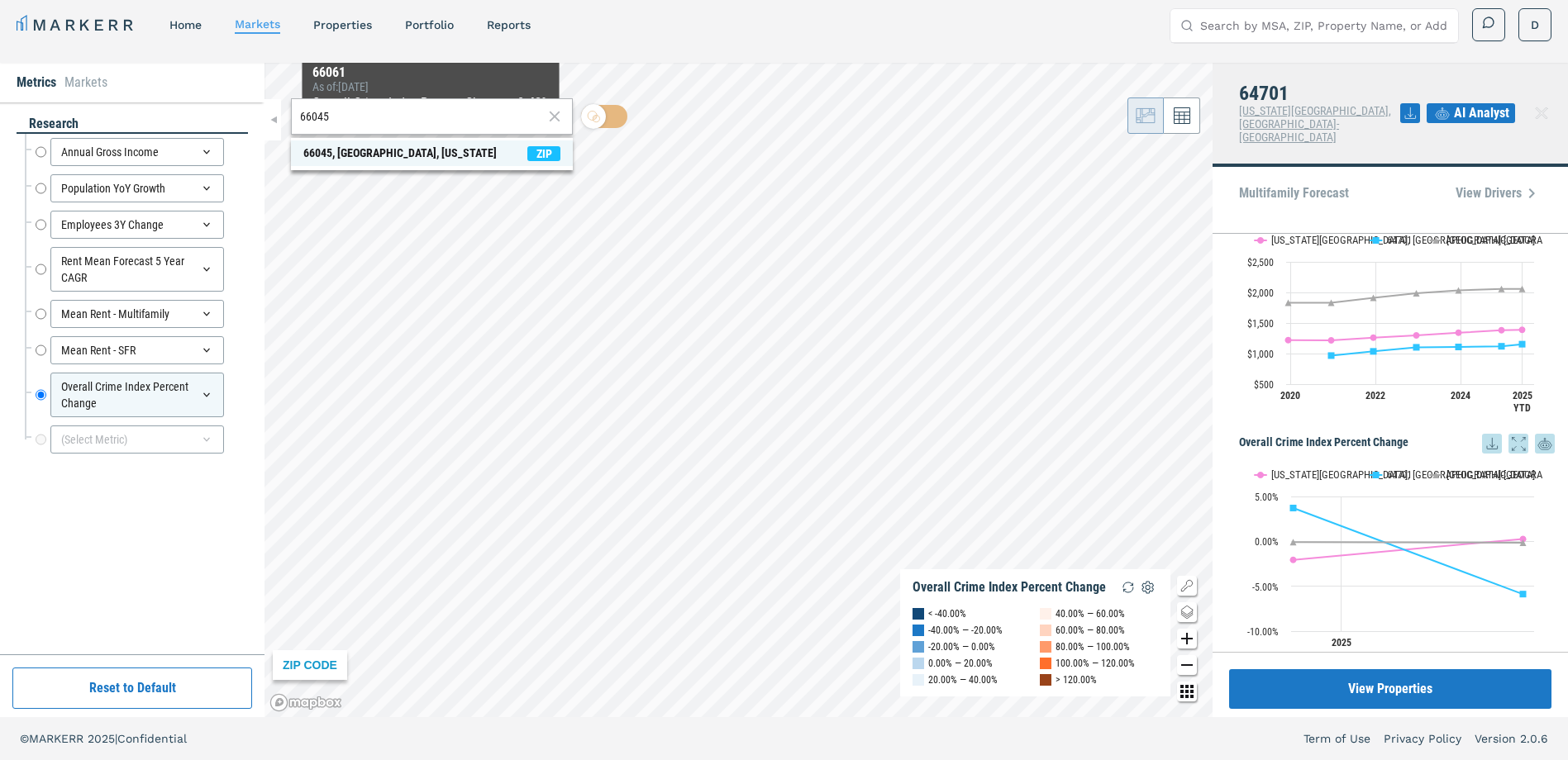 click on "66045, [GEOGRAPHIC_DATA], [US_STATE] ZIP" at bounding box center [431, 153] 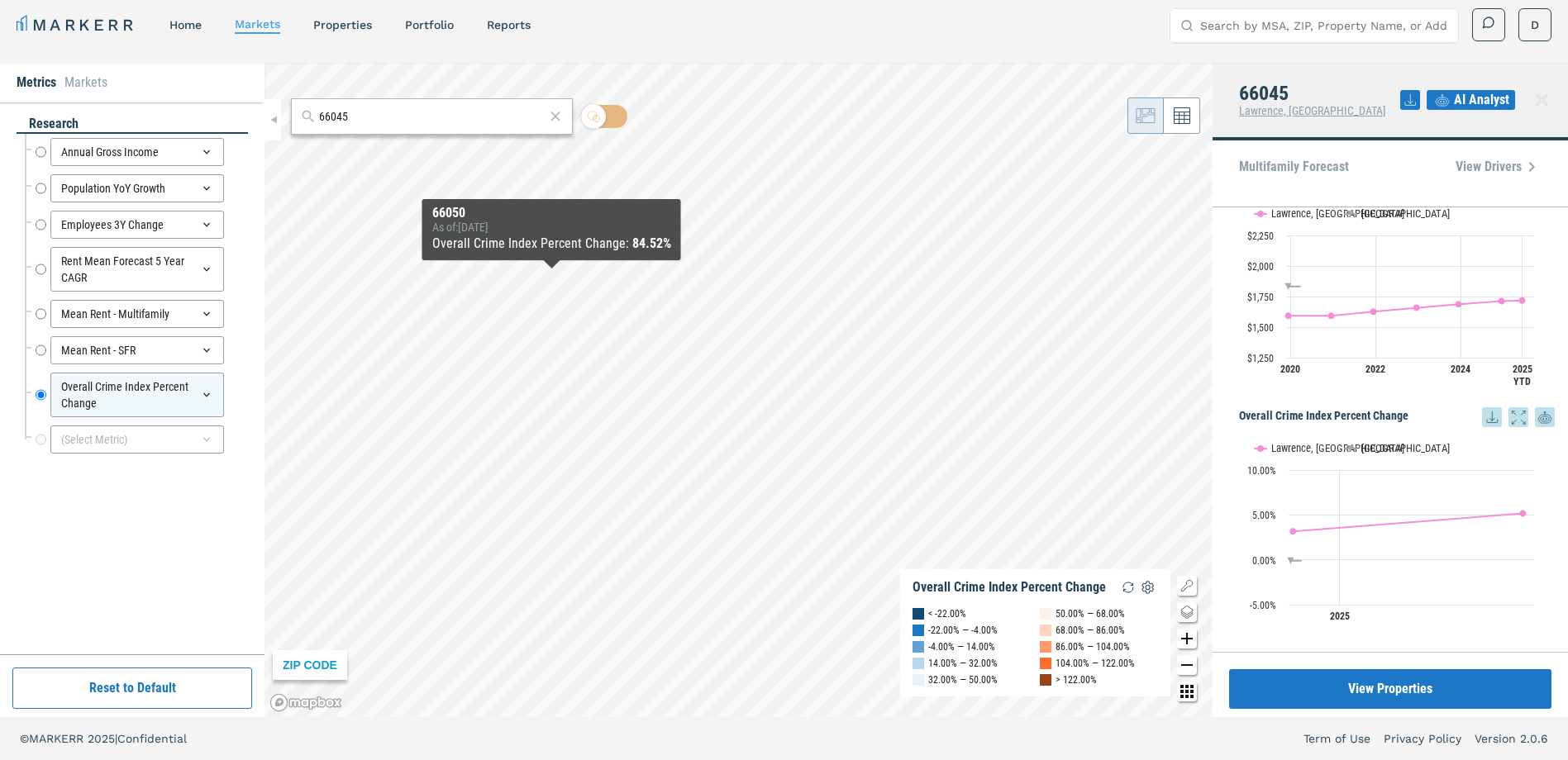 scroll, scrollTop: 1228, scrollLeft: 0, axis: vertical 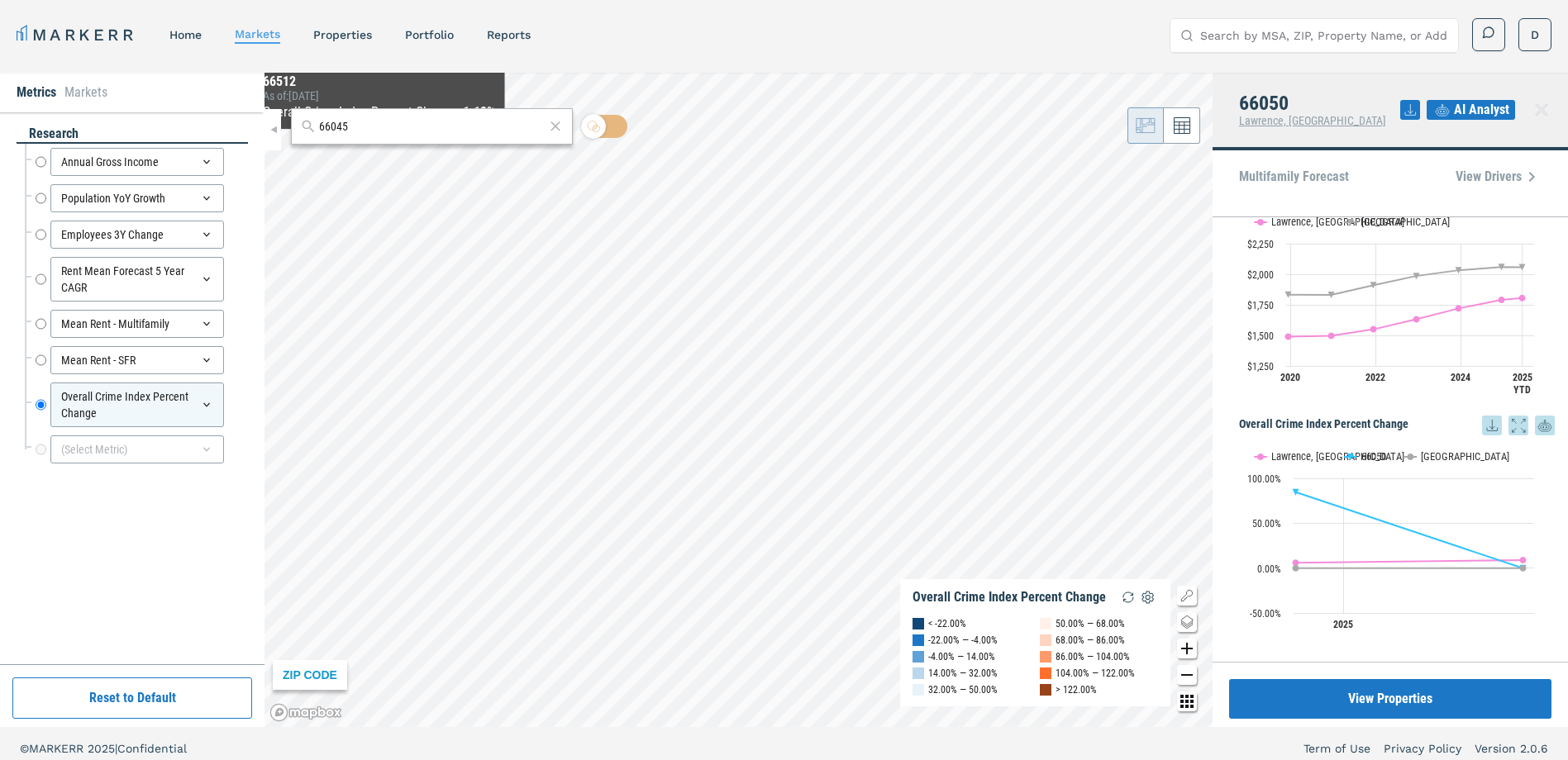 click on "66045" at bounding box center (431, 126) 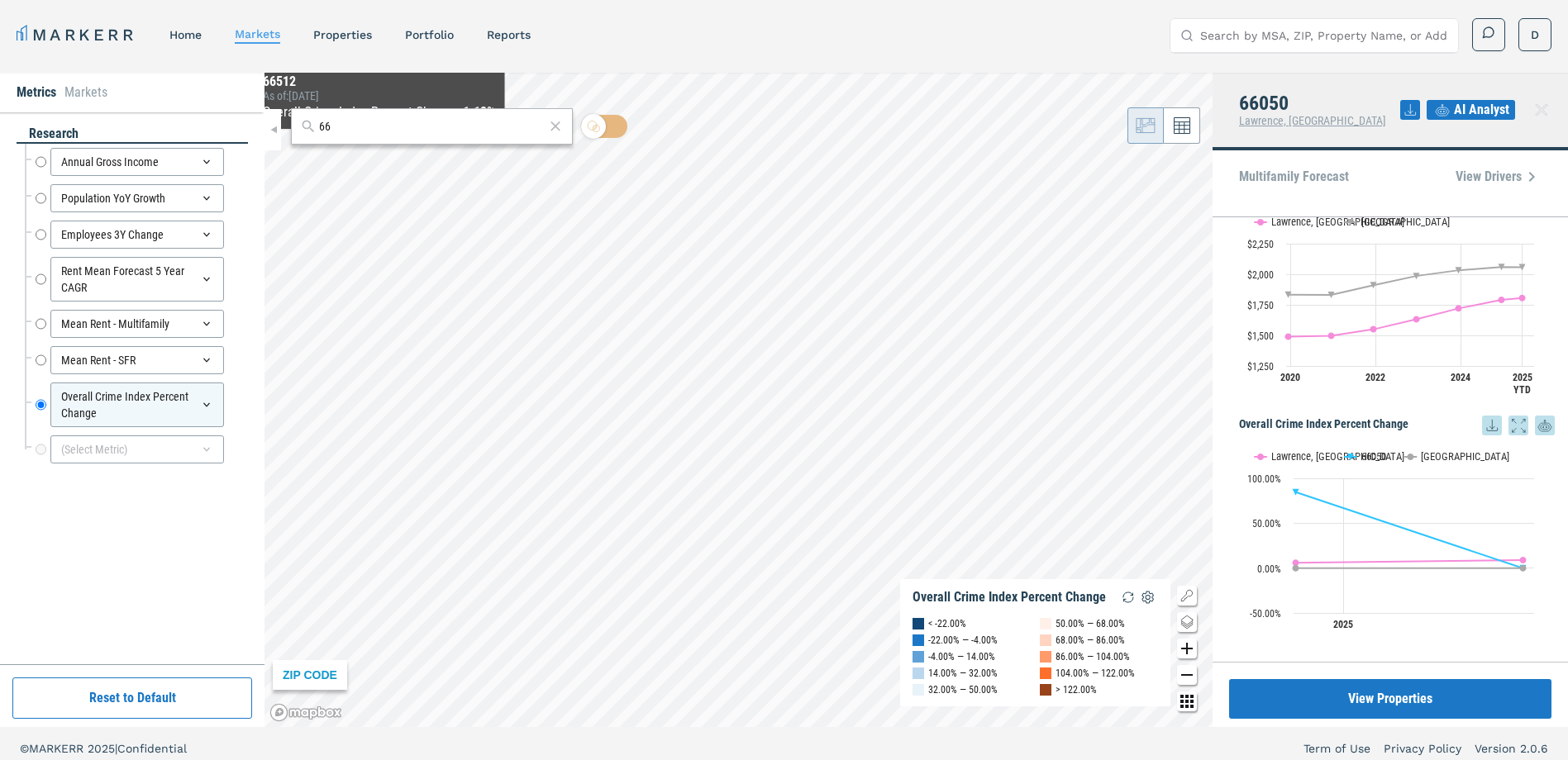 type on "6" 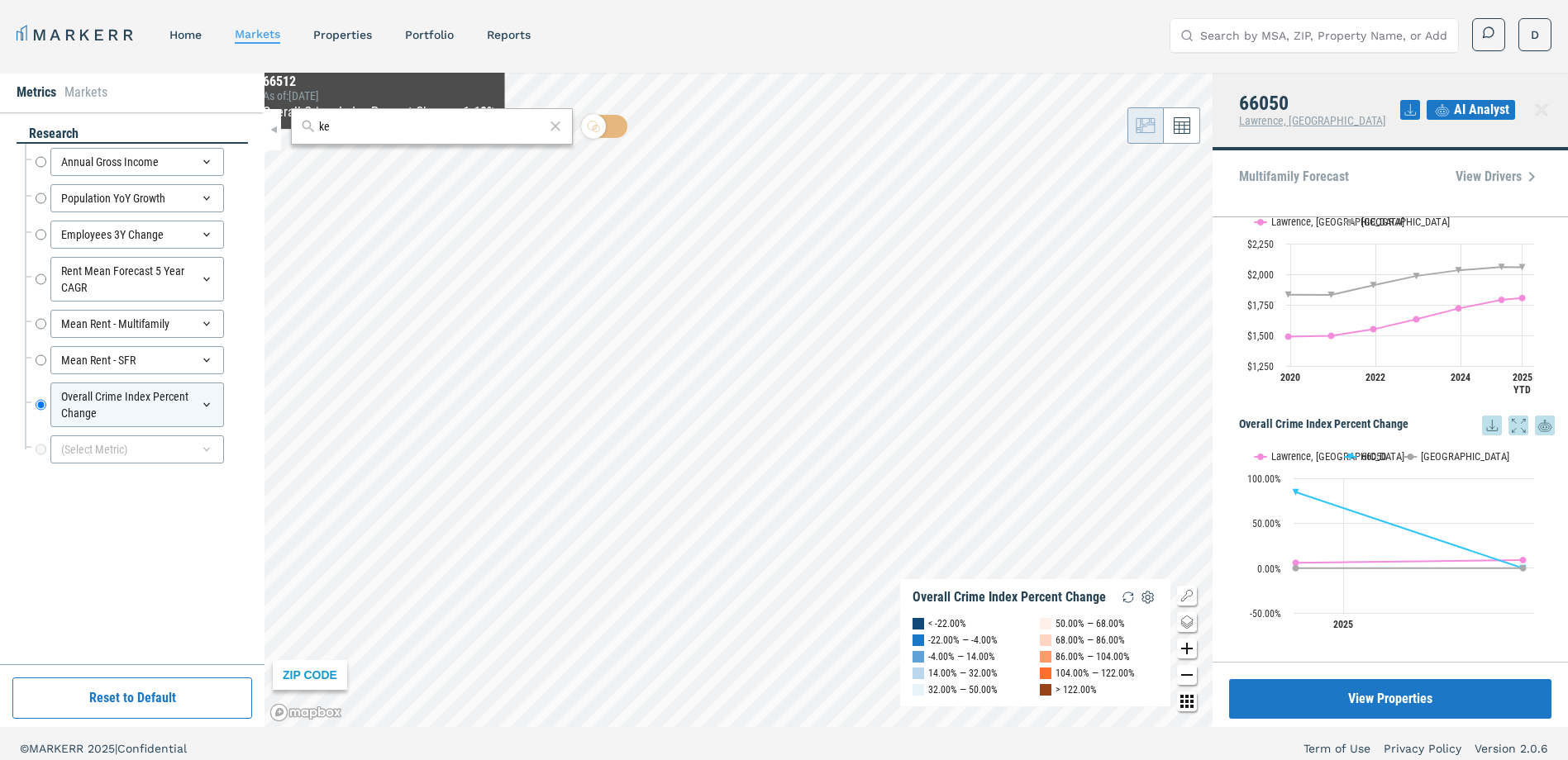type on "k" 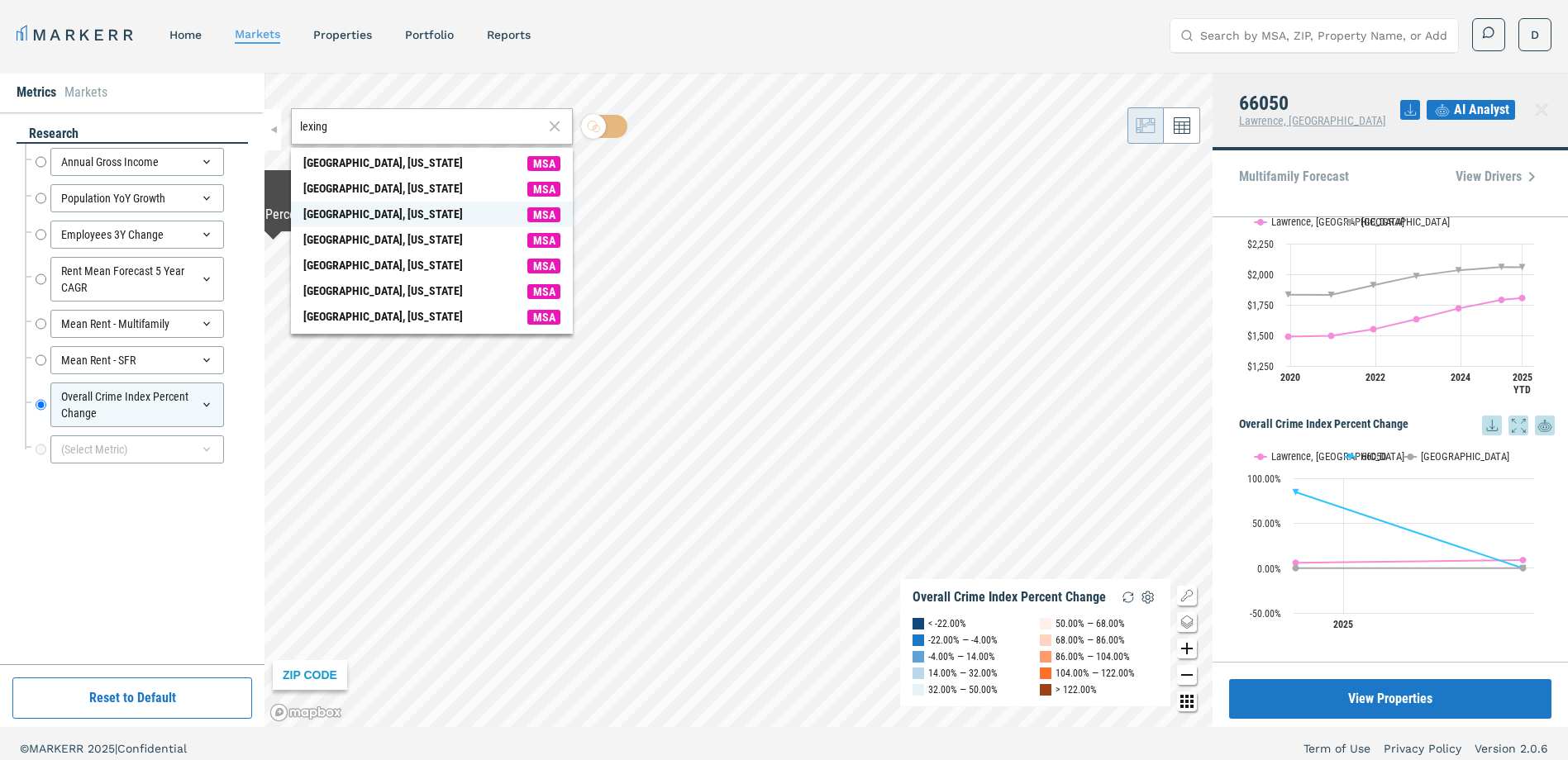 click on "[GEOGRAPHIC_DATA], [US_STATE]" at bounding box center [383, 214] 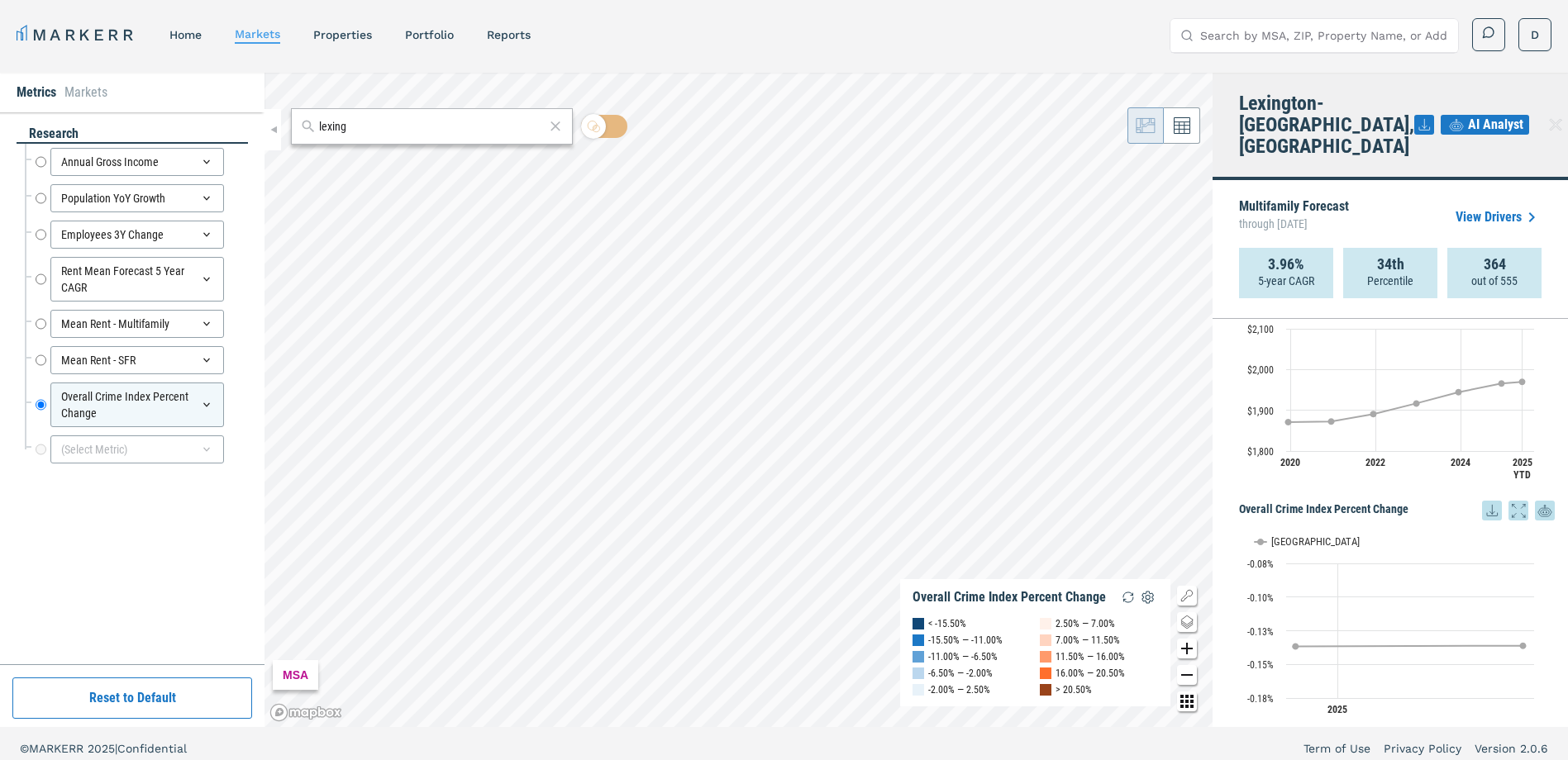 scroll, scrollTop: 1423, scrollLeft: 0, axis: vertical 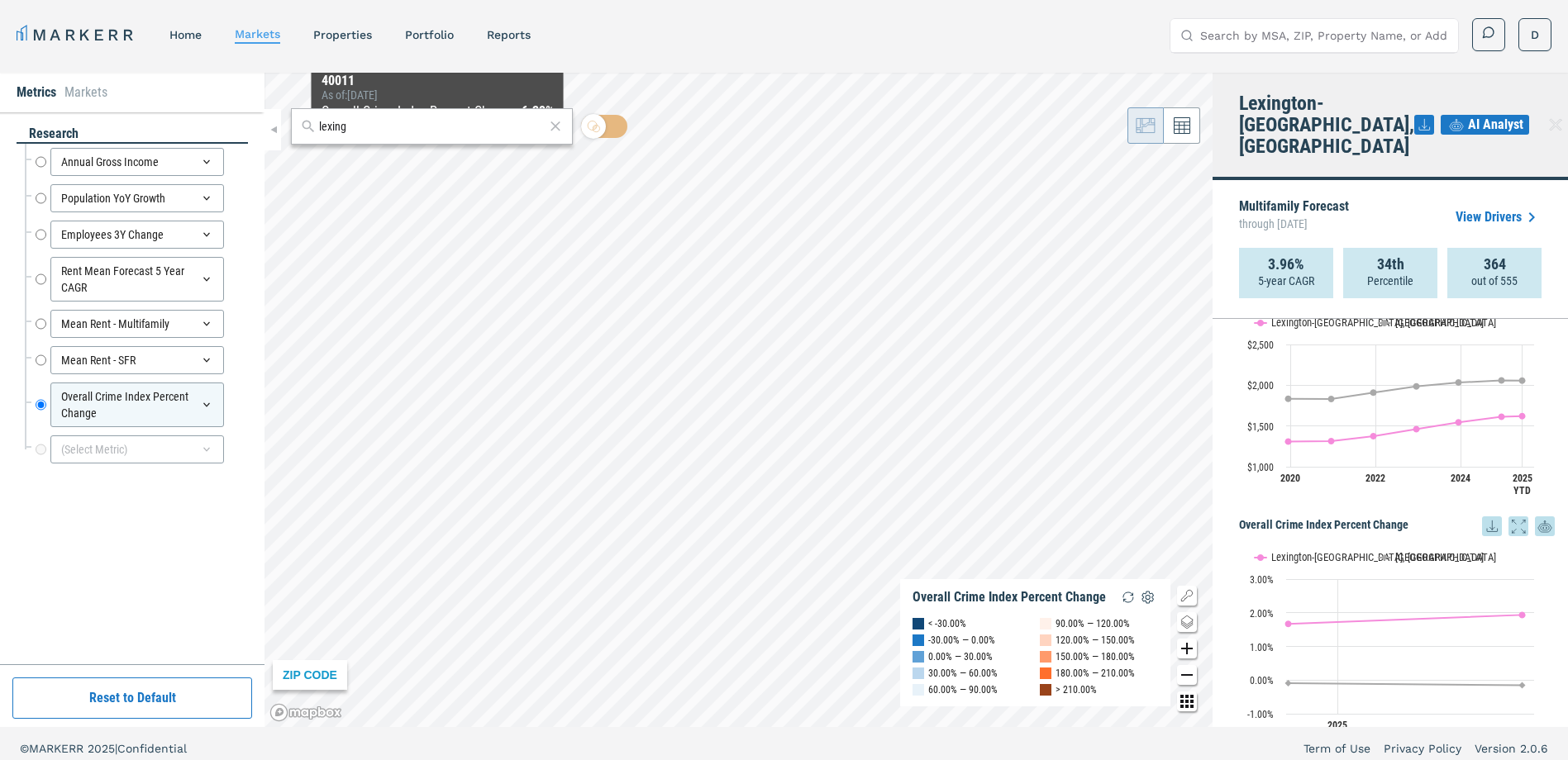 click on "lexing" at bounding box center [431, 126] 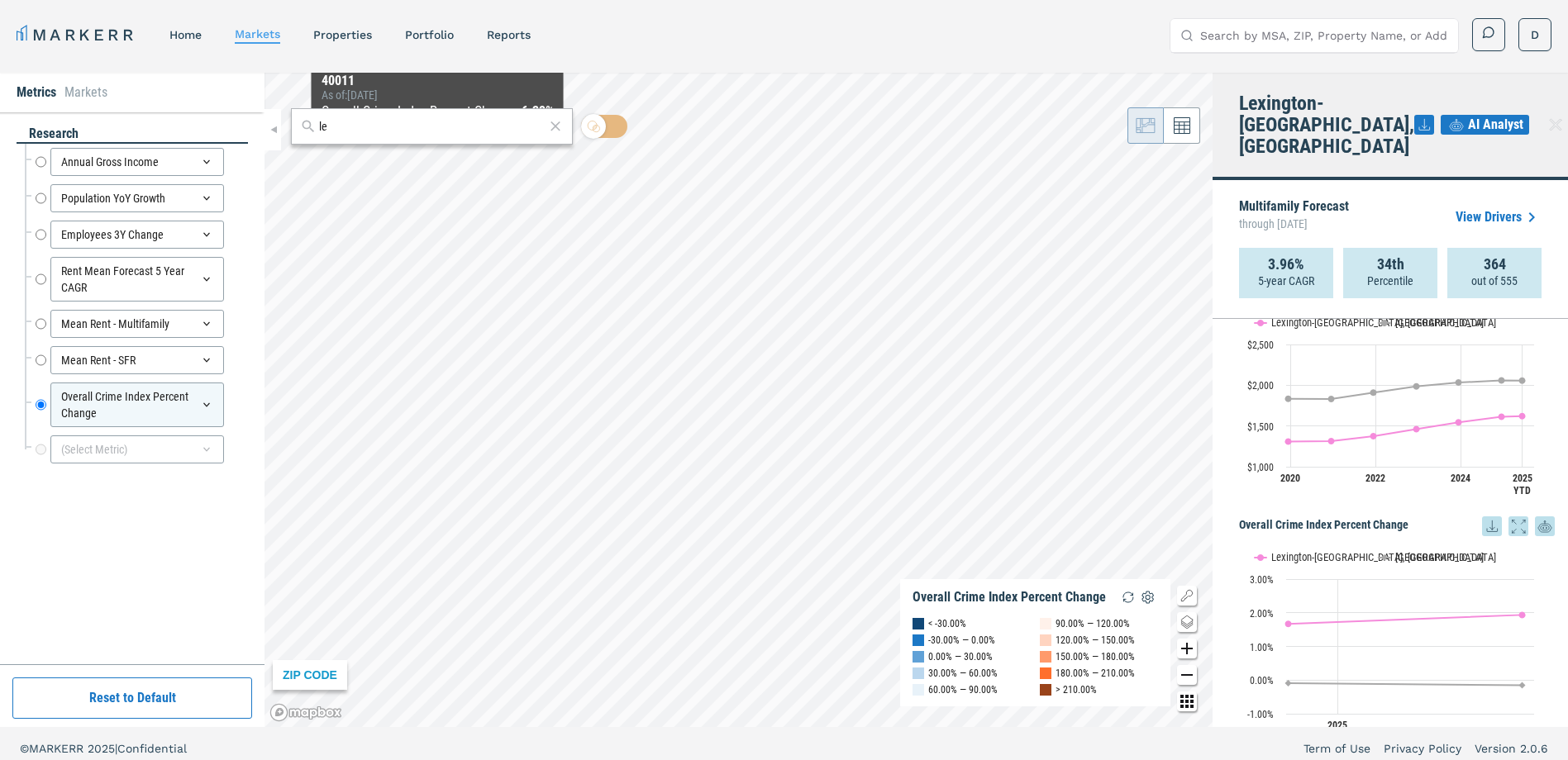 type on "l" 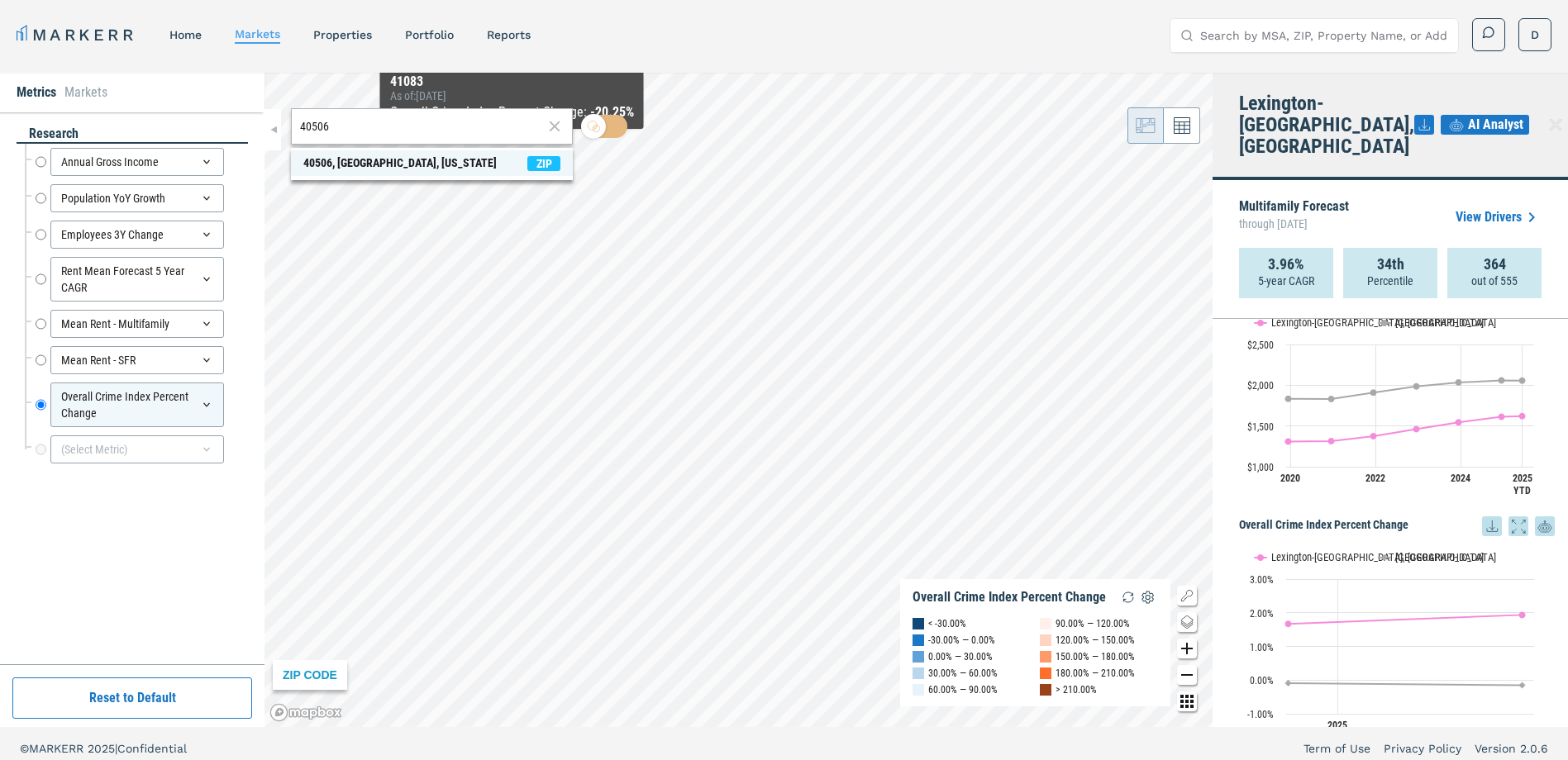 click on "40506, [GEOGRAPHIC_DATA], [US_STATE] ZIP" at bounding box center [431, 163] 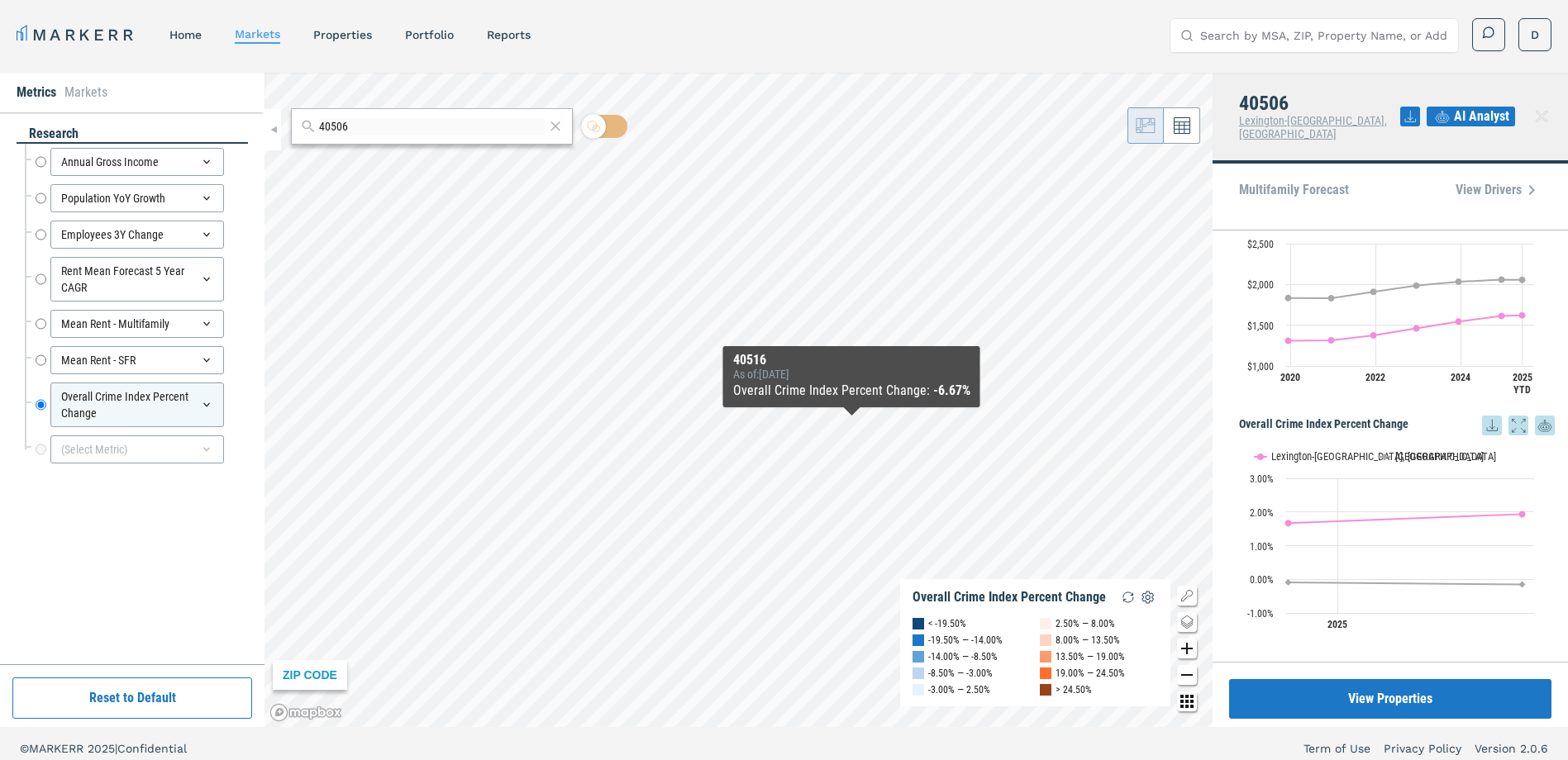 scroll, scrollTop: 1230, scrollLeft: 0, axis: vertical 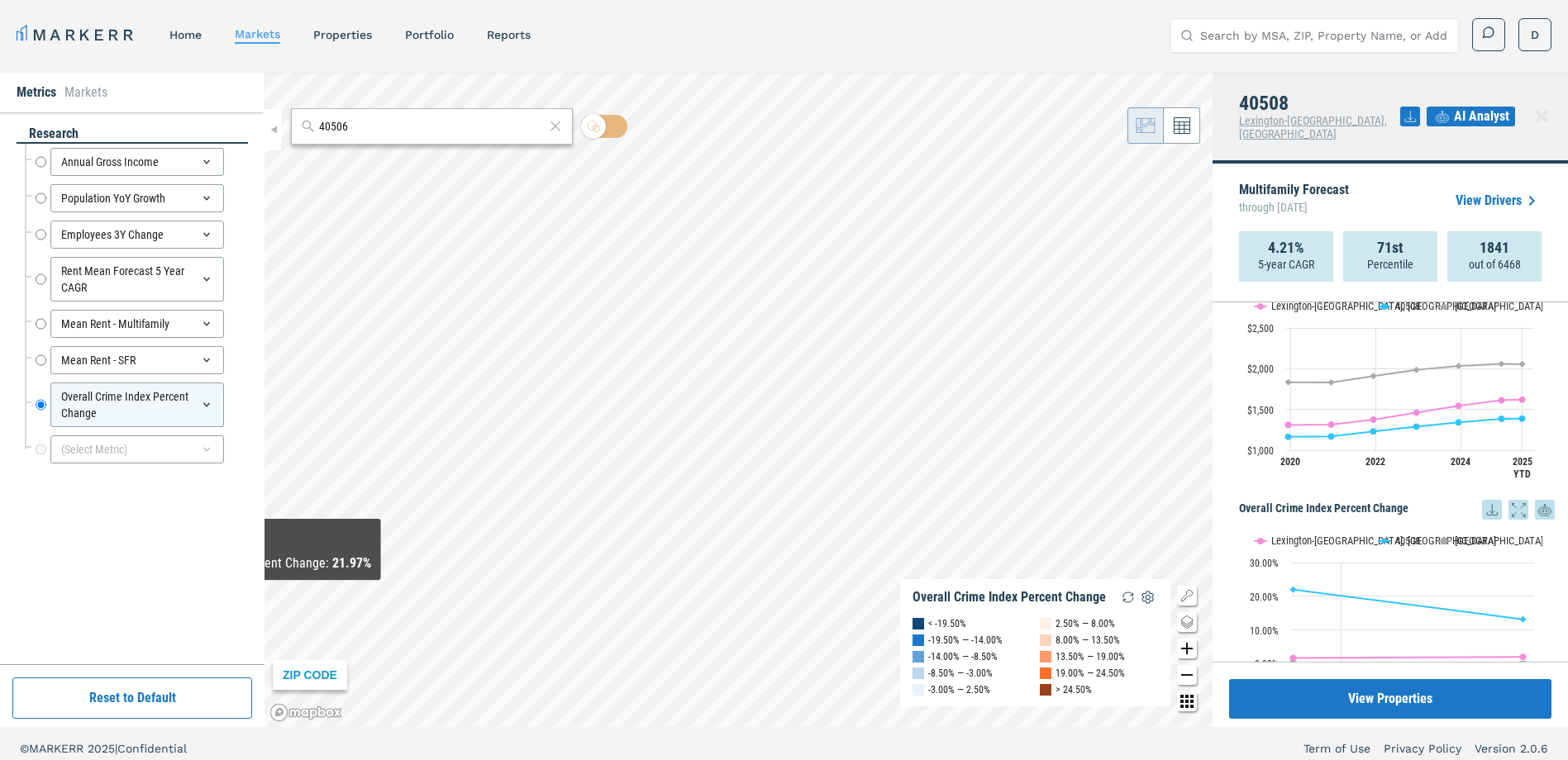 click on "Metrics Markets research Annual Gross Income Annual Gross Income Population YoY Growth Population YoY Growth Employees 3Y Change Employees 3Y Change Rent Mean Forecast 5 Year CAGR Rent Mean Forecast 5 Year CAGR Mean Rent - Multifamily Mean Rent - Multifamily Mean Rent - SFR Mean Rent - SFR Overall Crime Index Percent Change Overall Crime Index Percent Change (Select Metric) Reset to Default 40506 ZIP CODE Overall Crime Index Percent Change  < -19.50% -19.50% — -14.00% -14.00% — -8.50% -8.50% — -3.00% -3.00% — 2.50% 2.50% — 8.00% 8.00% — 13.50% 13.50% — 19.00% 19.00% — 24.50% > 24.50% 40508 As of :  [DATE] Overall Crime Index Percent Change :   21.97% 40508 [GEOGRAPHIC_DATA]-[GEOGRAPHIC_DATA], [GEOGRAPHIC_DATA] AI Analyst Multifamily Forecast through [DATE] View Drivers  4.21% 5-year CAGR 71st Percentile 1841 out of 6468 Rent Growth and 5-Year Forecast Rent Growth and 5-Year Forecast Line chart with 4 lines. View as data table, Rent Growth and 5-Year Forecast Created with Highcharts 11.4.8 [GEOGRAPHIC_DATA]-[GEOGRAPHIC_DATA] 0%" at bounding box center [784, 400] 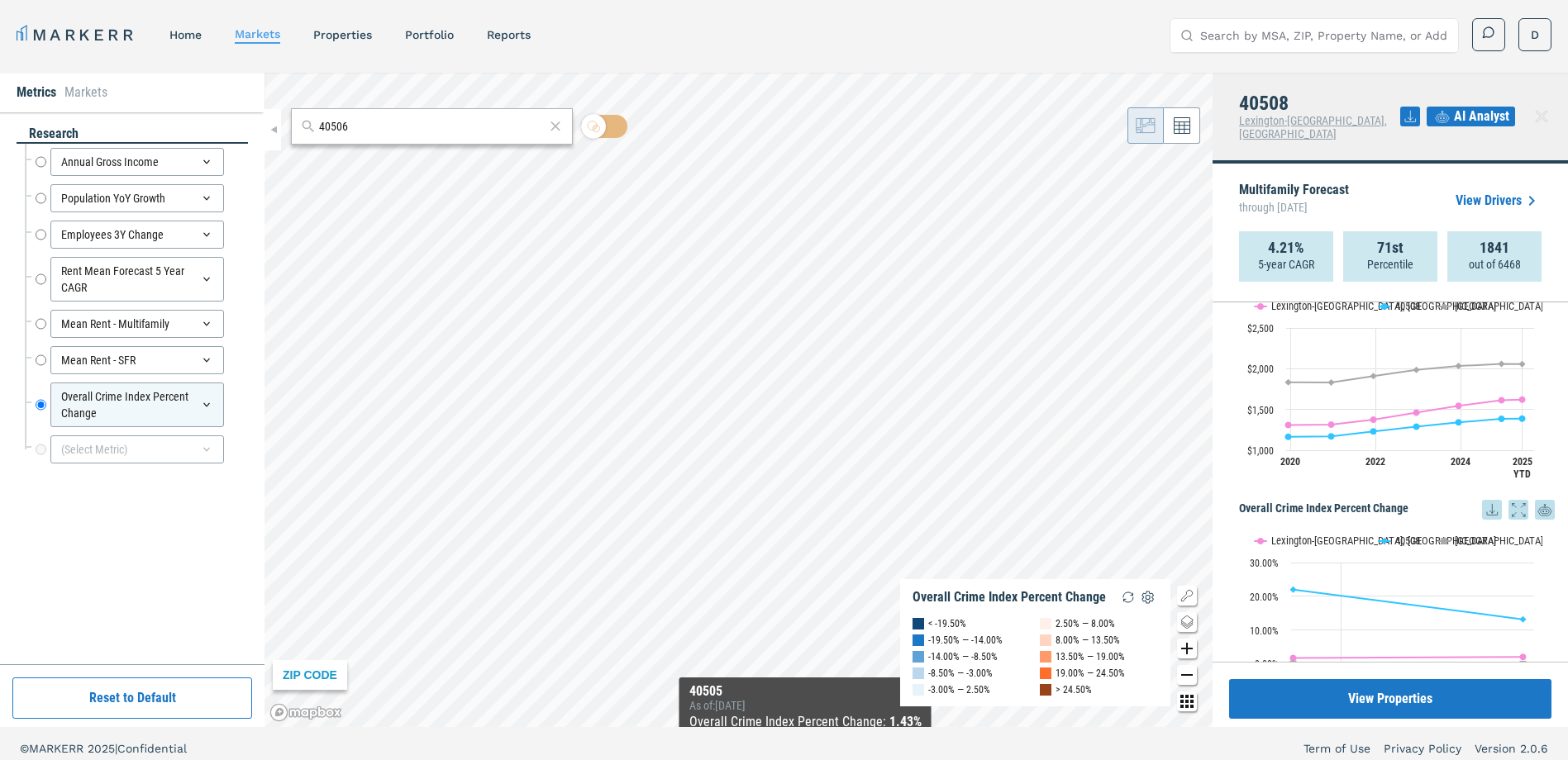 click on "MARKERR home markets properties Portfolio reports Search by MSA, ZIP, Property Name, or Address D MARKERR Toggle menu Search by MSA, ZIP, Property Name, or Address home markets properties Portfolio reports D Metrics Markets research Annual Gross Income Annual Gross Income Population YoY Growth Population YoY Growth Employees 3Y Change Employees 3Y Change Rent Mean Forecast 5 Year CAGR Rent Mean Forecast 5 Year CAGR Mean Rent - Multifamily Mean Rent - Multifamily Mean Rent - SFR Mean Rent - SFR Overall Crime Index Percent Change Overall Crime Index Percent Change (Select Metric) Reset to Default 40506 ZIP CODE Overall Crime Index Percent Change  < -19.50% -19.50% — -14.00% -14.00% — -8.50% -8.50% — -3.00% -3.00% — 2.50% 2.50% — 8.00% 8.00% — 13.50% 13.50% — 19.00% 19.00% — 24.50% > 24.50% 40505 As of :  [DATE] Overall Crime Index Percent Change :   1.43% 40508 [GEOGRAPHIC_DATA]-[GEOGRAPHIC_DATA], [GEOGRAPHIC_DATA] AI Analyst Multifamily Forecast through [DATE] View Drivers  4.21% 5-year CAGR 71st Percentile 0%" at bounding box center (784, 385) 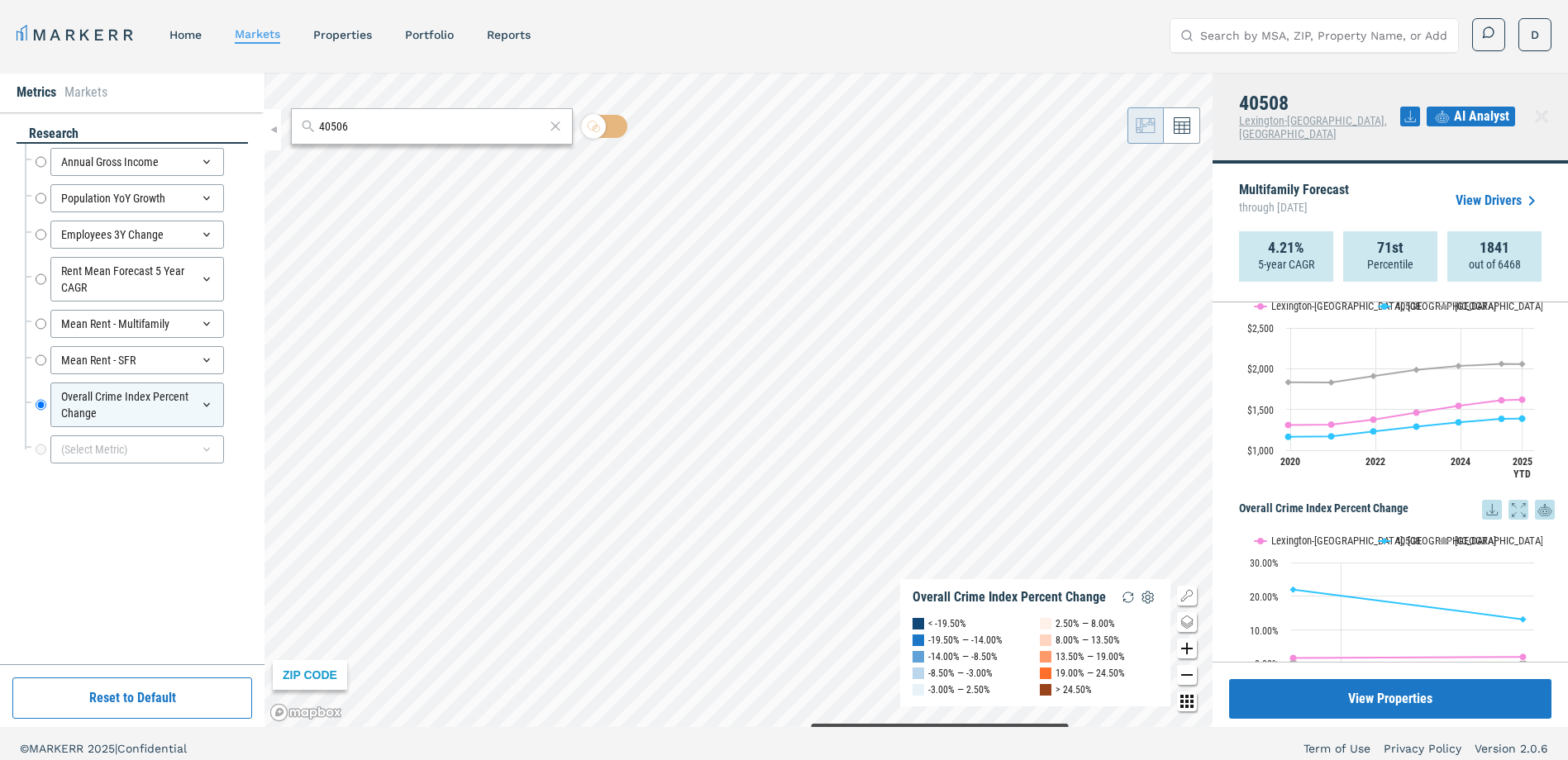 click on "MARKERR home markets properties Portfolio reports Search by MSA, ZIP, Property Name, or Address D MARKERR Toggle menu Search by MSA, ZIP, Property Name, or Address home markets properties Portfolio reports D Metrics Markets research Annual Gross Income Annual Gross Income Population YoY Growth Population YoY Growth Employees 3Y Change Employees 3Y Change Rent Mean Forecast 5 Year CAGR Rent Mean Forecast 5 Year CAGR Mean Rent - Multifamily Mean Rent - Multifamily Mean Rent - SFR Mean Rent - SFR Overall Crime Index Percent Change Overall Crime Index Percent Change (Select Metric) Reset to Default 40506 ZIP CODE Overall Crime Index Percent Change  < -19.50% -19.50% — -14.00% -14.00% — -8.50% -8.50% — -3.00% -3.00% — 2.50% 2.50% — 8.00% 8.00% — 13.50% 13.50% — 19.00% 19.00% — 24.50% > 24.50% 40511 As of :  [DATE] Overall Crime Index Percent Change :   -8.27% 40508 [GEOGRAPHIC_DATA]-[GEOGRAPHIC_DATA], [GEOGRAPHIC_DATA] AI Analyst Multifamily Forecast through [DATE] View Drivers  4.21% 5-year CAGR 71st Percentile" at bounding box center [784, 385] 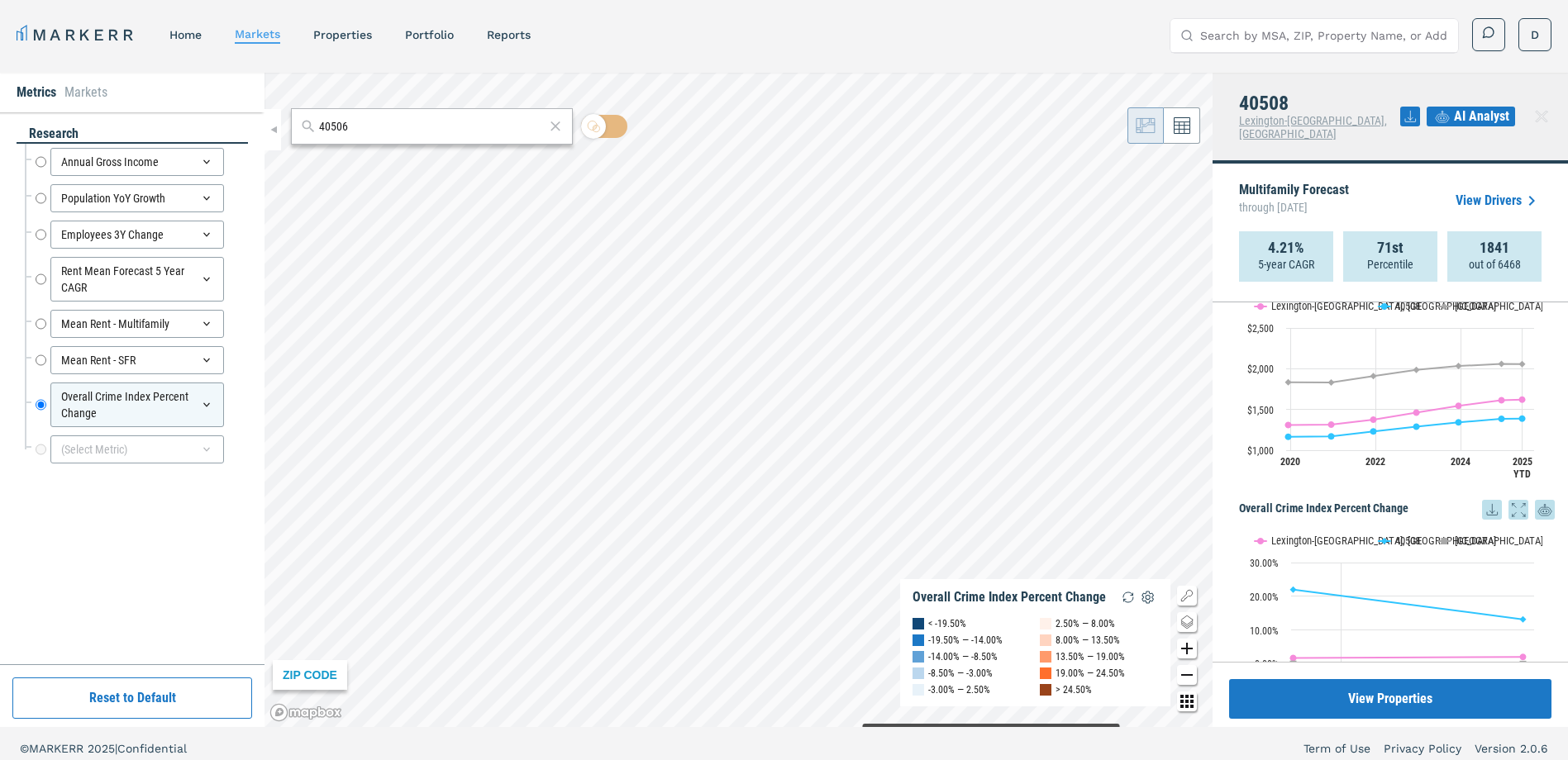 click on "MARKERR home markets properties Portfolio reports Search by MSA, ZIP, Property Name, or Address D MARKERR Toggle menu Search by MSA, ZIP, Property Name, or Address home markets properties Portfolio reports D Metrics Markets research Annual Gross Income Annual Gross Income Population YoY Growth Population YoY Growth Employees 3Y Change Employees 3Y Change Rent Mean Forecast 5 Year CAGR Rent Mean Forecast 5 Year CAGR Mean Rent - Multifamily Mean Rent - Multifamily Mean Rent - SFR Mean Rent - SFR Overall Crime Index Percent Change Overall Crime Index Percent Change (Select Metric) Reset to Default 40506 ZIP CODE Overall Crime Index Percent Change  < -19.50% -19.50% — -14.00% -14.00% — -8.50% -8.50% — -3.00% -3.00% — 2.50% 2.50% — 8.00% 8.00% — 13.50% 13.50% — 19.00% 19.00% — 24.50% > 24.50% 40511 As of :  [DATE] Overall Crime Index Percent Change :   -8.27% 40508 [GEOGRAPHIC_DATA]-[GEOGRAPHIC_DATA], [GEOGRAPHIC_DATA] AI Analyst Multifamily Forecast through [DATE] View Drivers  4.21% 5-year CAGR 71st Percentile" at bounding box center [784, 385] 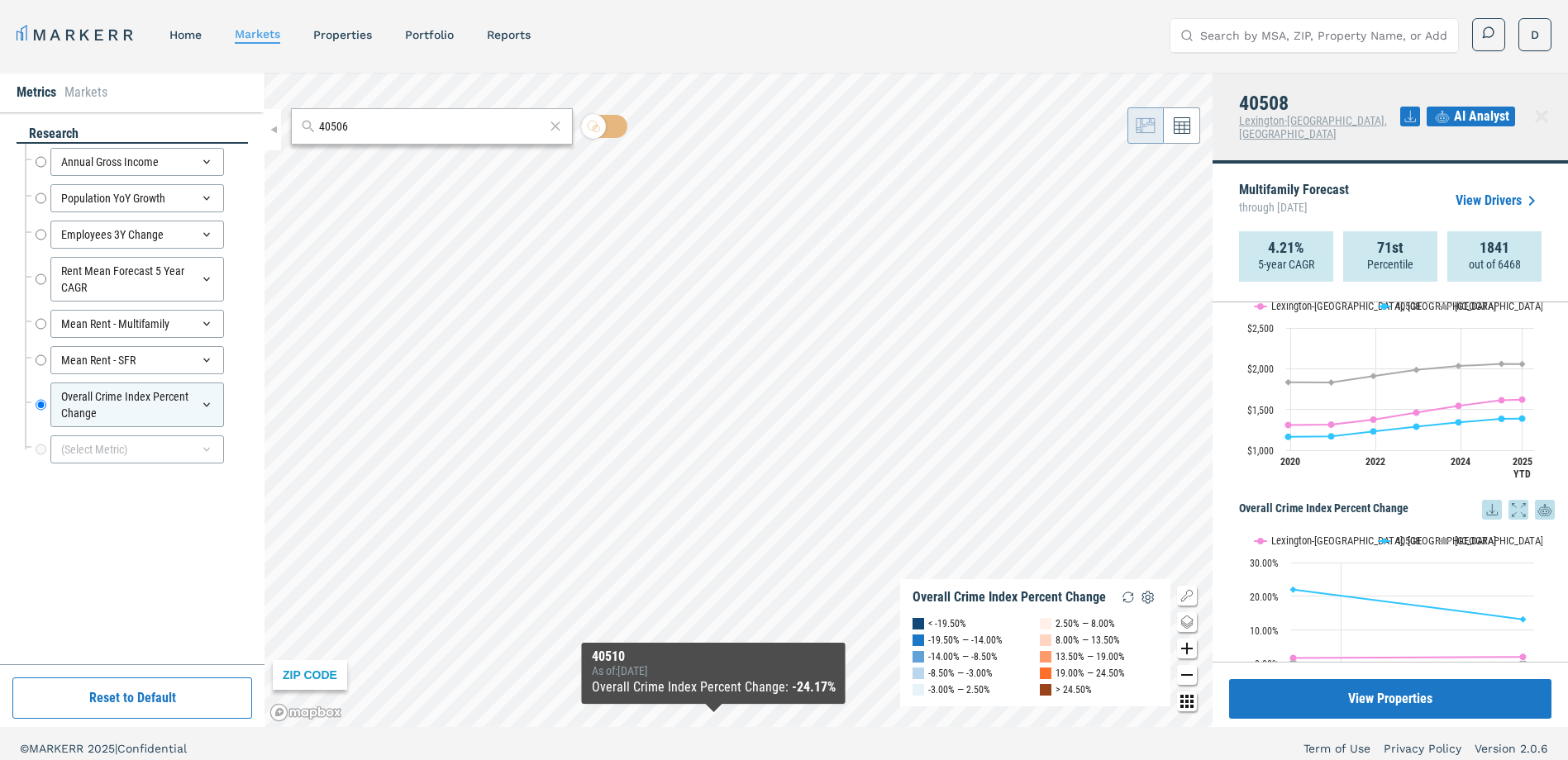 click on "MARKERR home markets properties Portfolio reports Search by MSA, ZIP, Property Name, or Address D MARKERR Toggle menu Search by MSA, ZIP, Property Name, or Address home markets properties Portfolio reports D Metrics Markets research Annual Gross Income Annual Gross Income Population YoY Growth Population YoY Growth Employees 3Y Change Employees 3Y Change Rent Mean Forecast 5 Year CAGR Rent Mean Forecast 5 Year CAGR Mean Rent - Multifamily Mean Rent - Multifamily Mean Rent - SFR Mean Rent - SFR Overall Crime Index Percent Change Overall Crime Index Percent Change (Select Metric) Reset to Default 40506 ZIP CODE Overall Crime Index Percent Change  < -19.50% -19.50% — -14.00% -14.00% — -8.50% -8.50% — -3.00% -3.00% — 2.50% 2.50% — 8.00% 8.00% — 13.50% 13.50% — 19.00% 19.00% — 24.50% > 24.50% 40510 As of :  [DATE] Overall Crime Index Percent Change :   -24.17% 40508 [GEOGRAPHIC_DATA]-[GEOGRAPHIC_DATA], [GEOGRAPHIC_DATA] AI Analyst Multifamily Forecast through [DATE] View Drivers  4.21% 5-year CAGR 71st Percentile 1841 40508" at bounding box center [784, 385] 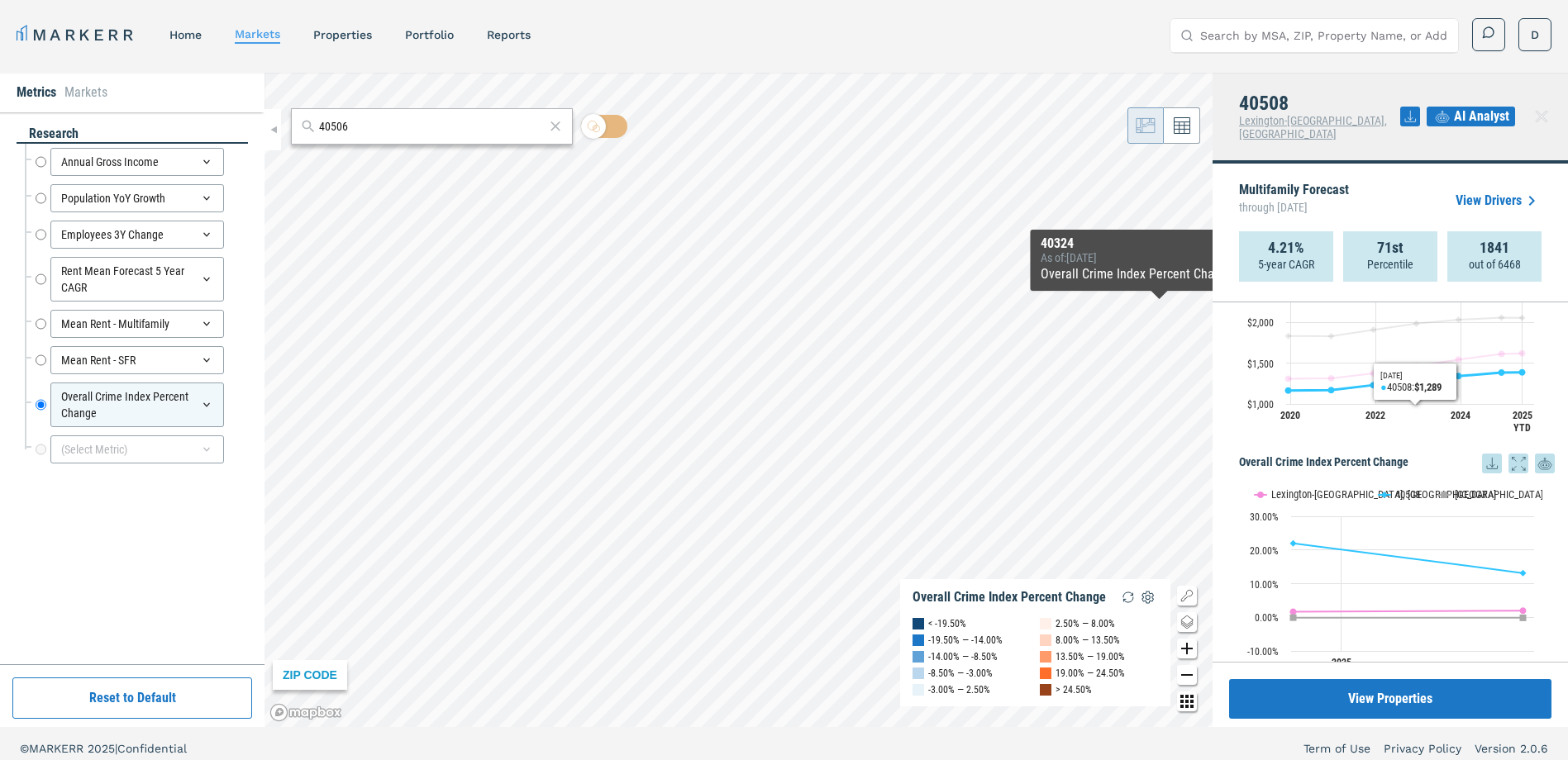 scroll, scrollTop: 1495, scrollLeft: 0, axis: vertical 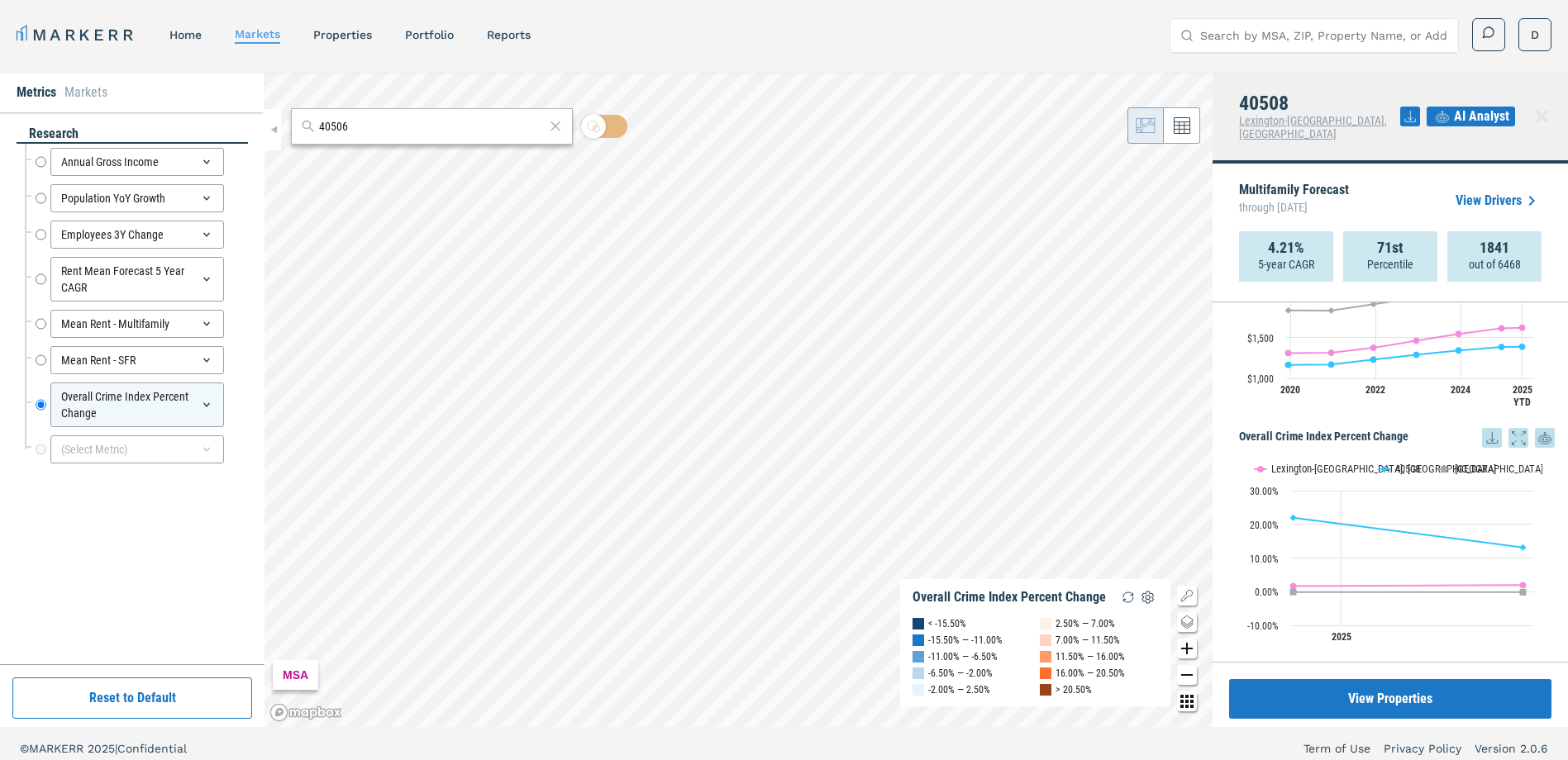 click on "40506" at bounding box center (431, 126) 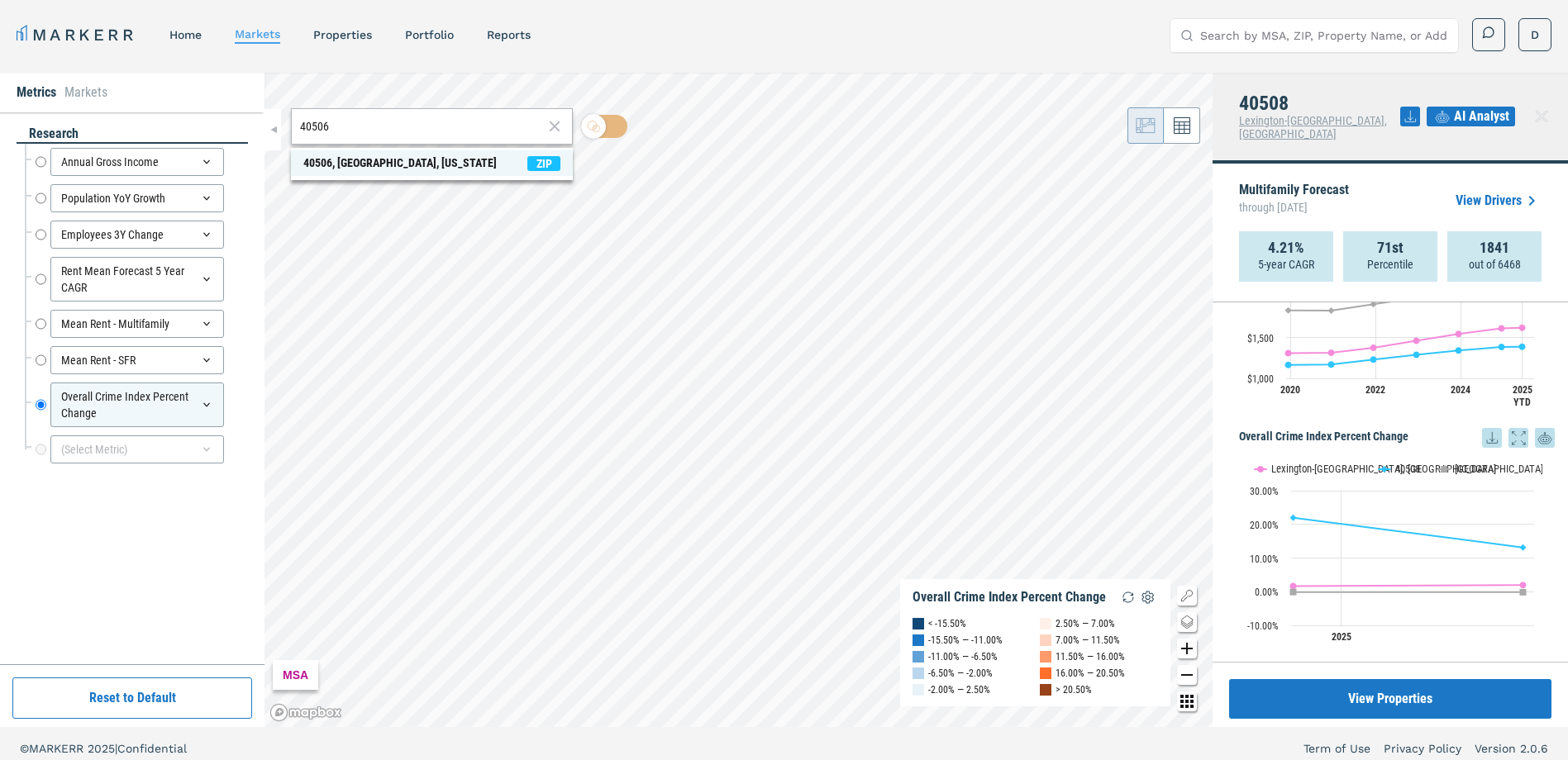 click on "40506, [GEOGRAPHIC_DATA], [US_STATE] ZIP" at bounding box center (431, 163) 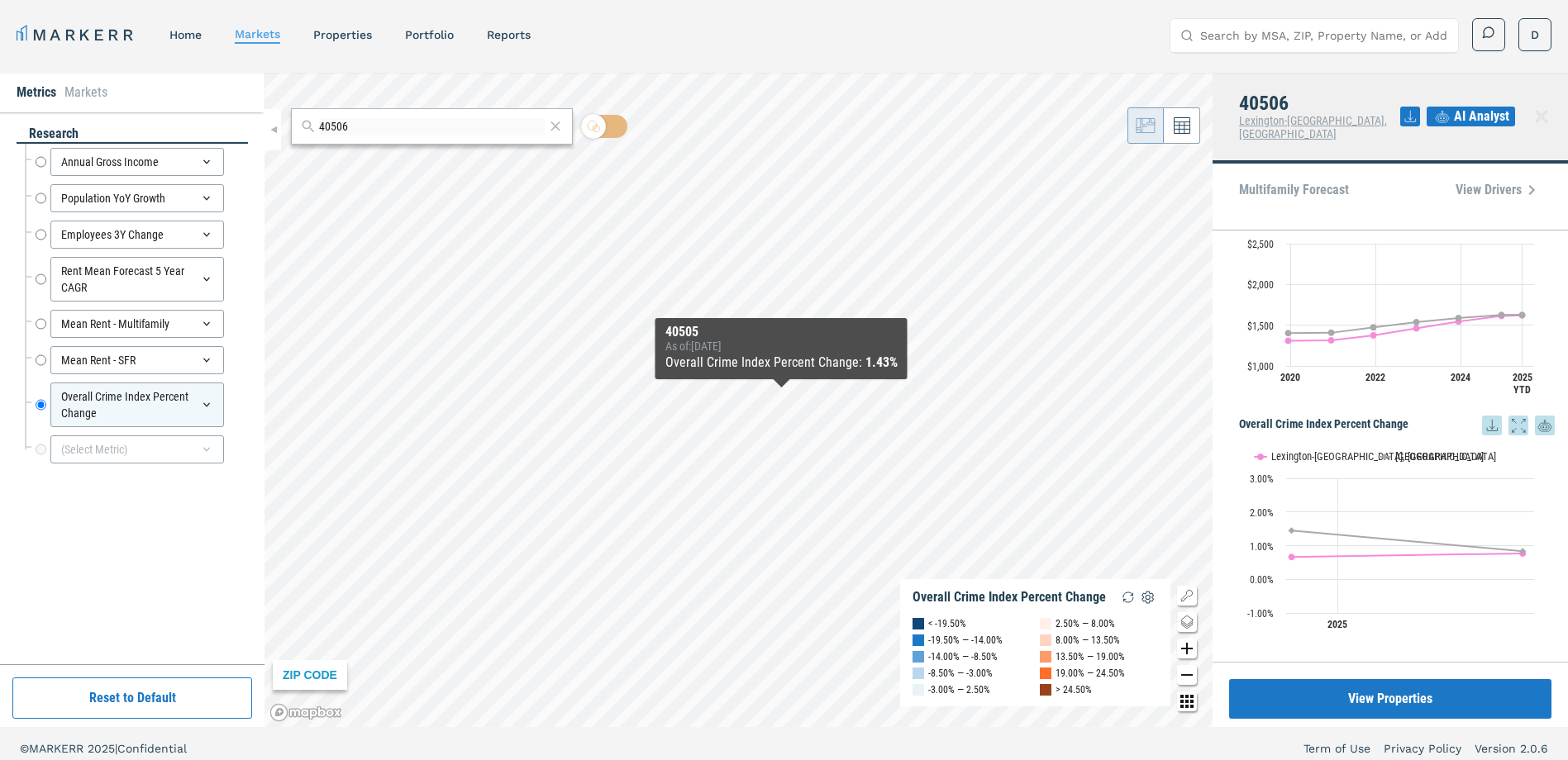 scroll, scrollTop: 1230, scrollLeft: 0, axis: vertical 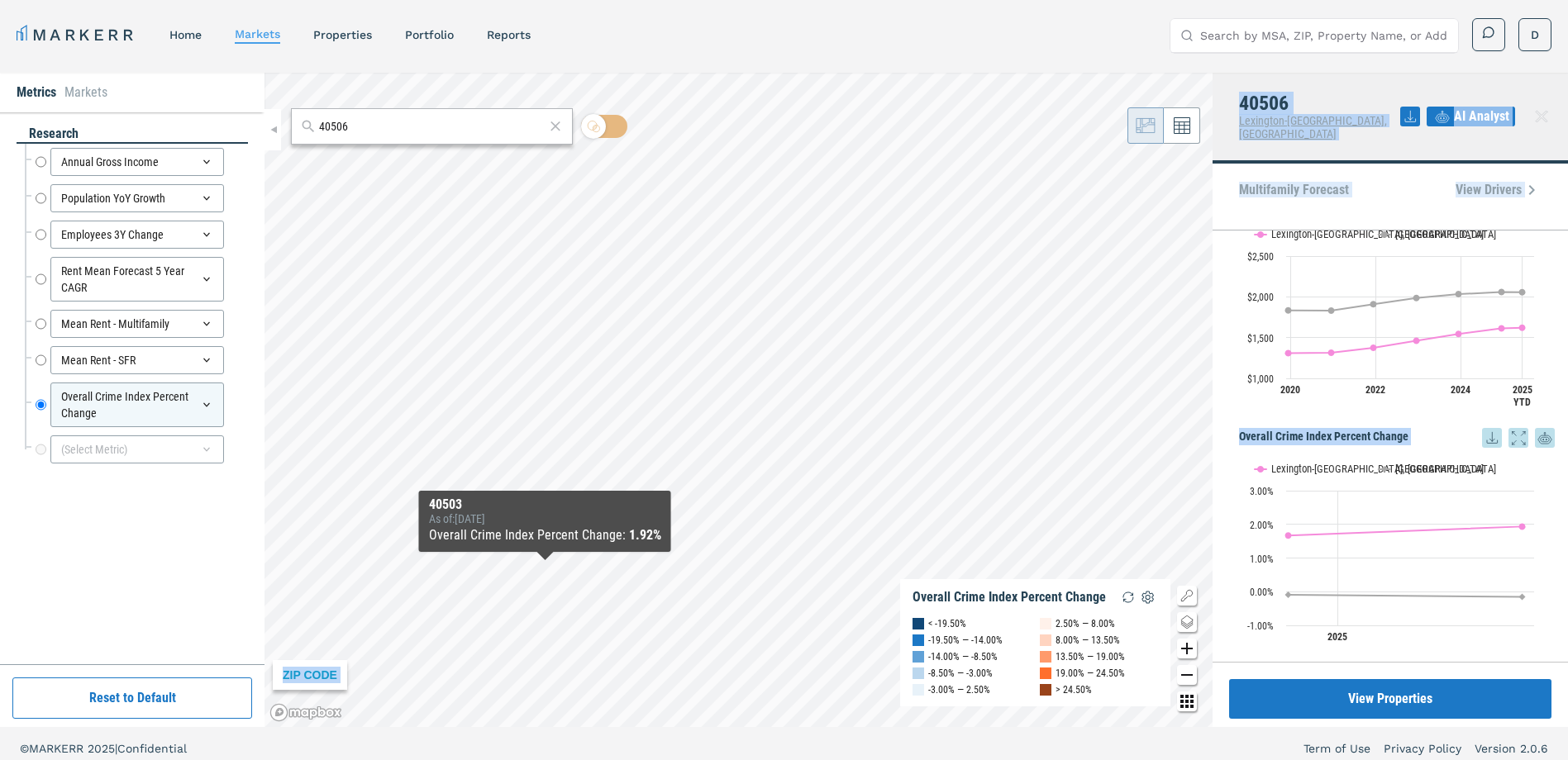 click on "Metrics Markets research Annual Gross Income Annual Gross Income Population YoY Growth Population YoY Growth Employees 3Y Change Employees 3Y Change Rent Mean Forecast 5 Year CAGR Rent Mean Forecast 5 Year CAGR Mean Rent - Multifamily Mean Rent - Multifamily Mean Rent - SFR Mean Rent - SFR Overall Crime Index Percent Change Overall Crime Index Percent Change (Select Metric) Reset to Default 40506 ZIP CODE Overall Crime Index Percent Change  < -19.50% -19.50% — -14.00% -14.00% — -8.50% -8.50% — -3.00% -3.00% — 2.50% 2.50% — 8.00% 8.00% — 13.50% 13.50% — 19.00% 19.00% — 24.50% > 24.50% 40503 As of :  [DATE] Overall Crime Index Percent Change :   1.92% 40506 [GEOGRAPHIC_DATA]-[GEOGRAPHIC_DATA], [GEOGRAPHIC_DATA] AI Analyst Multifamily Forecast View Drivers  Annual Gross Income Annual Gross Income Line chart with 2 lines. View as data table, Annual Gross Income The chart has 1 X axis displaying Time.  The chart has 1 Y axis displaying values. Data ranges from 43086.92 to 75433.81. Created with Highcharts 11.4.8 USA 2015 2020" at bounding box center [784, 400] 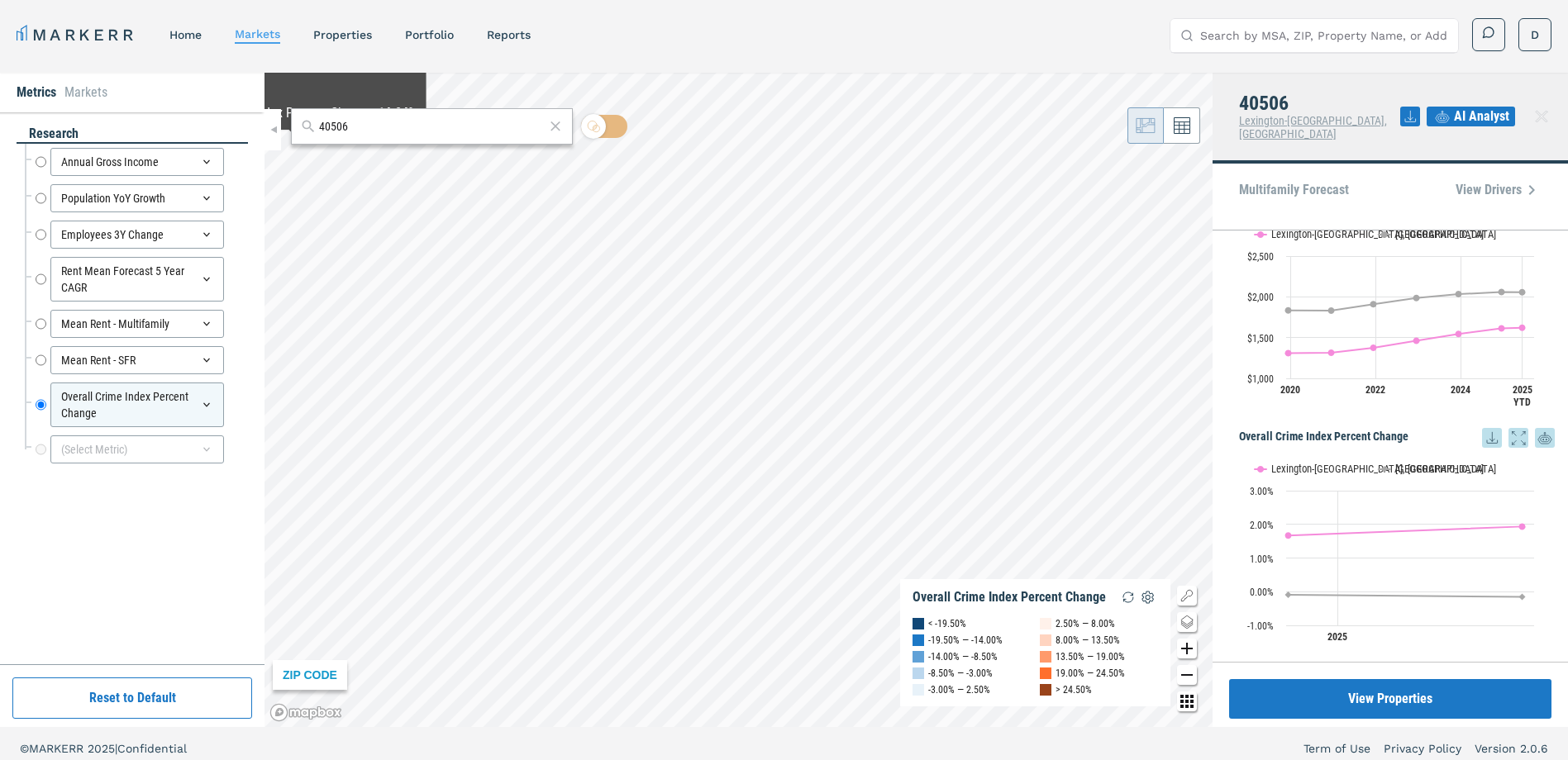 click on "40506" at bounding box center [431, 126] 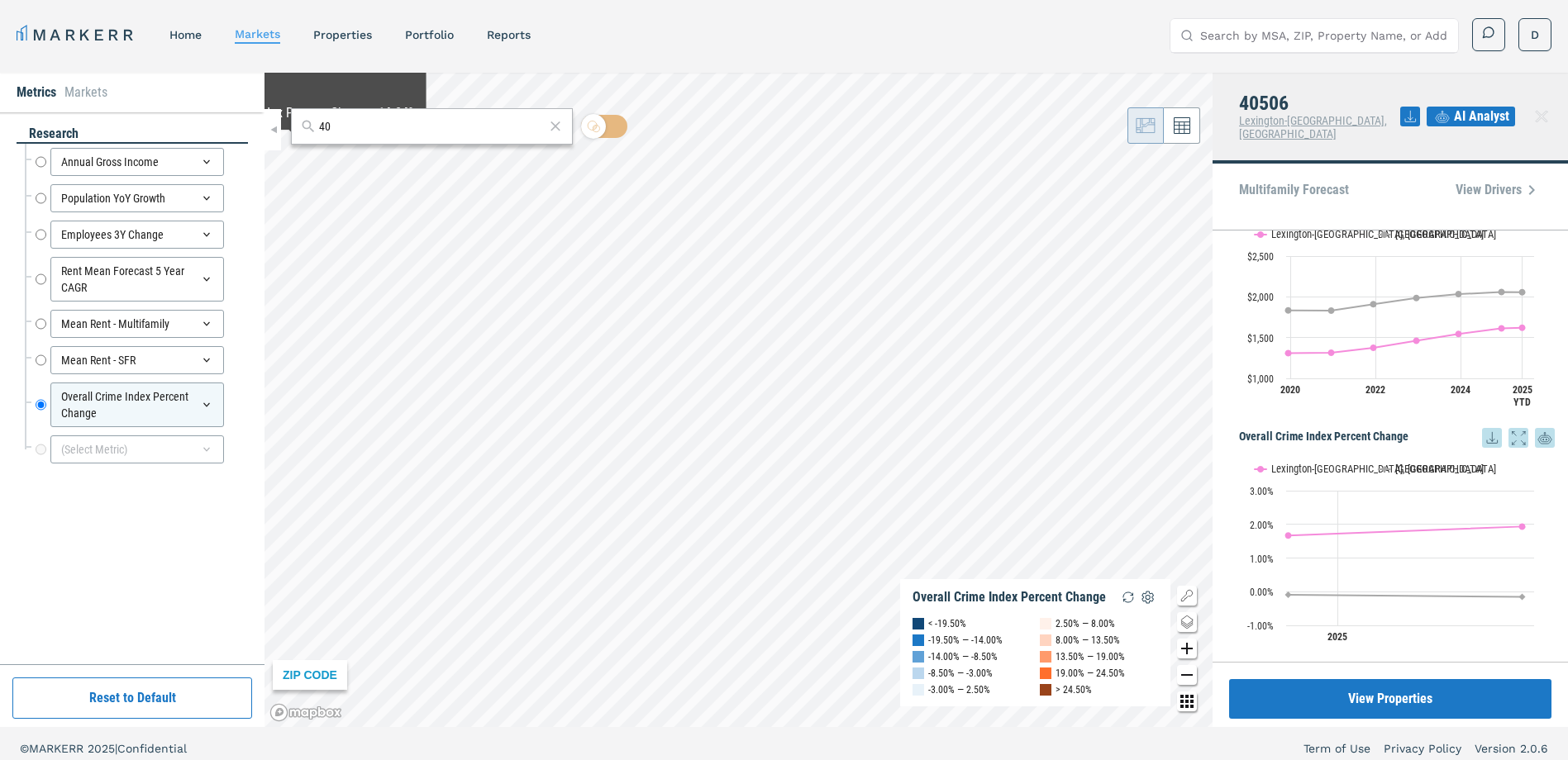 type on "4" 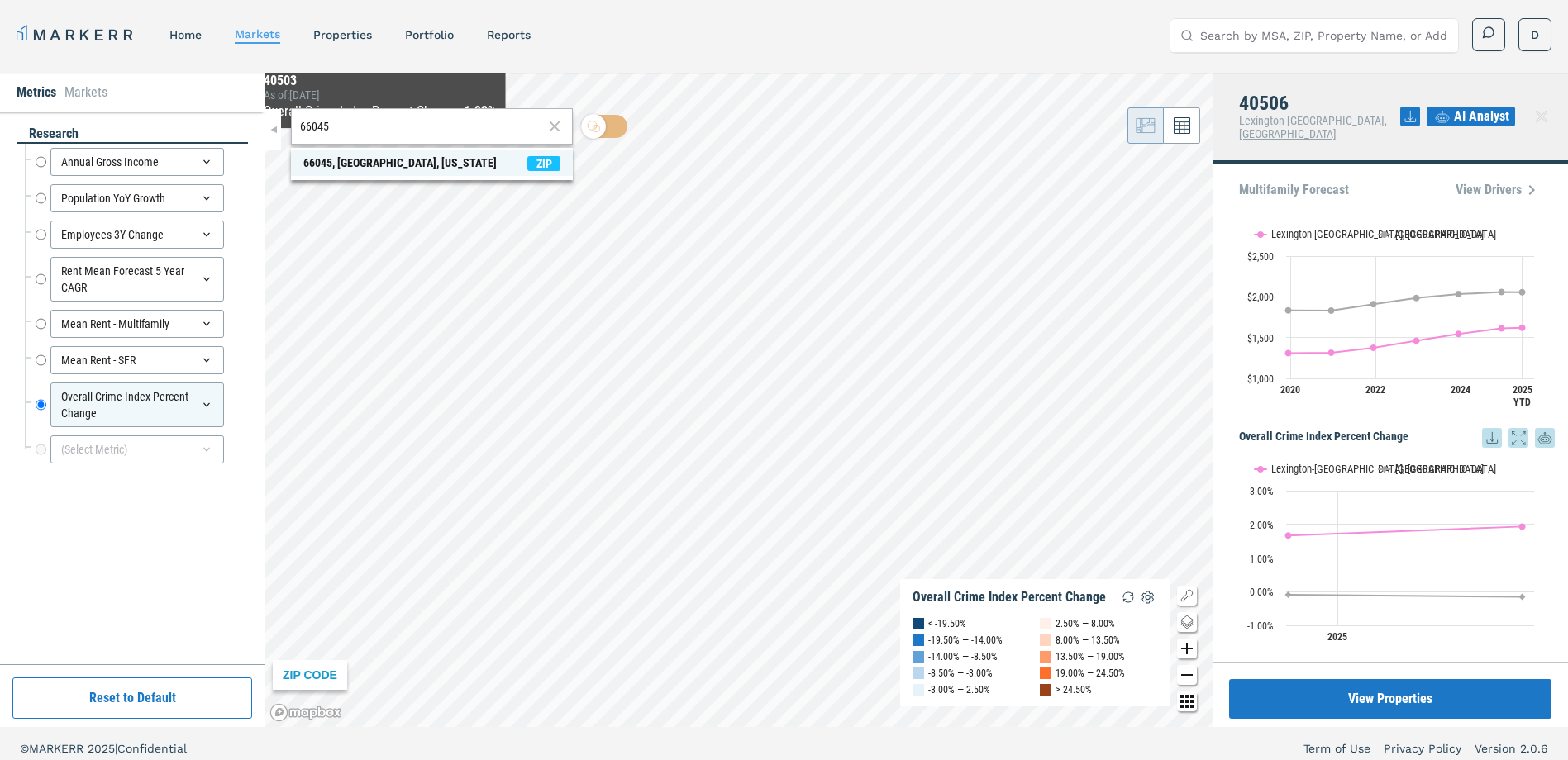 type on "66045" 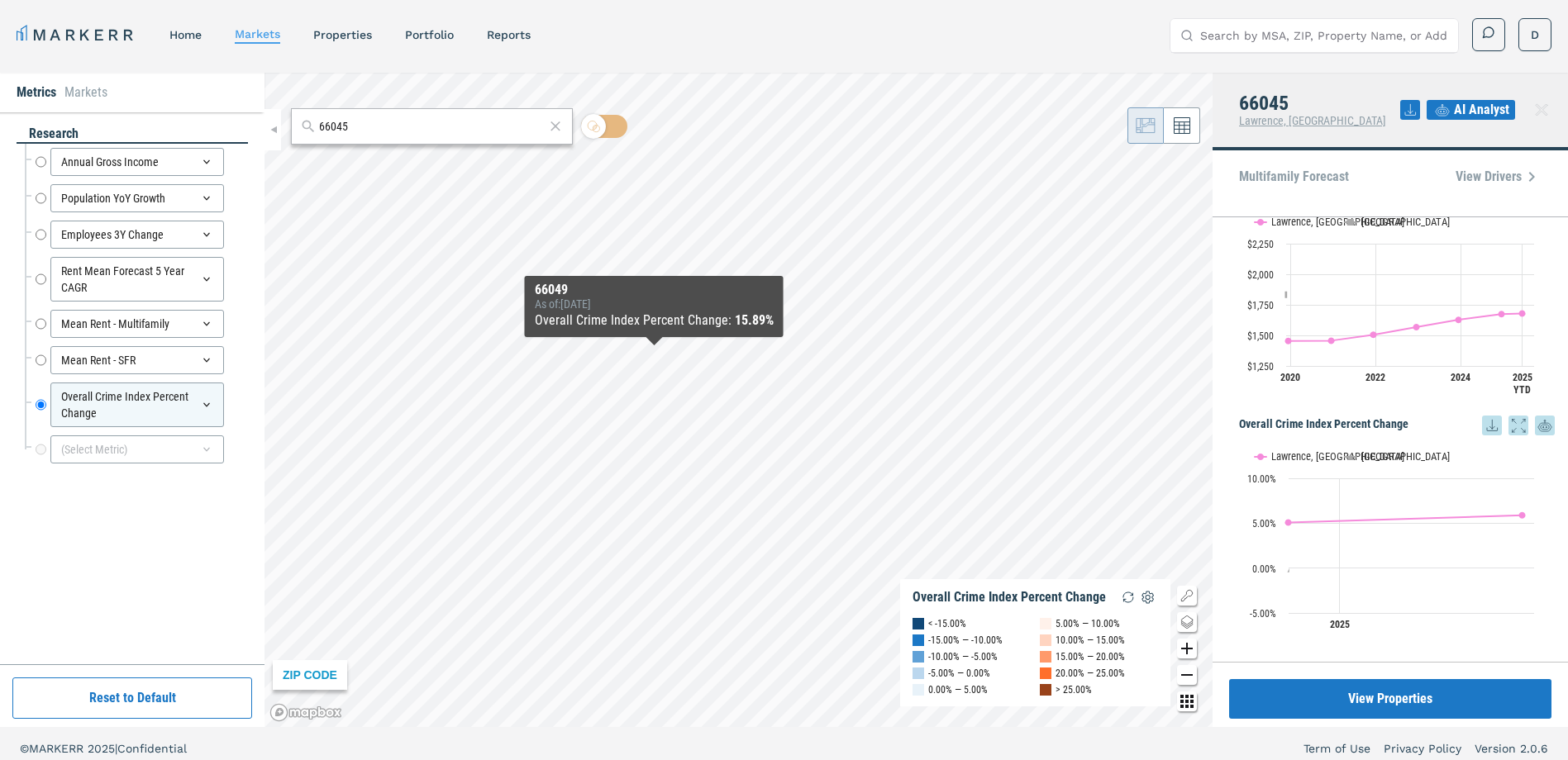 scroll, scrollTop: 1230, scrollLeft: 0, axis: vertical 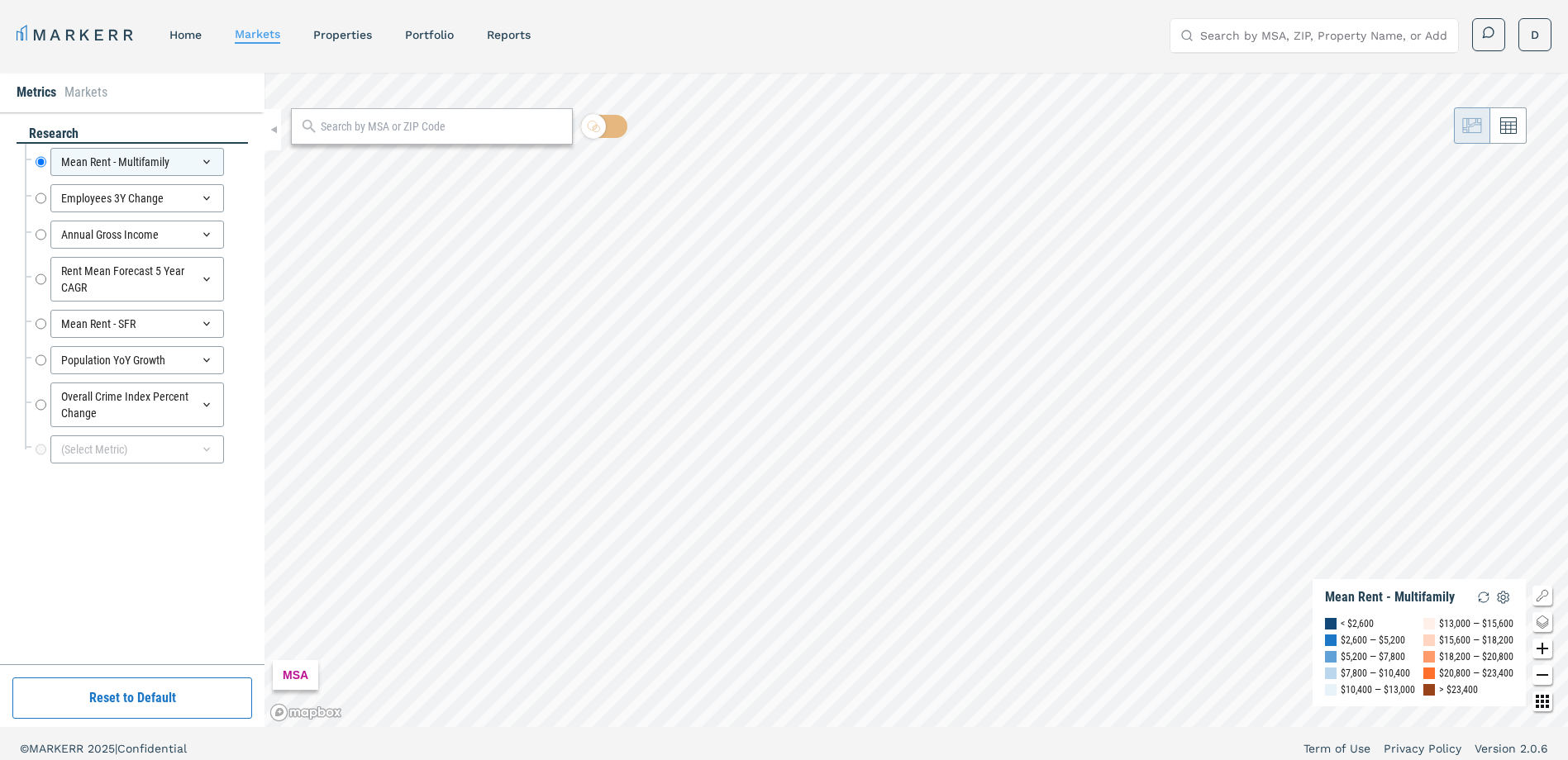 click at bounding box center (431, 126) 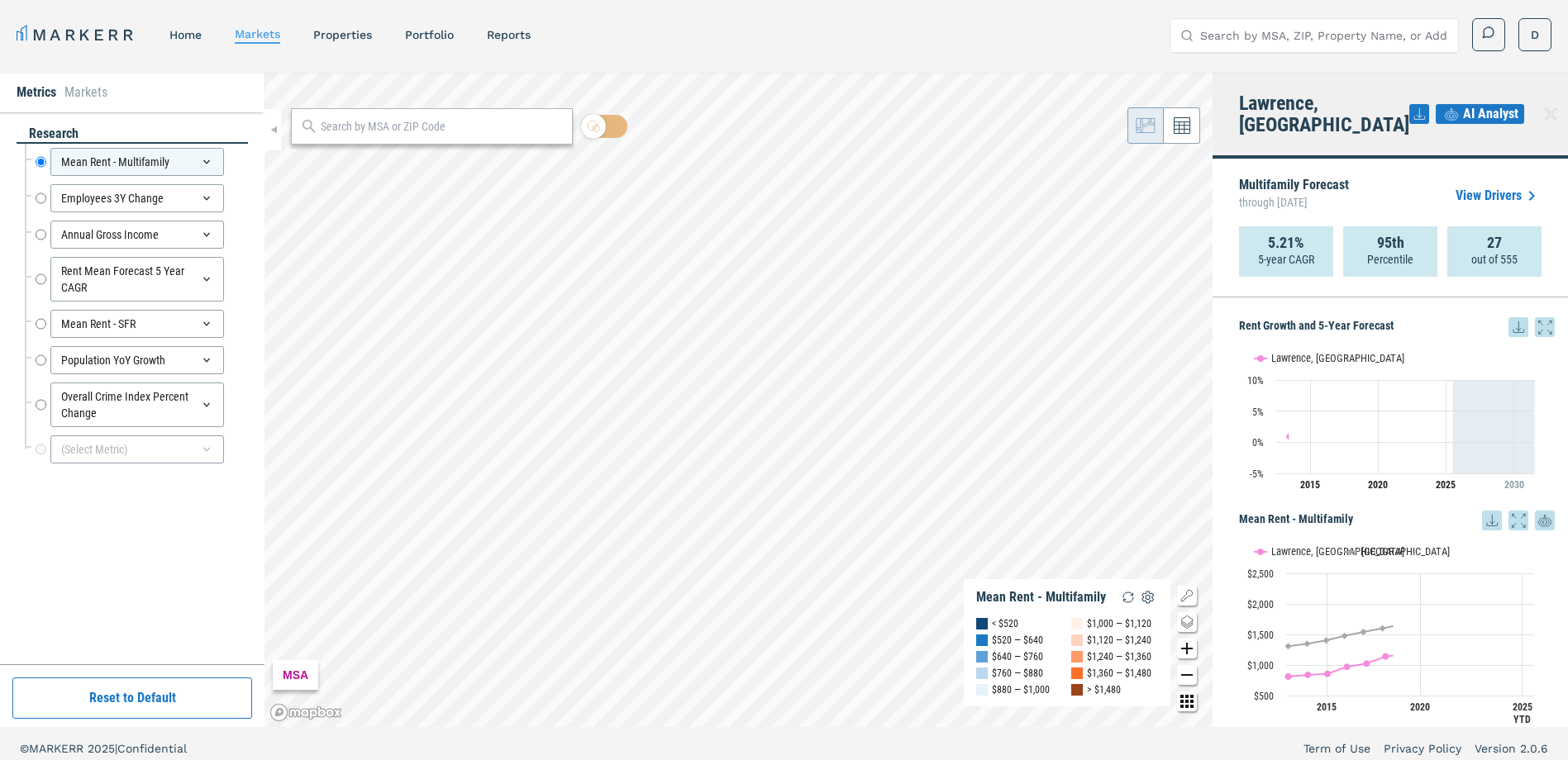 click at bounding box center (442, 126) 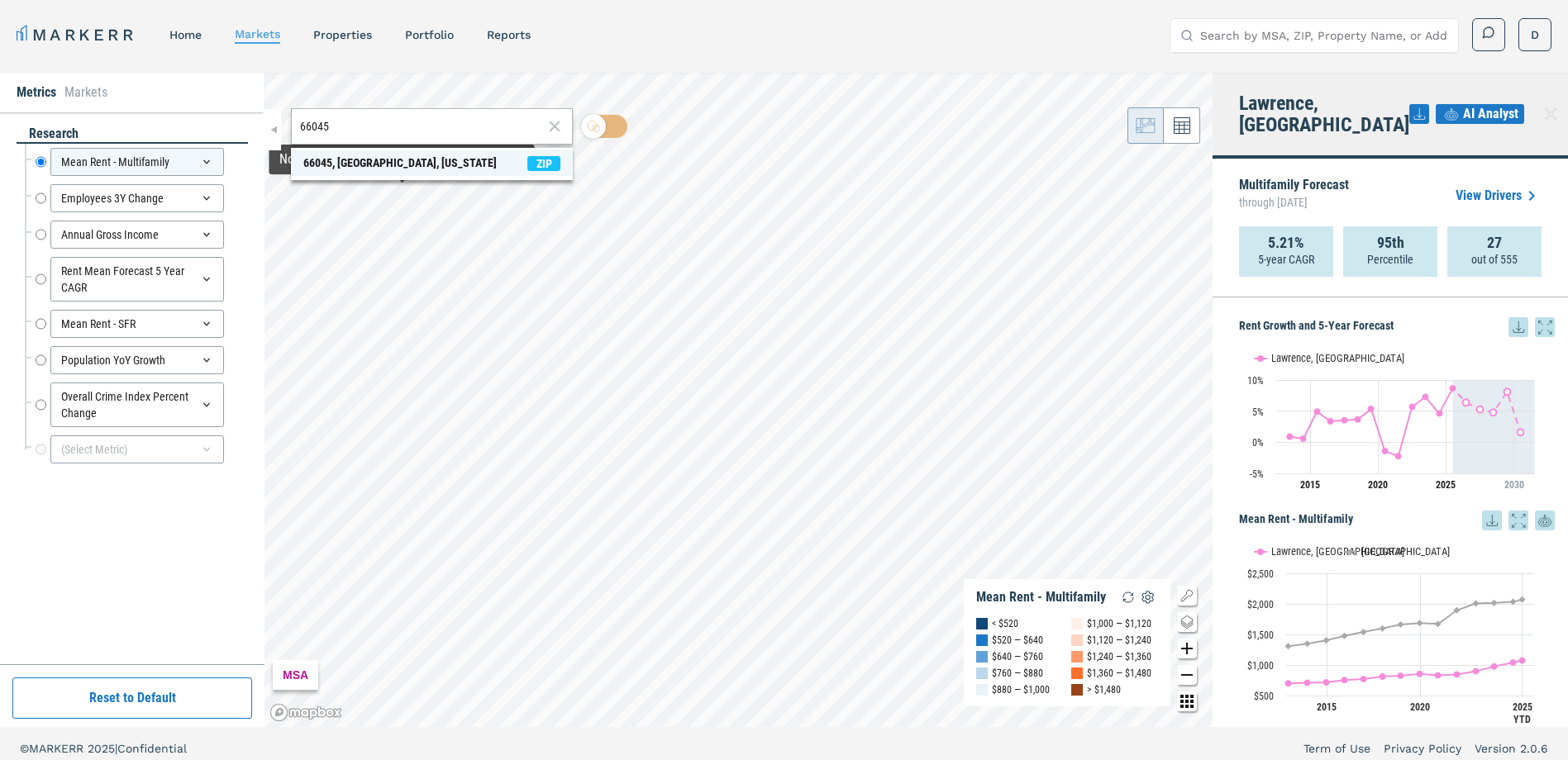 type on "66045" 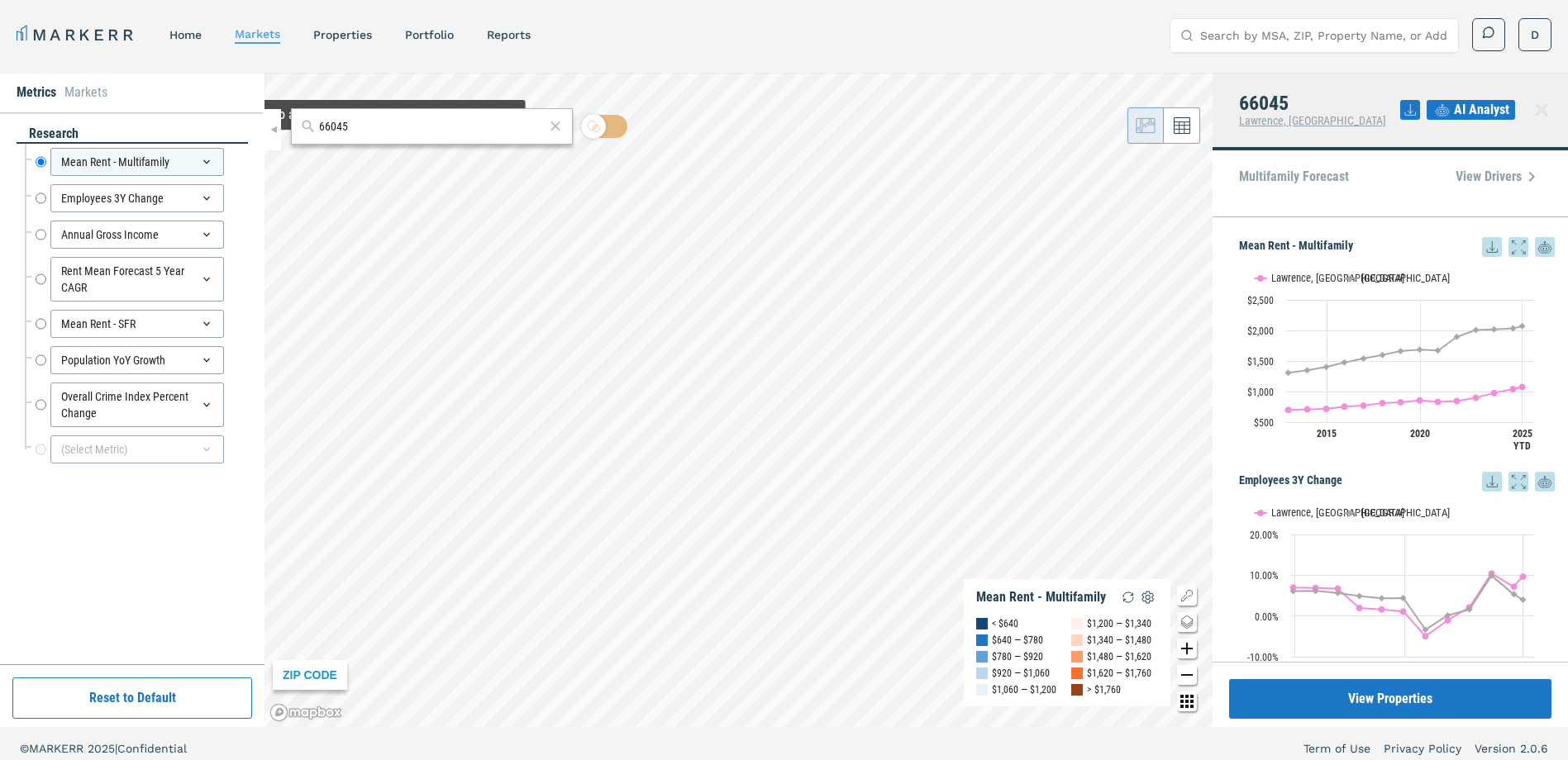 click on "66045" at bounding box center [431, 126] 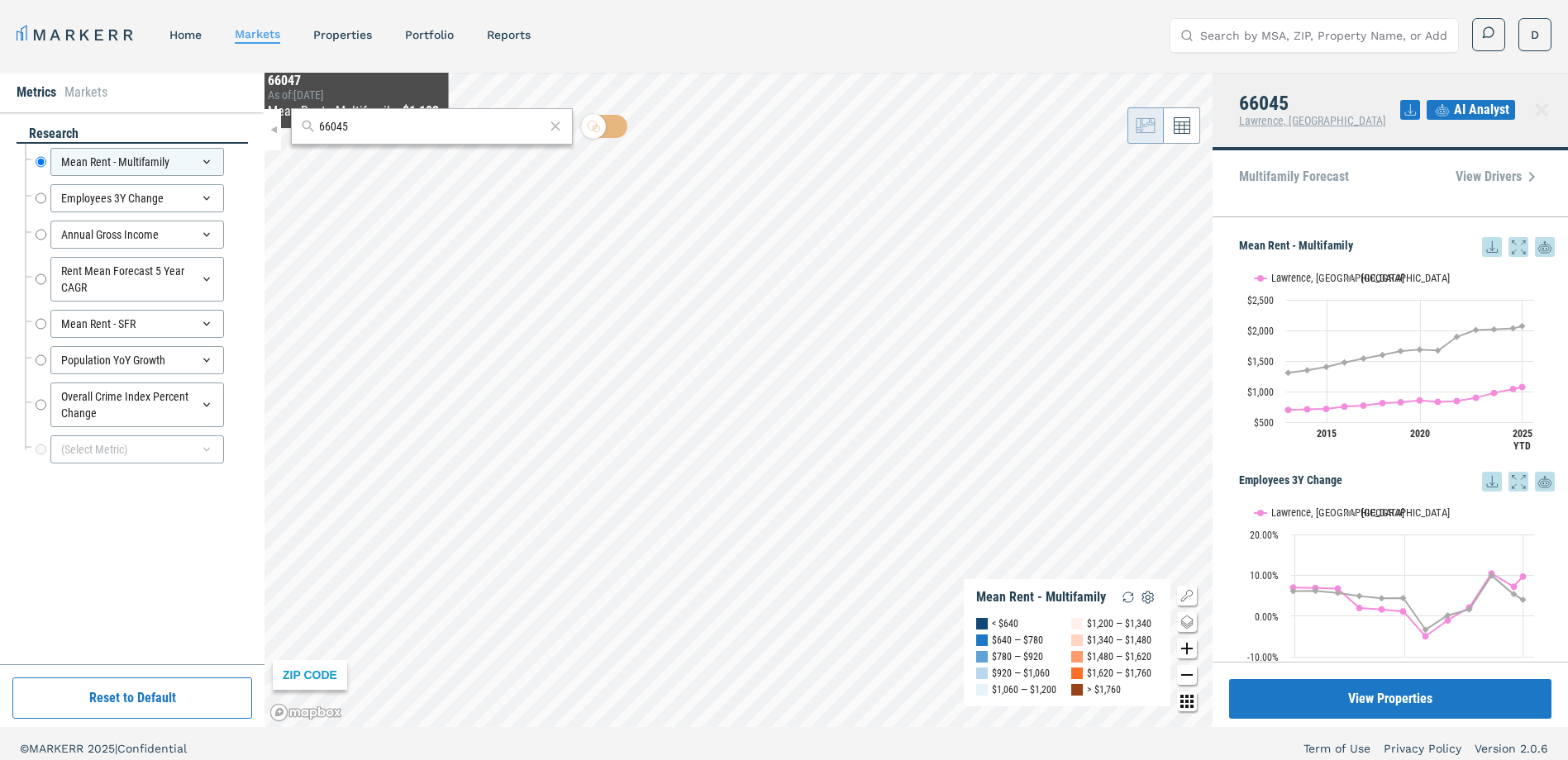 click on "66045" at bounding box center (431, 126) 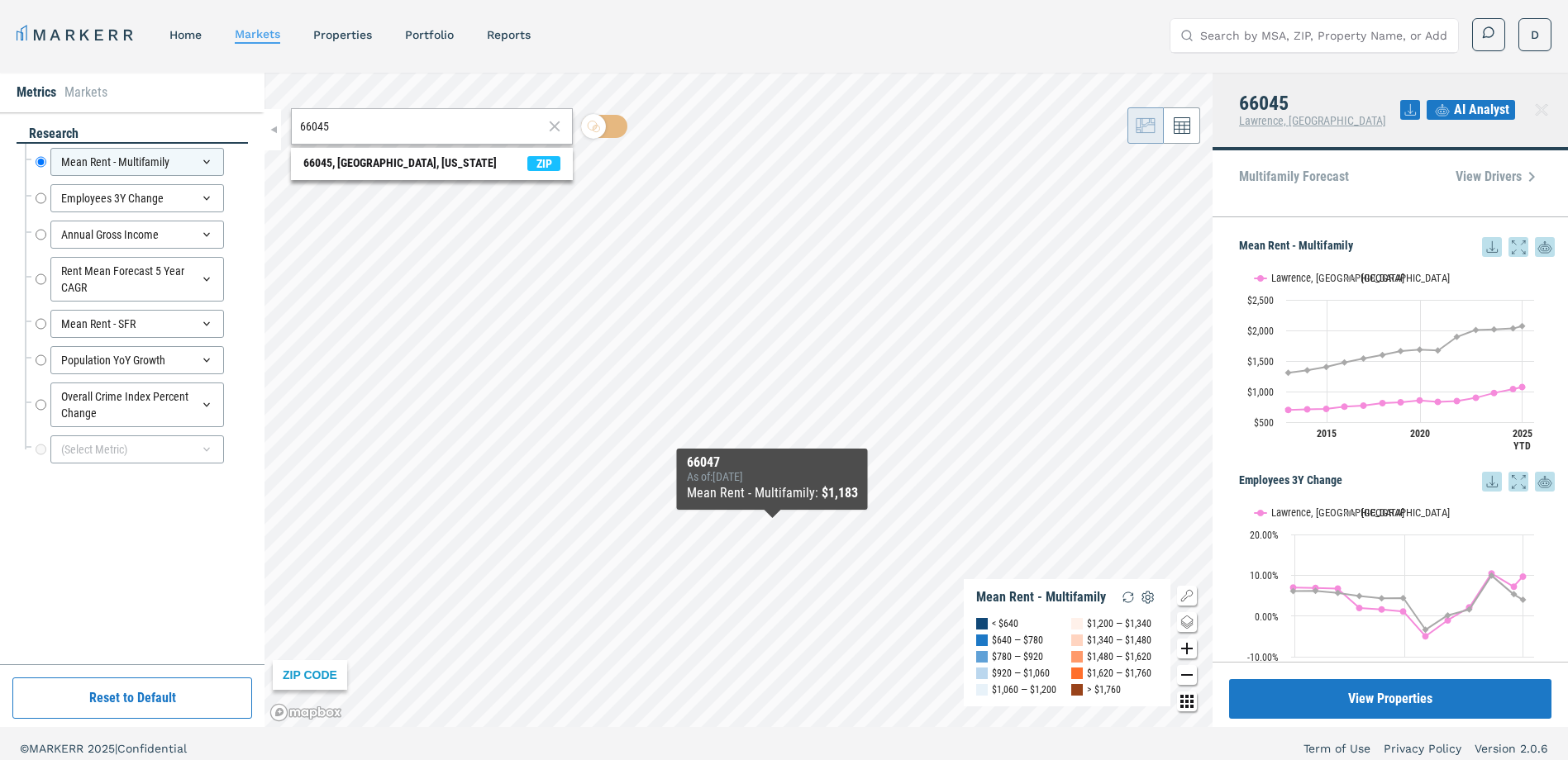 click on "ZIP CODE Mean Rent - Multifamily  < $640 $640 — $780 $780 — $920 $920 — $1,060 $1,060 — $1,200 $1,200 — $1,340 $1,340 — $1,480 $1,480 — $1,620 $1,620 — $1,760 > $1,760 66047 As of :  6/30/2025 Mean Rent - Multifamily :   $1,183" at bounding box center (738, 400) 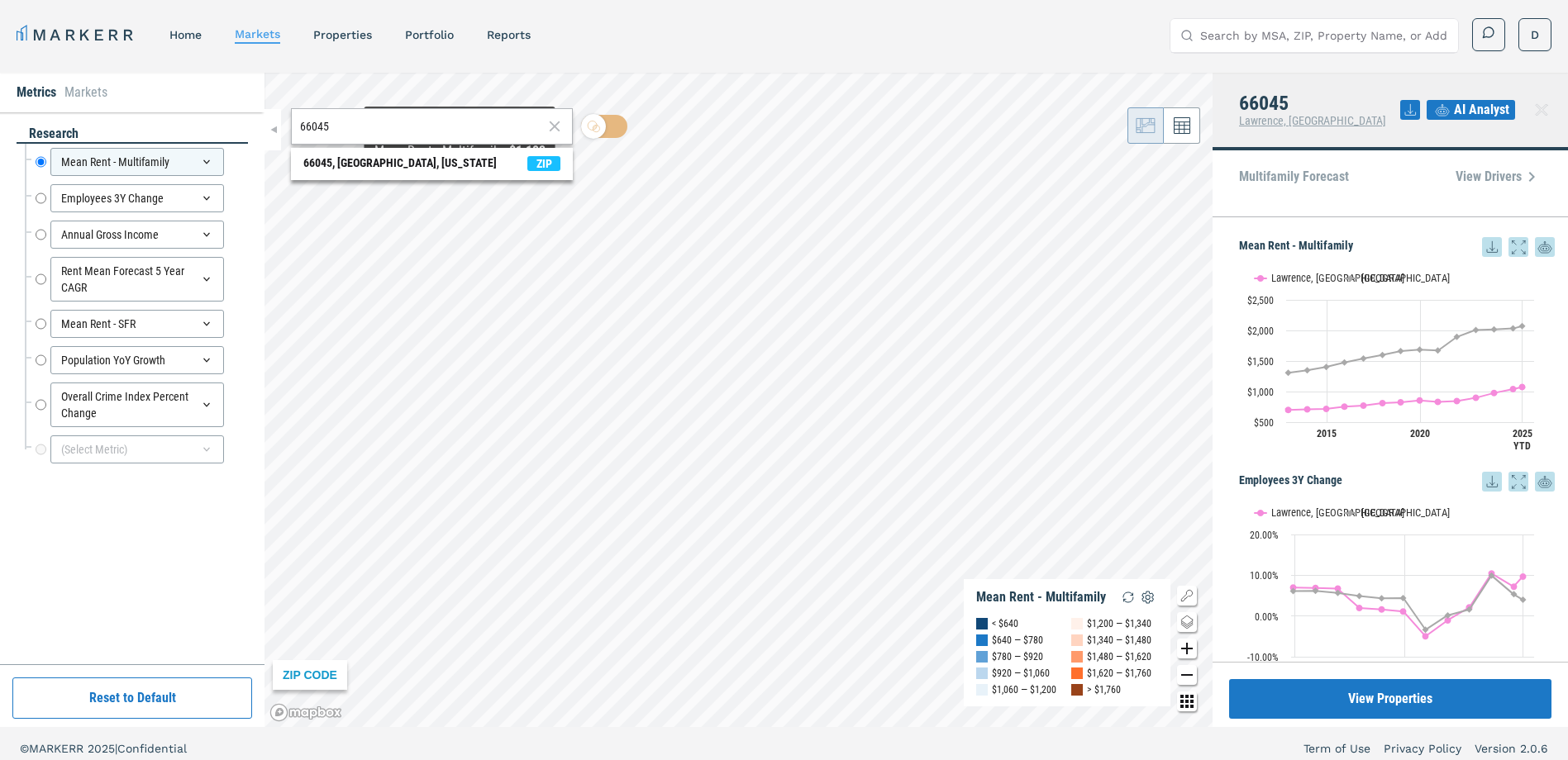 click on "66045" at bounding box center [422, 126] 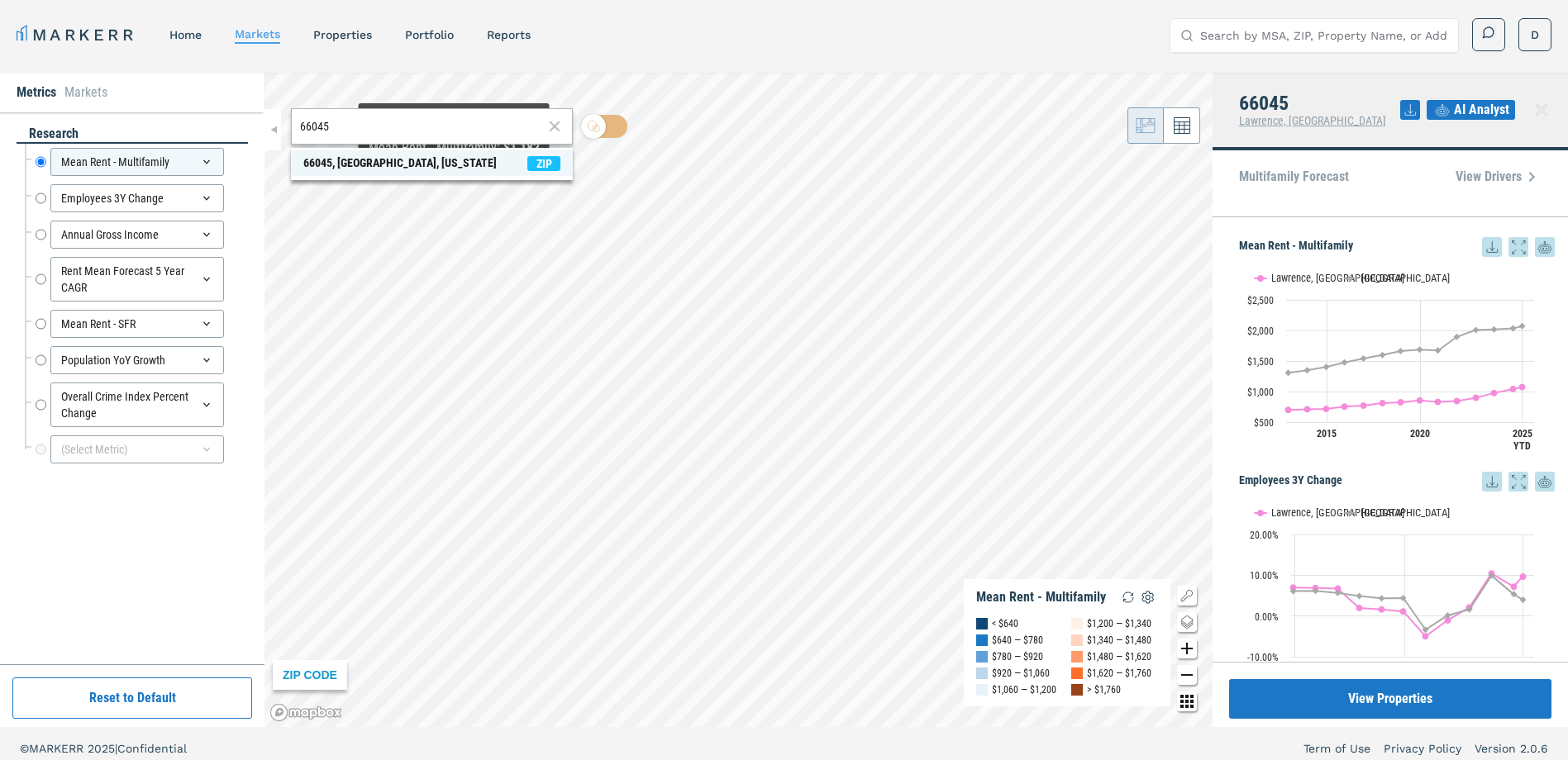 click on "66045, [GEOGRAPHIC_DATA], [US_STATE] ZIP" at bounding box center [431, 163] 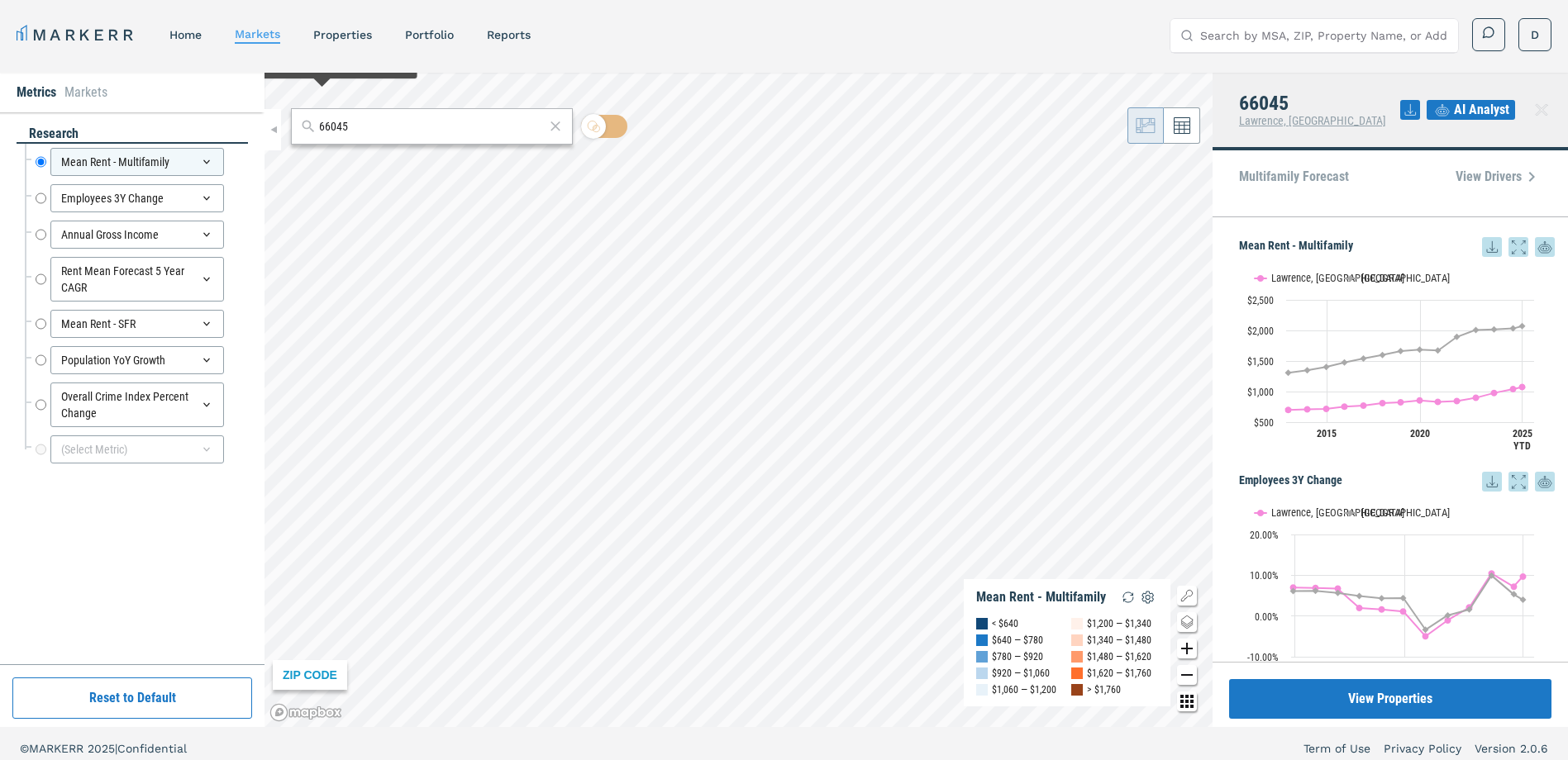 drag, startPoint x: 368, startPoint y: 129, endPoint x: 298, endPoint y: 116, distance: 71.19691 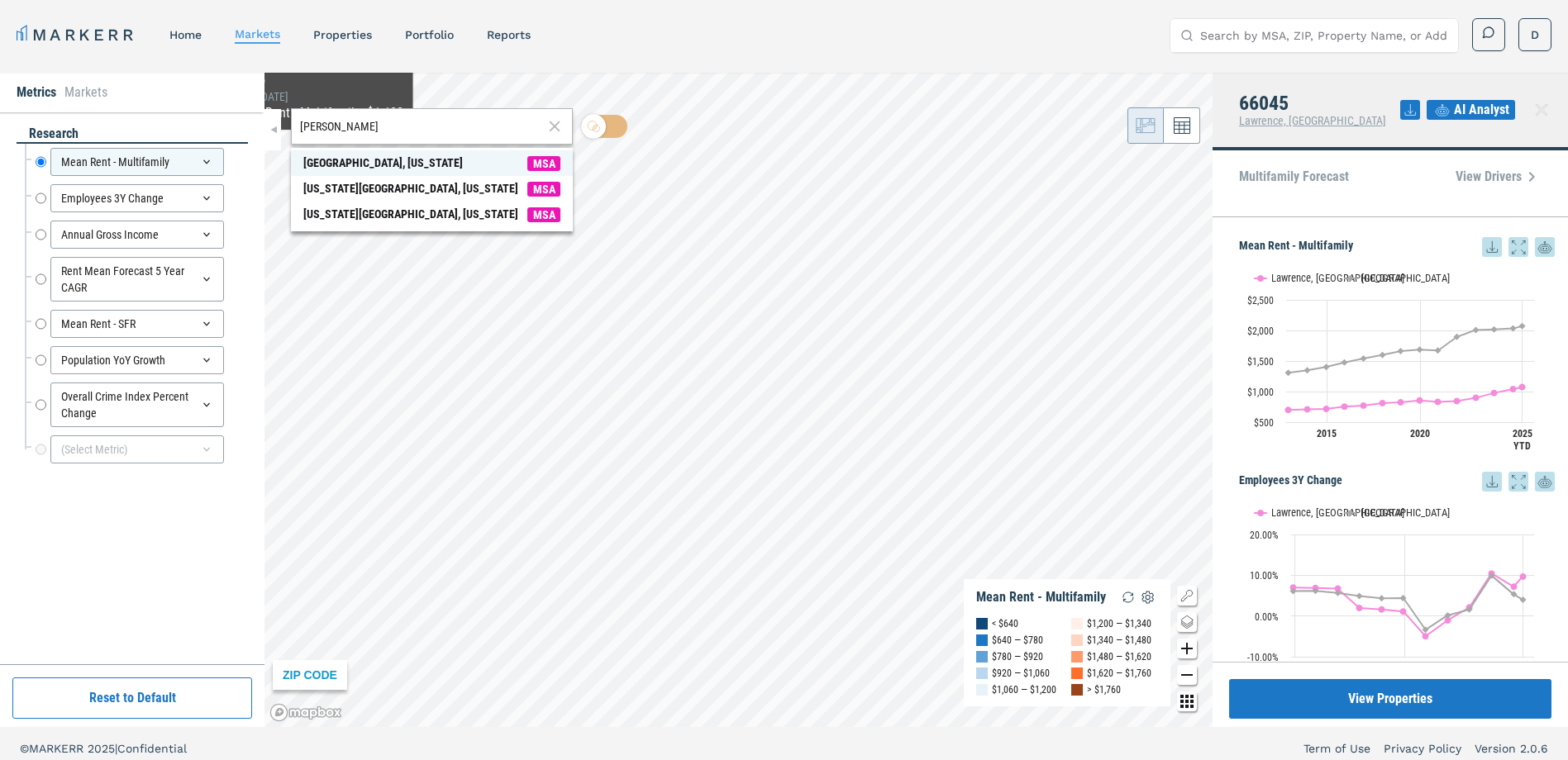 type on "lawernce kansa" 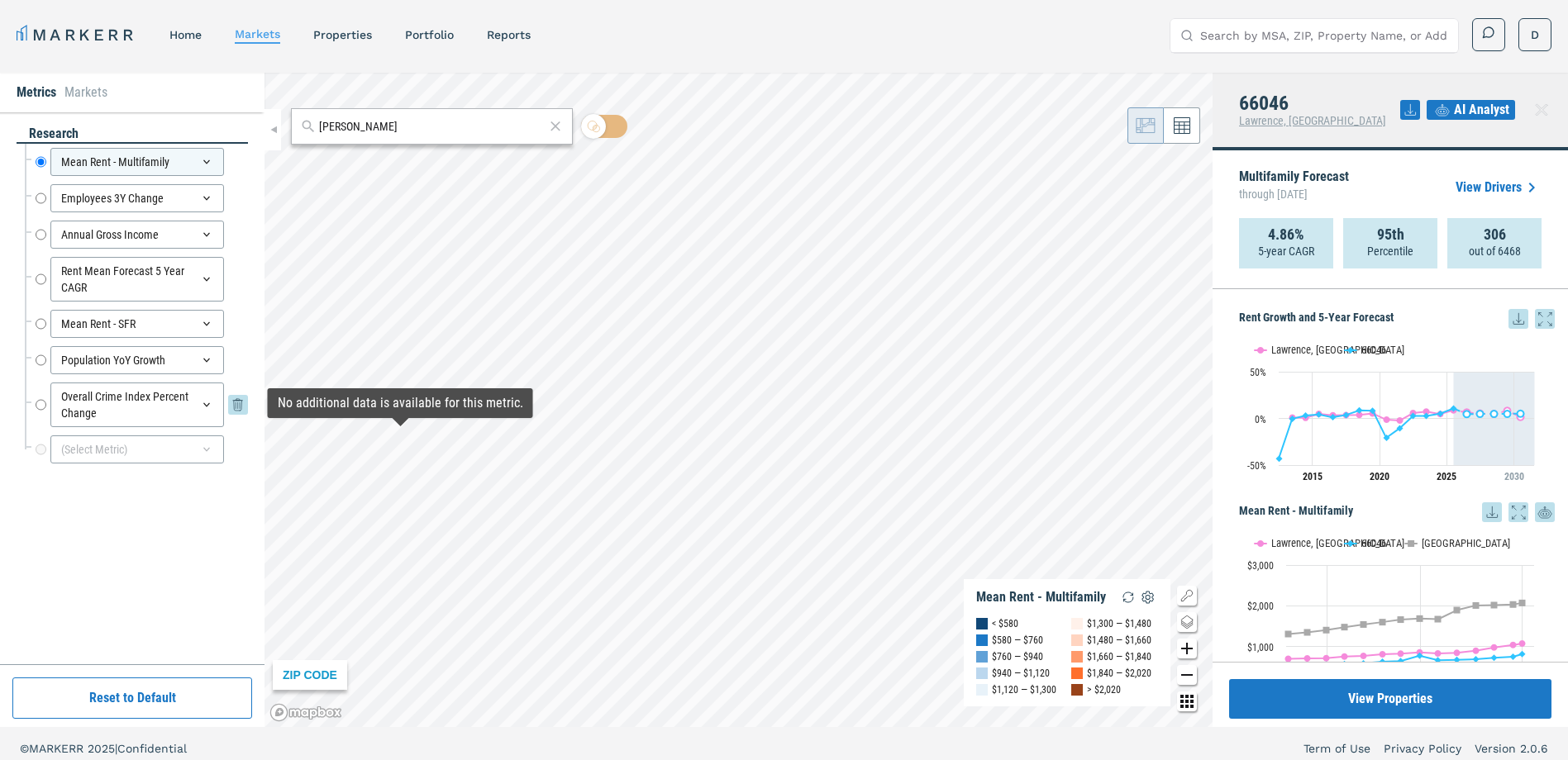 click on "Overall Crime Index Percent Change" at bounding box center [41, 405] 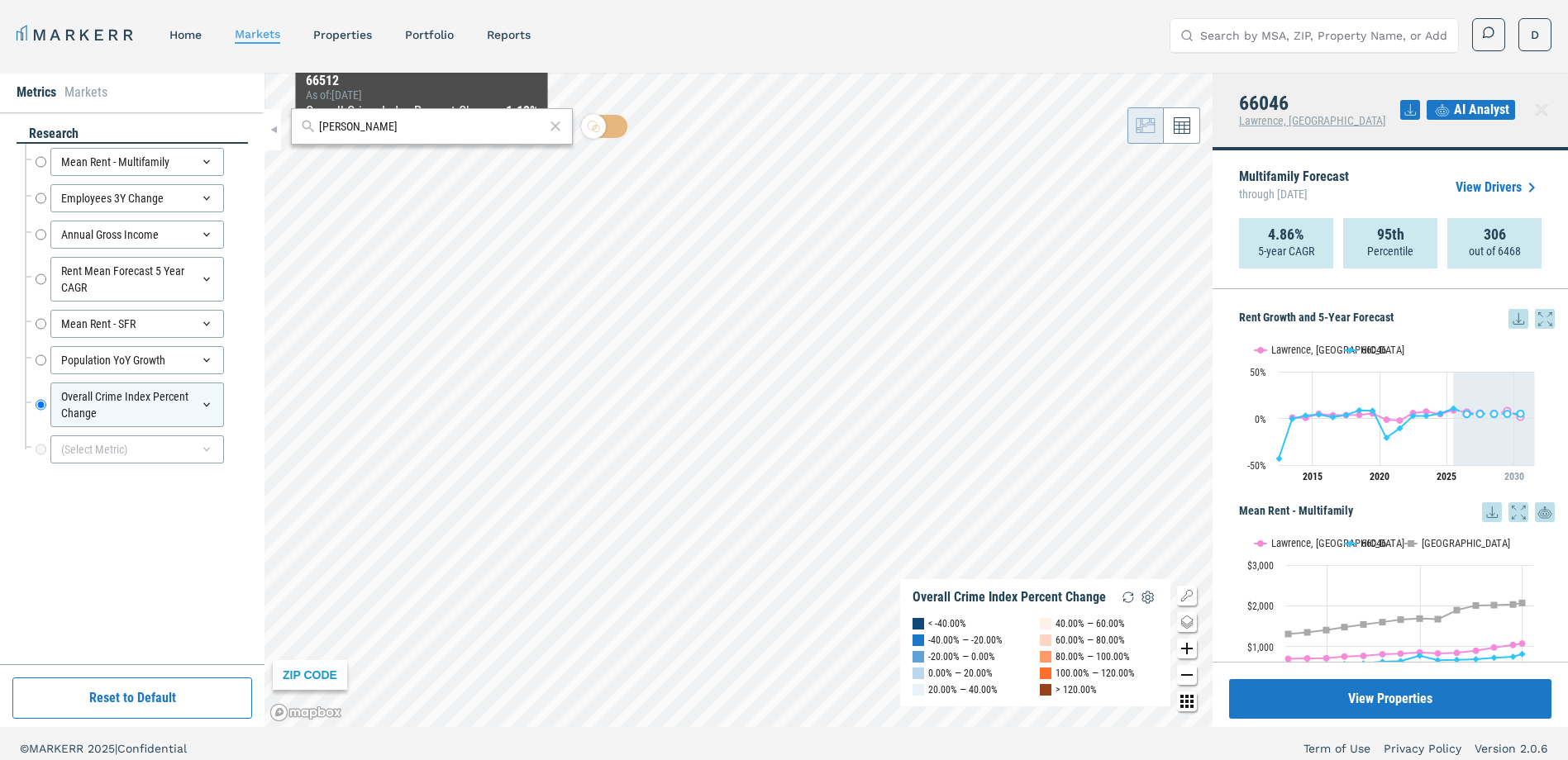 drag, startPoint x: 417, startPoint y: 126, endPoint x: 314, endPoint y: 122, distance: 103.07764 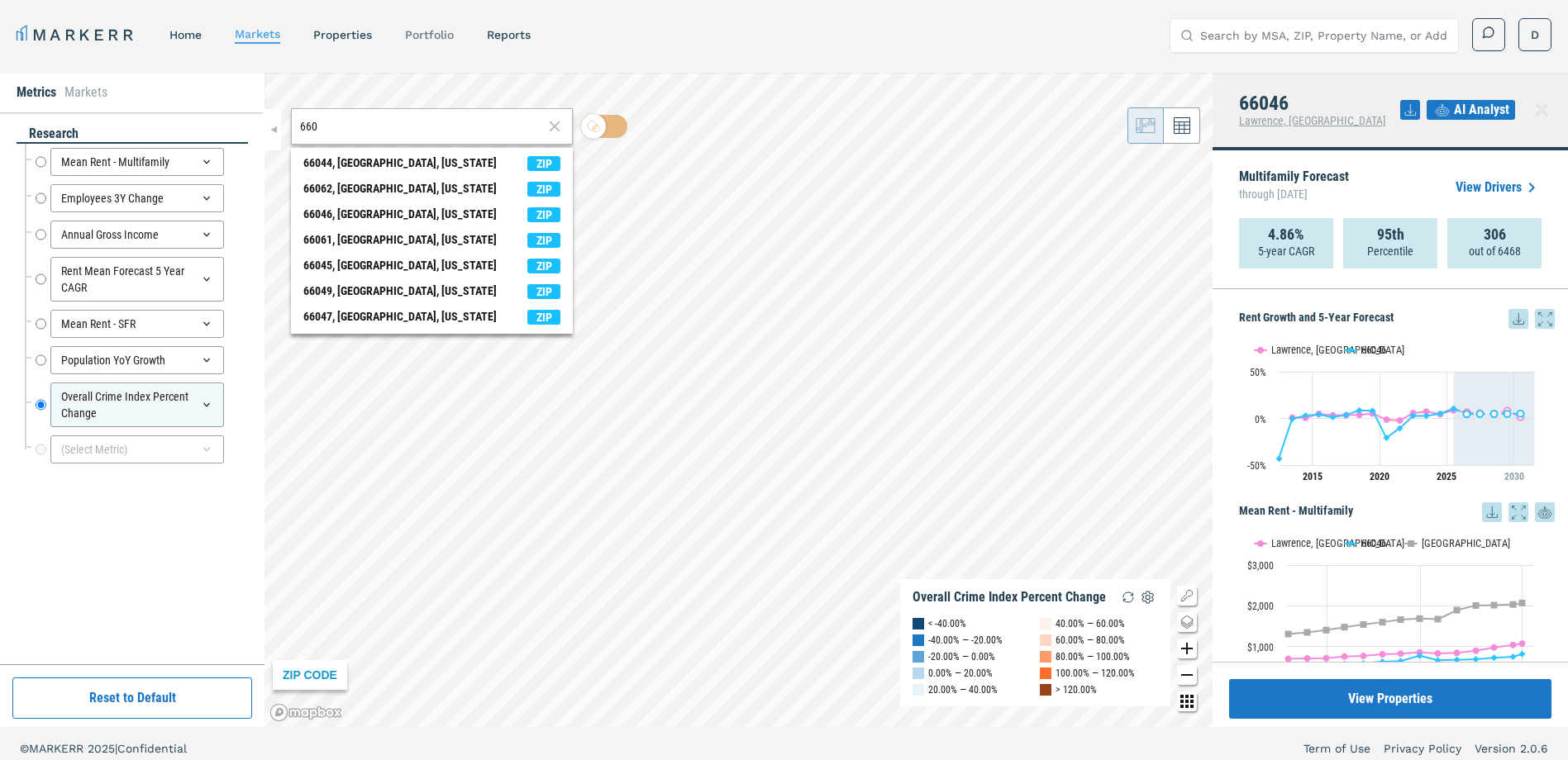 type on "660" 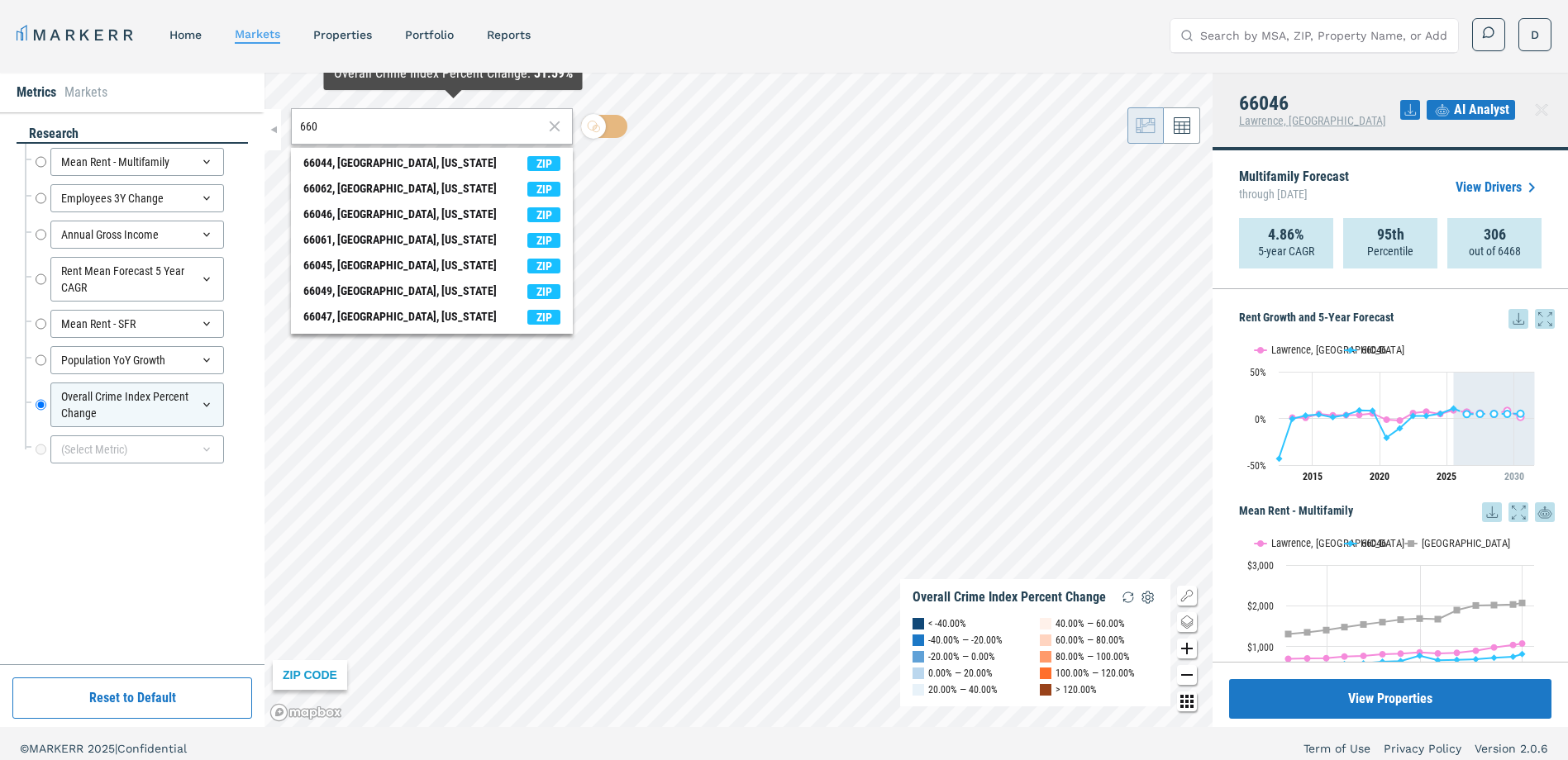 drag, startPoint x: 405, startPoint y: 143, endPoint x: 335, endPoint y: 134, distance: 70.5762 